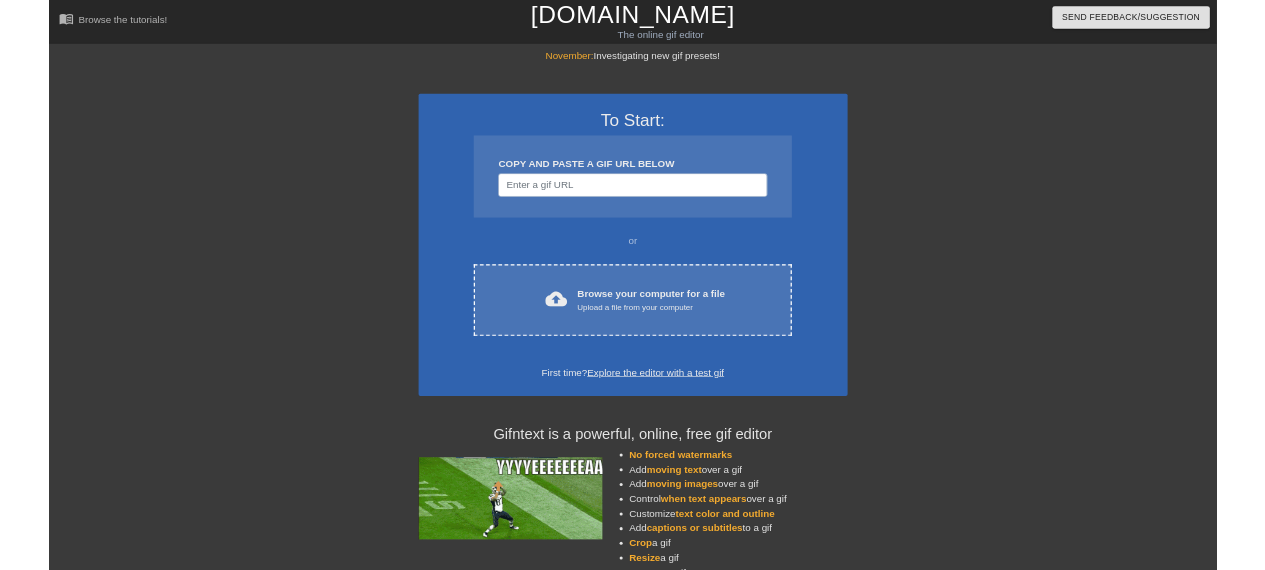 scroll, scrollTop: 0, scrollLeft: 0, axis: both 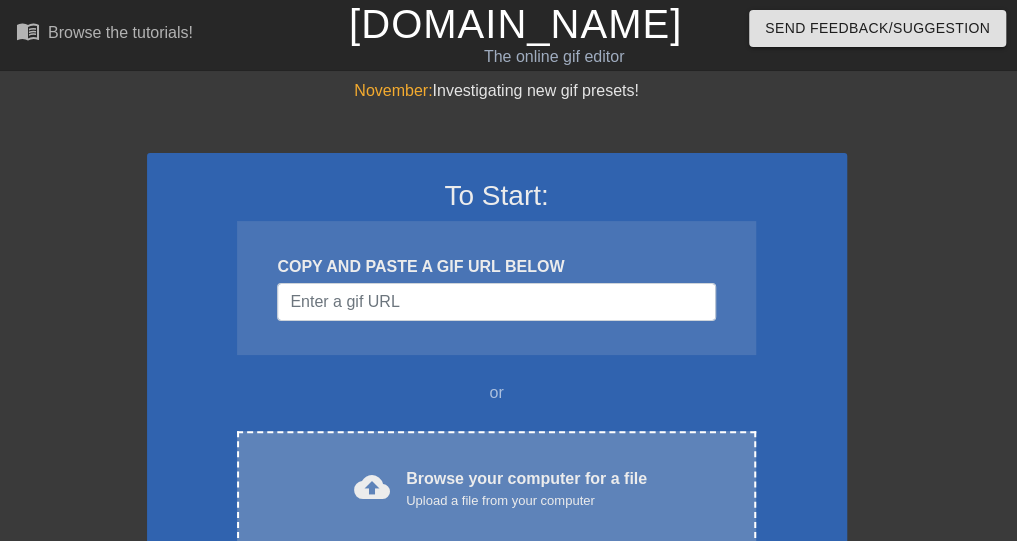 click on "cloud_upload Browse your computer for a file Upload a file from your computer Choose files" at bounding box center [496, 489] 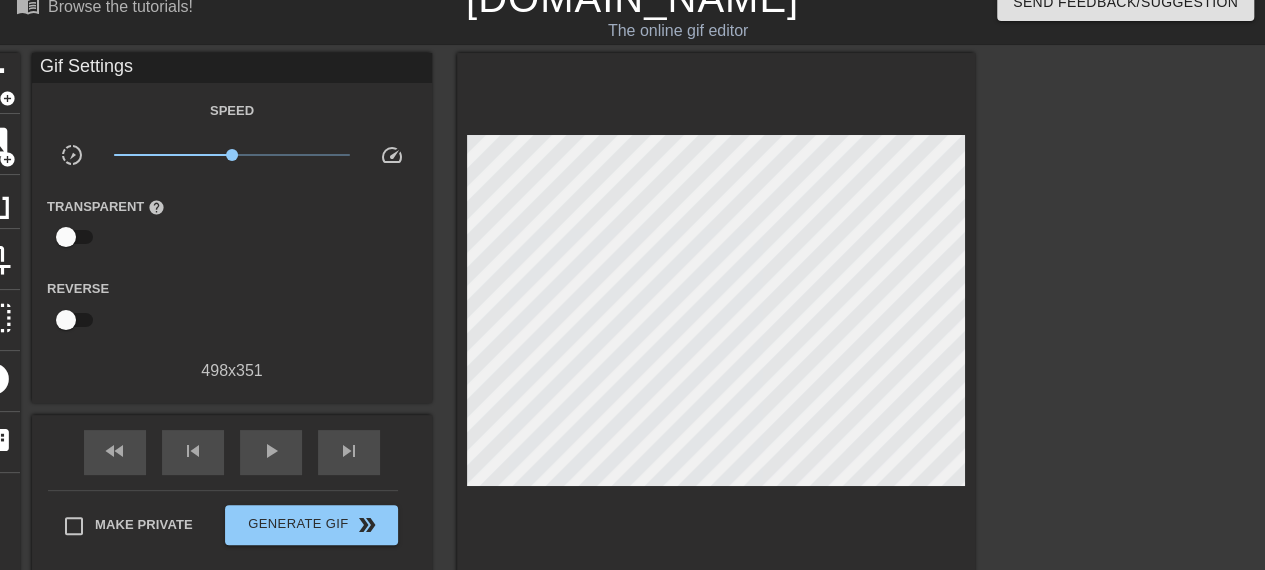 scroll, scrollTop: 0, scrollLeft: 0, axis: both 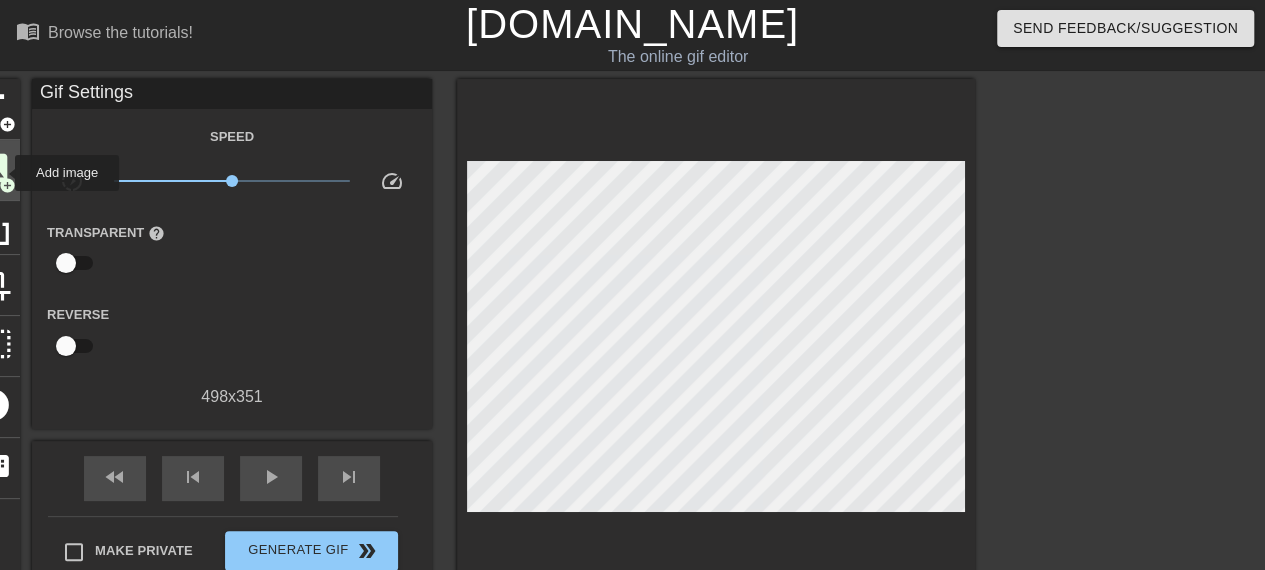 click on "add_circle" at bounding box center [7, 185] 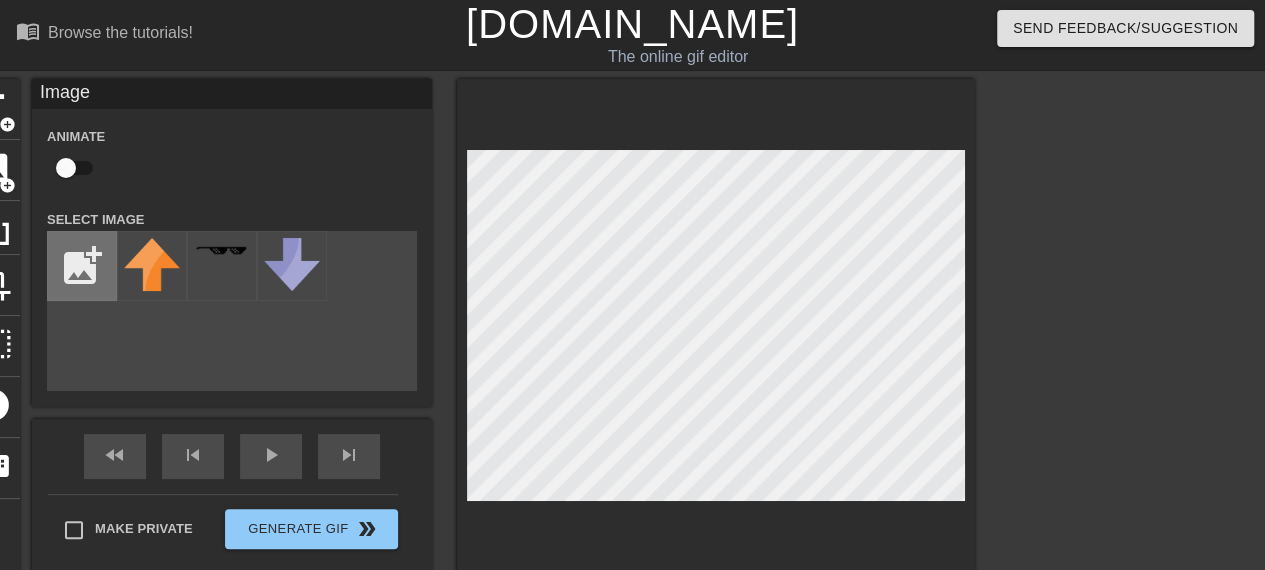 click at bounding box center [82, 266] 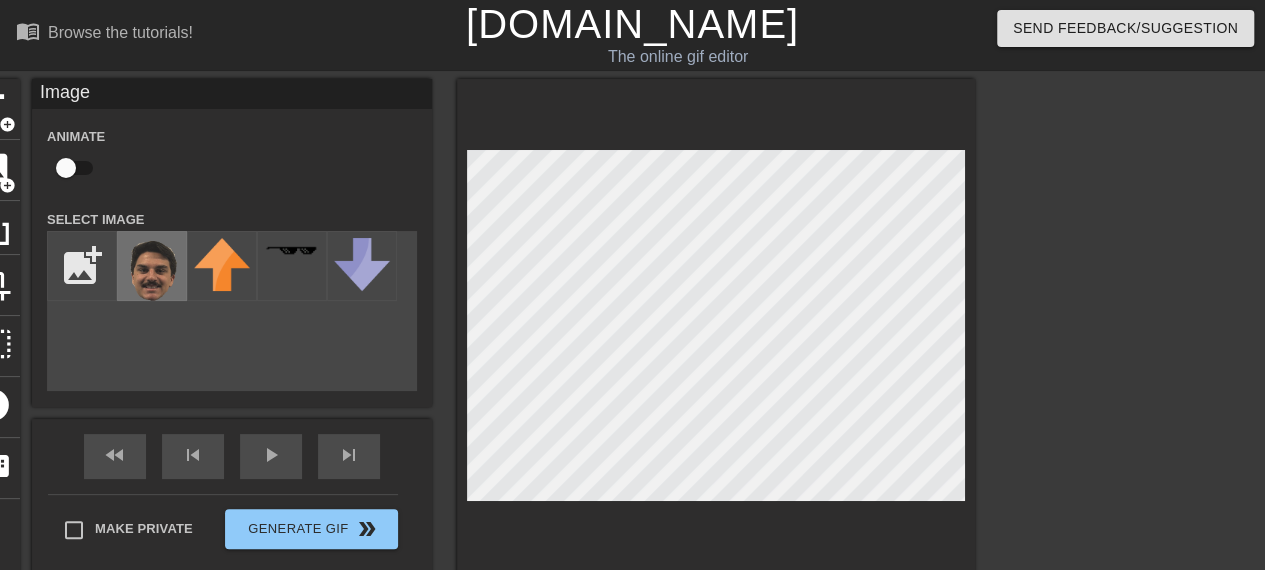 click at bounding box center (152, 271) 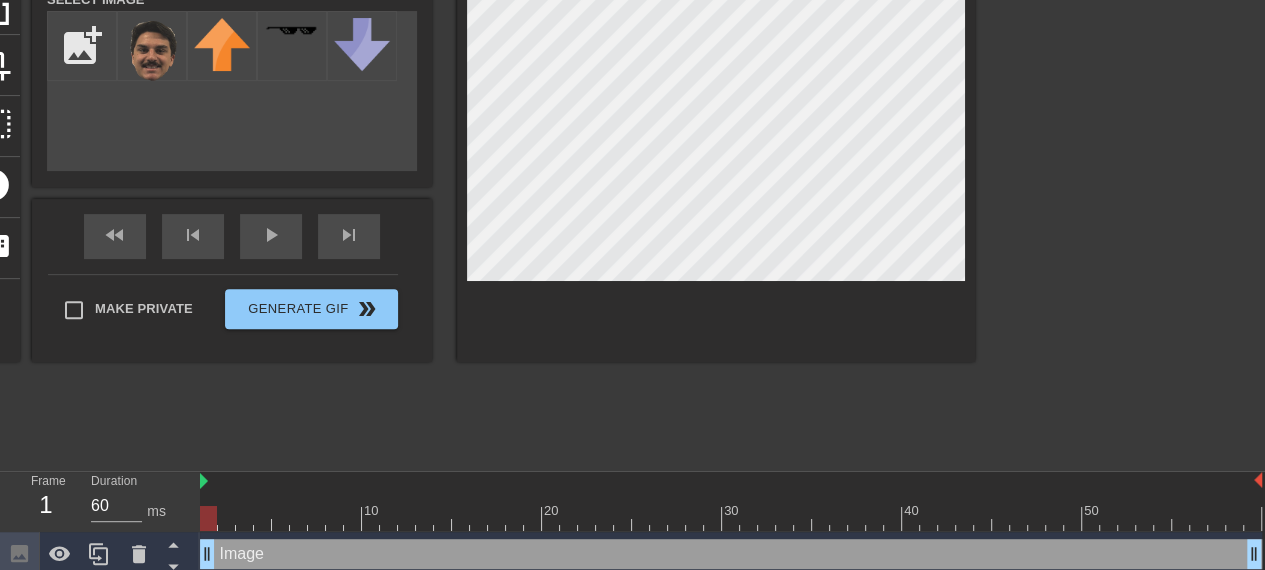 scroll, scrollTop: 231, scrollLeft: 0, axis: vertical 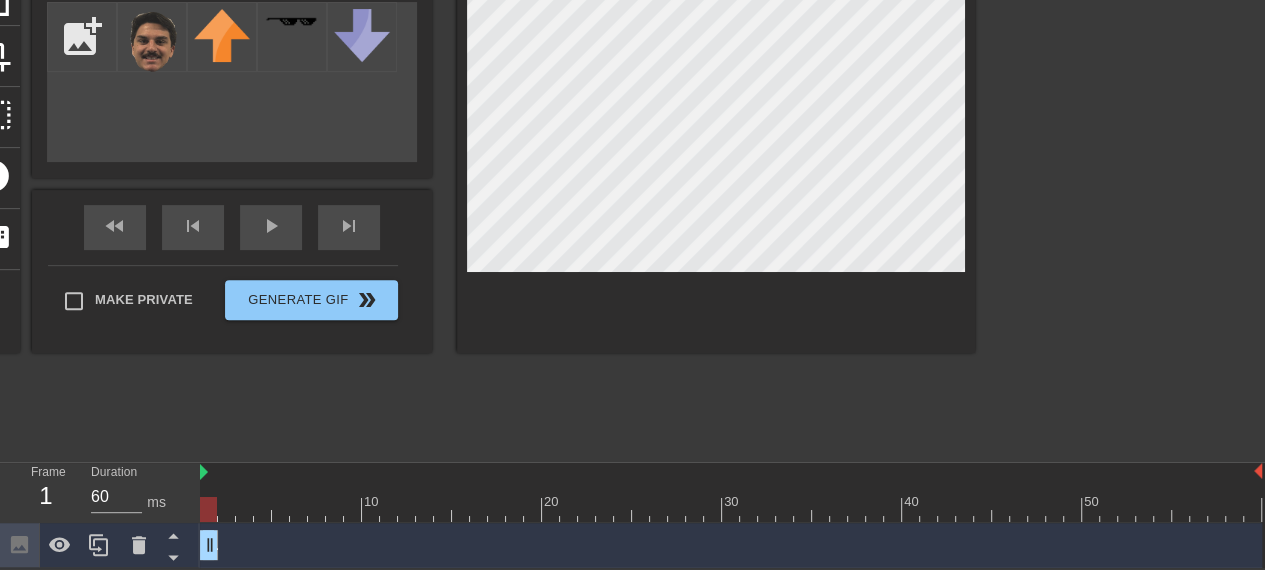 drag, startPoint x: 1255, startPoint y: 543, endPoint x: 191, endPoint y: 582, distance: 1064.7145 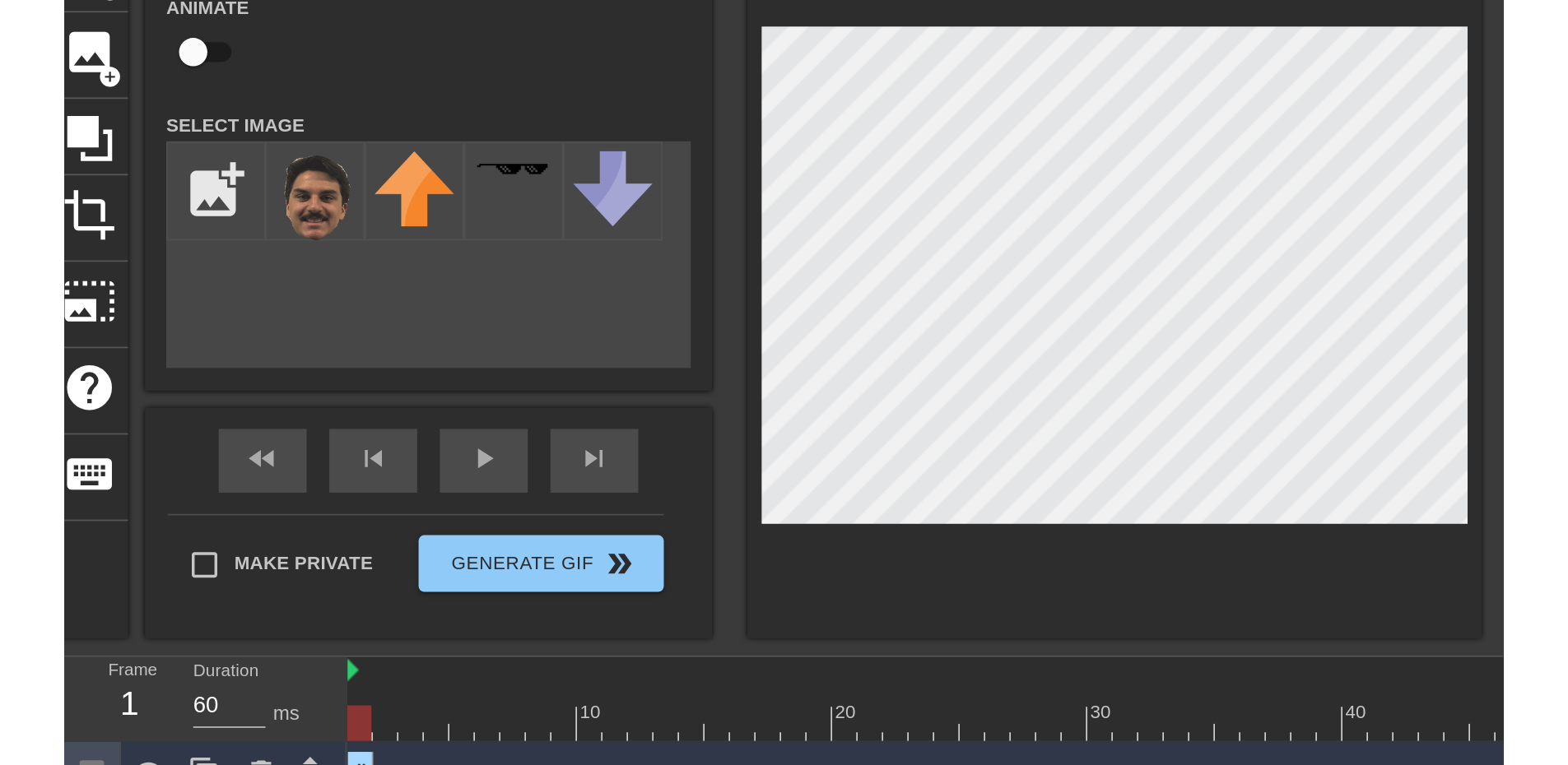 scroll, scrollTop: 0, scrollLeft: 0, axis: both 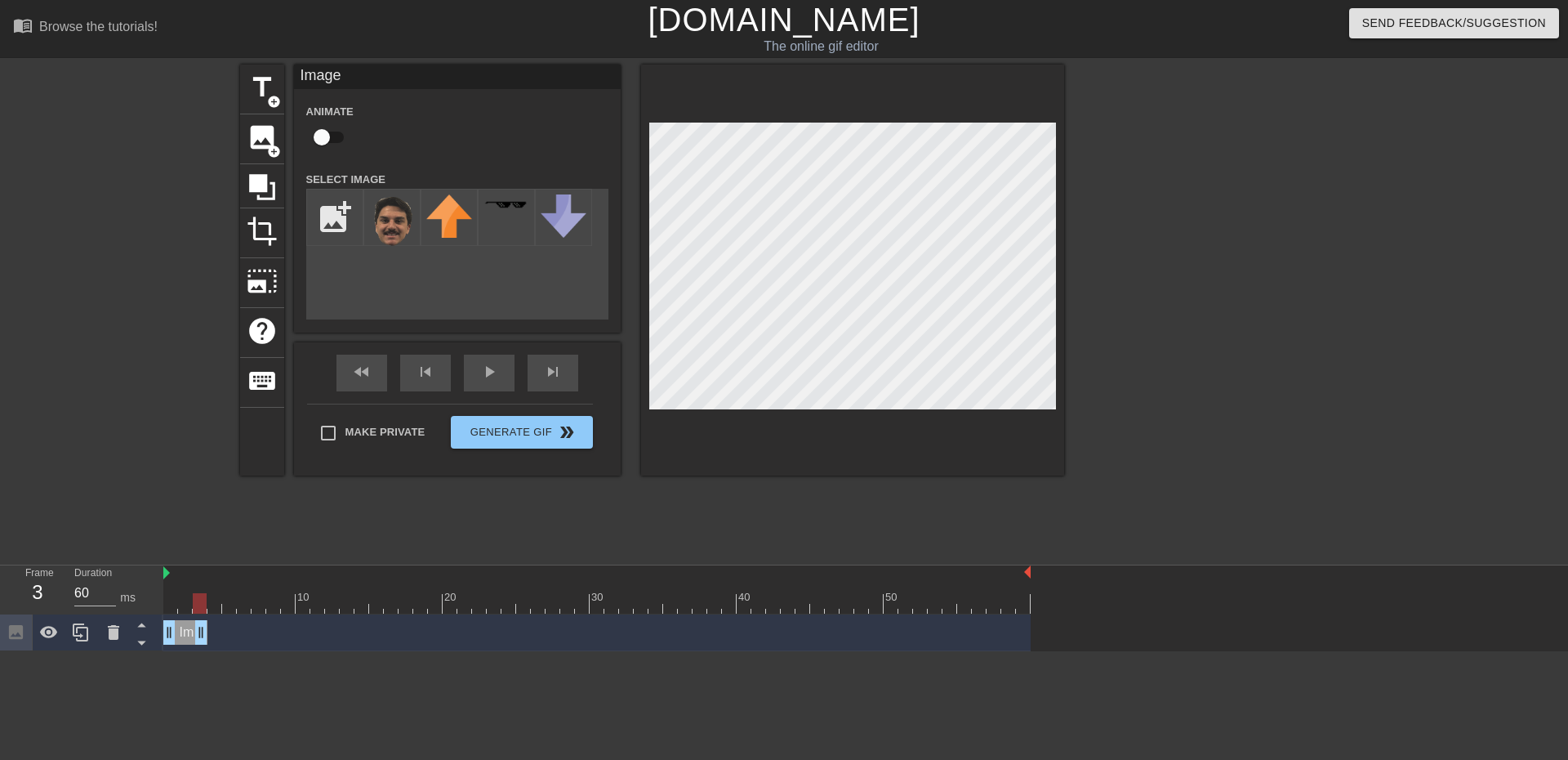 drag, startPoint x: 176, startPoint y: 633, endPoint x: 204, endPoint y: 629, distance: 28.28427 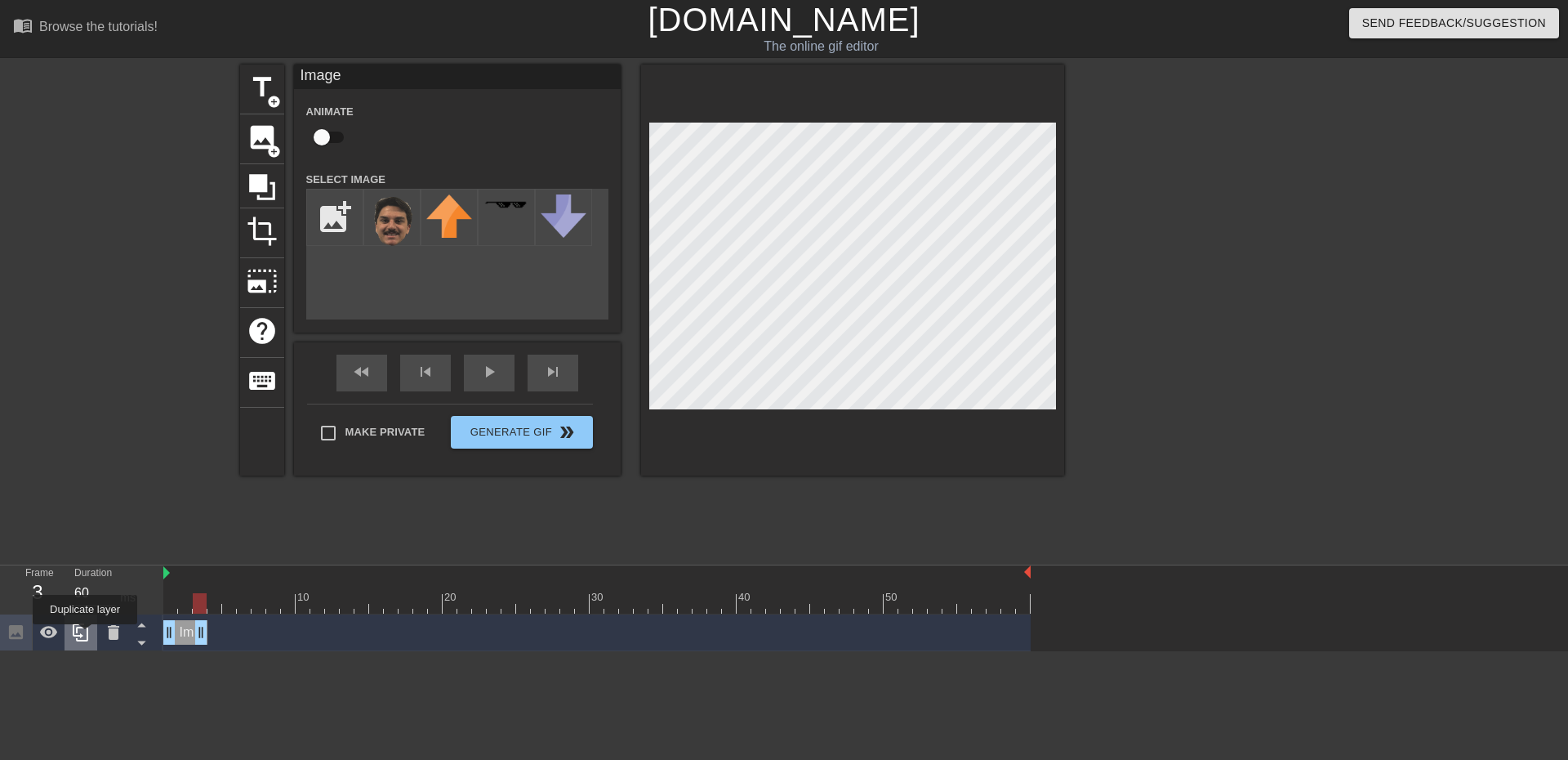 click 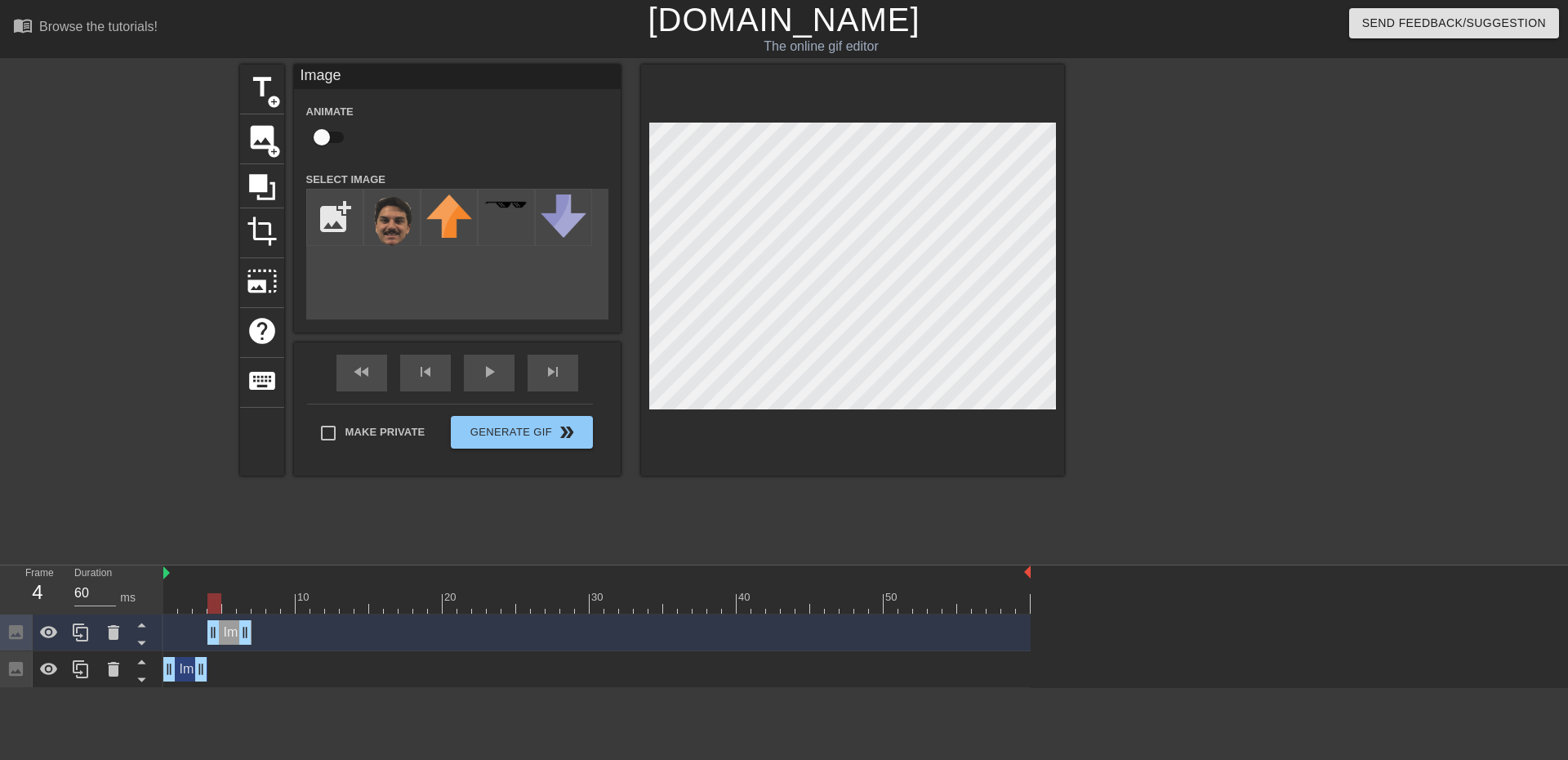 drag, startPoint x: 181, startPoint y: 634, endPoint x: 228, endPoint y: 633, distance: 47.01064 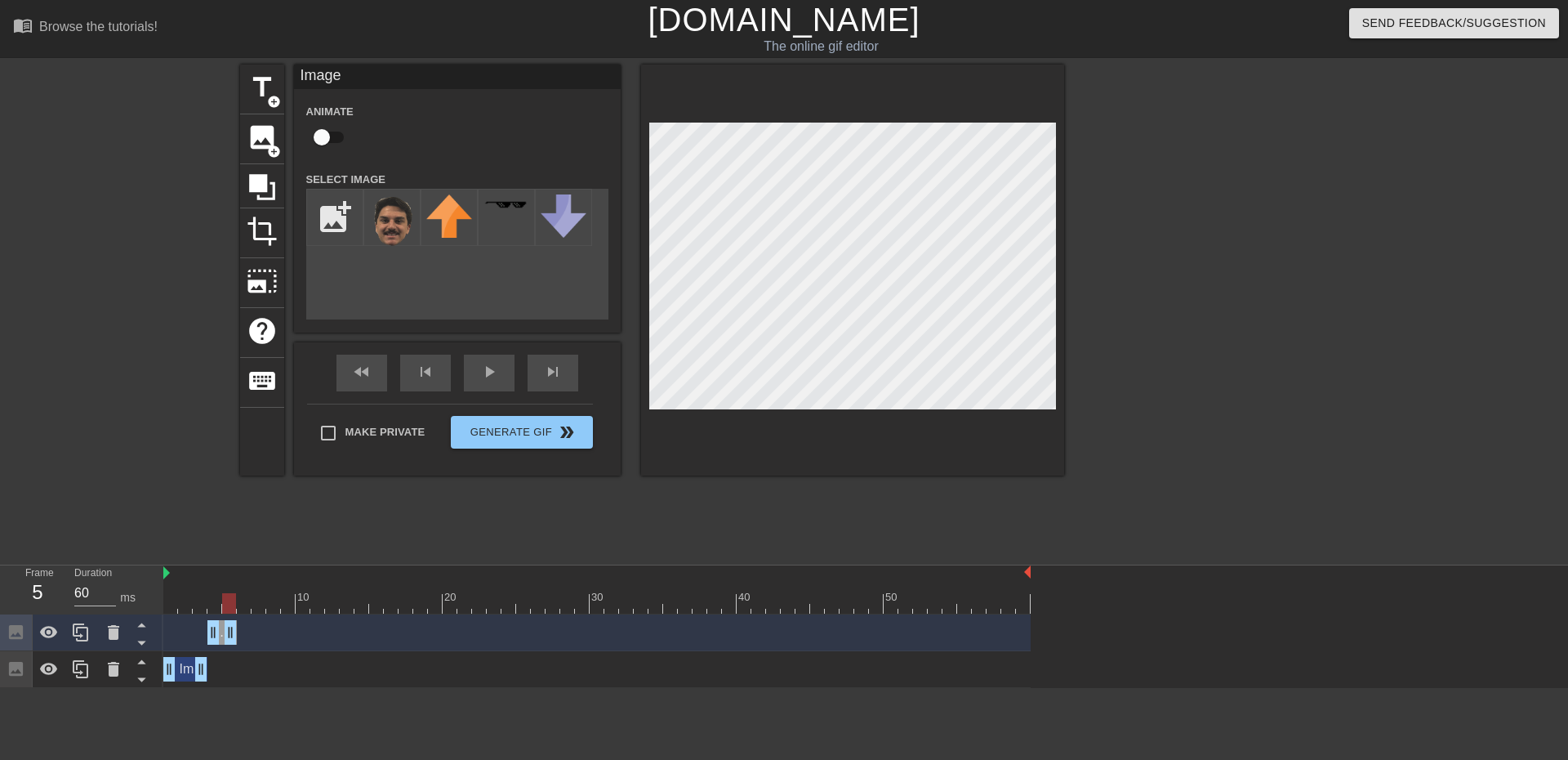 drag, startPoint x: 244, startPoint y: 628, endPoint x: 226, endPoint y: 630, distance: 18.11077 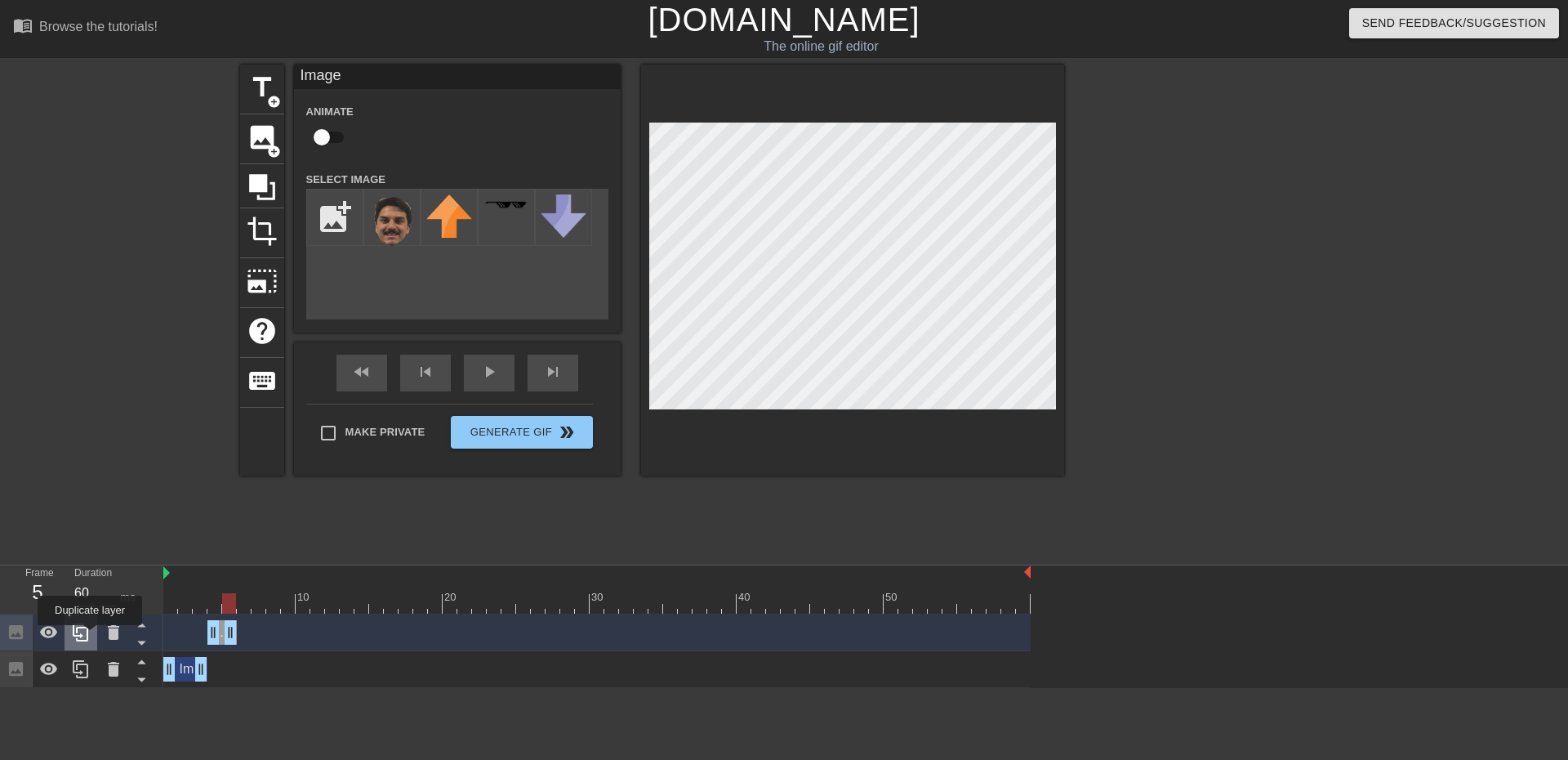 click 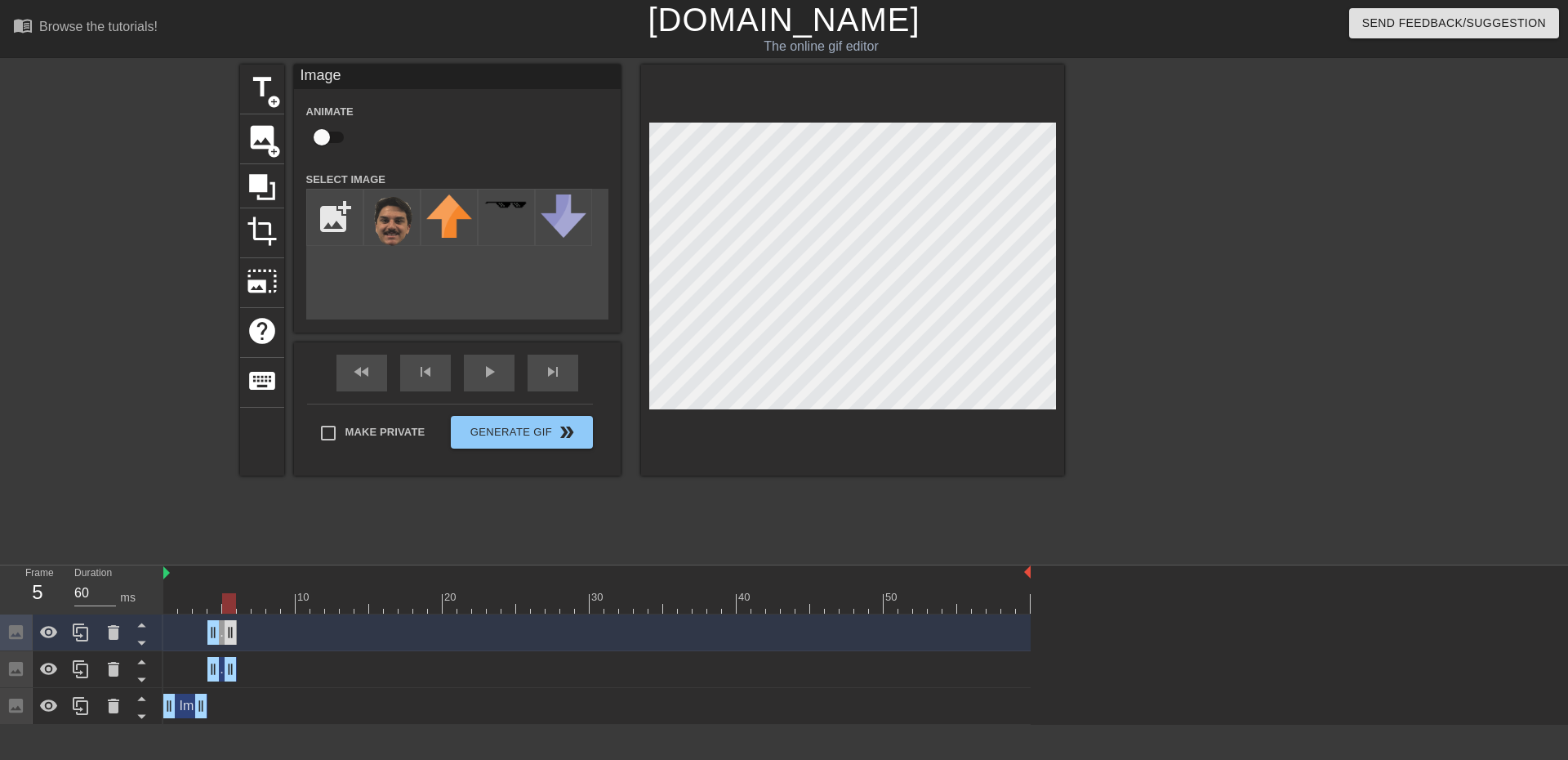 drag, startPoint x: 230, startPoint y: 627, endPoint x: 240, endPoint y: 626, distance: 10.0498756 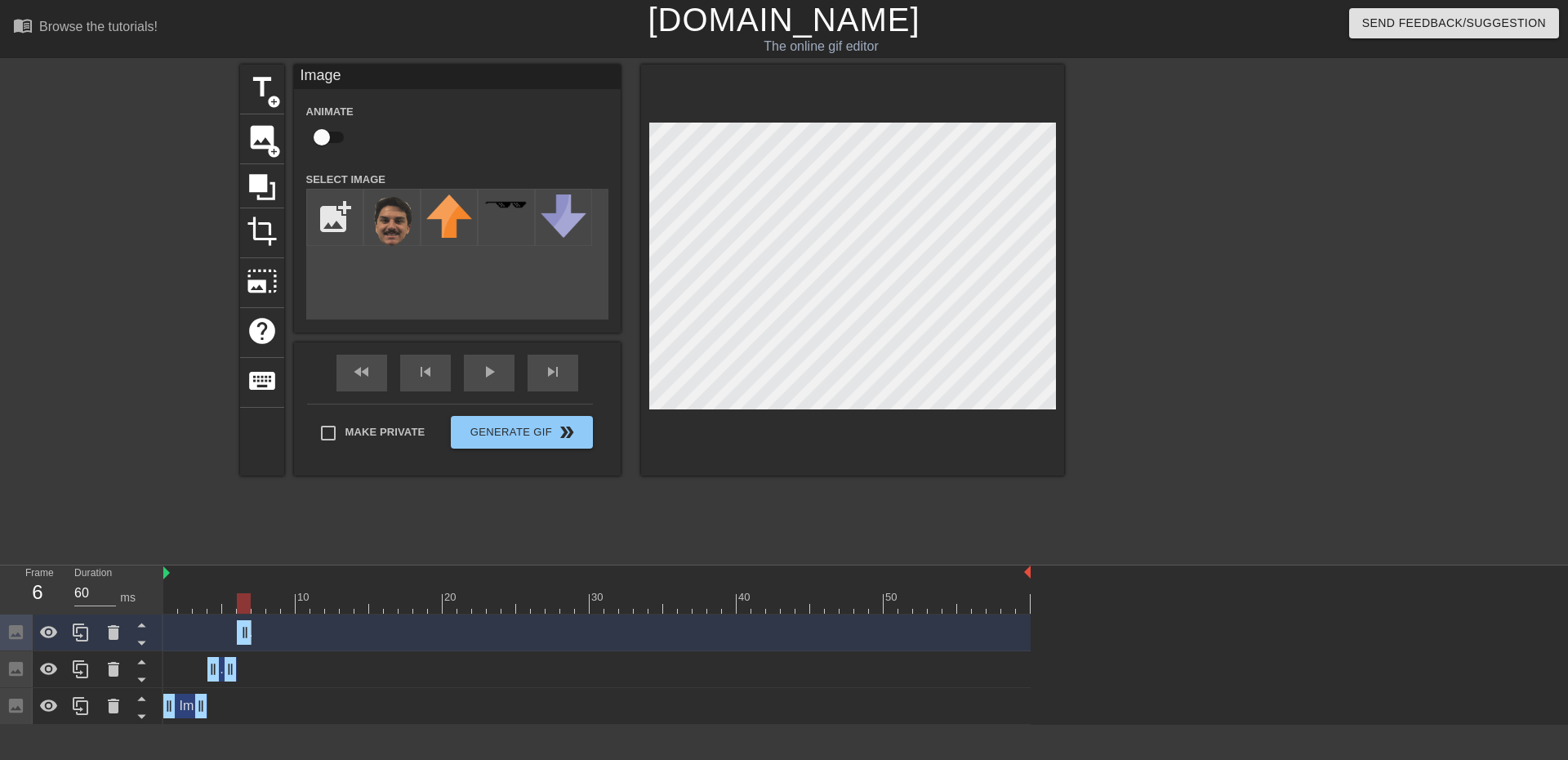 drag, startPoint x: 216, startPoint y: 633, endPoint x: 241, endPoint y: 632, distance: 25.019992 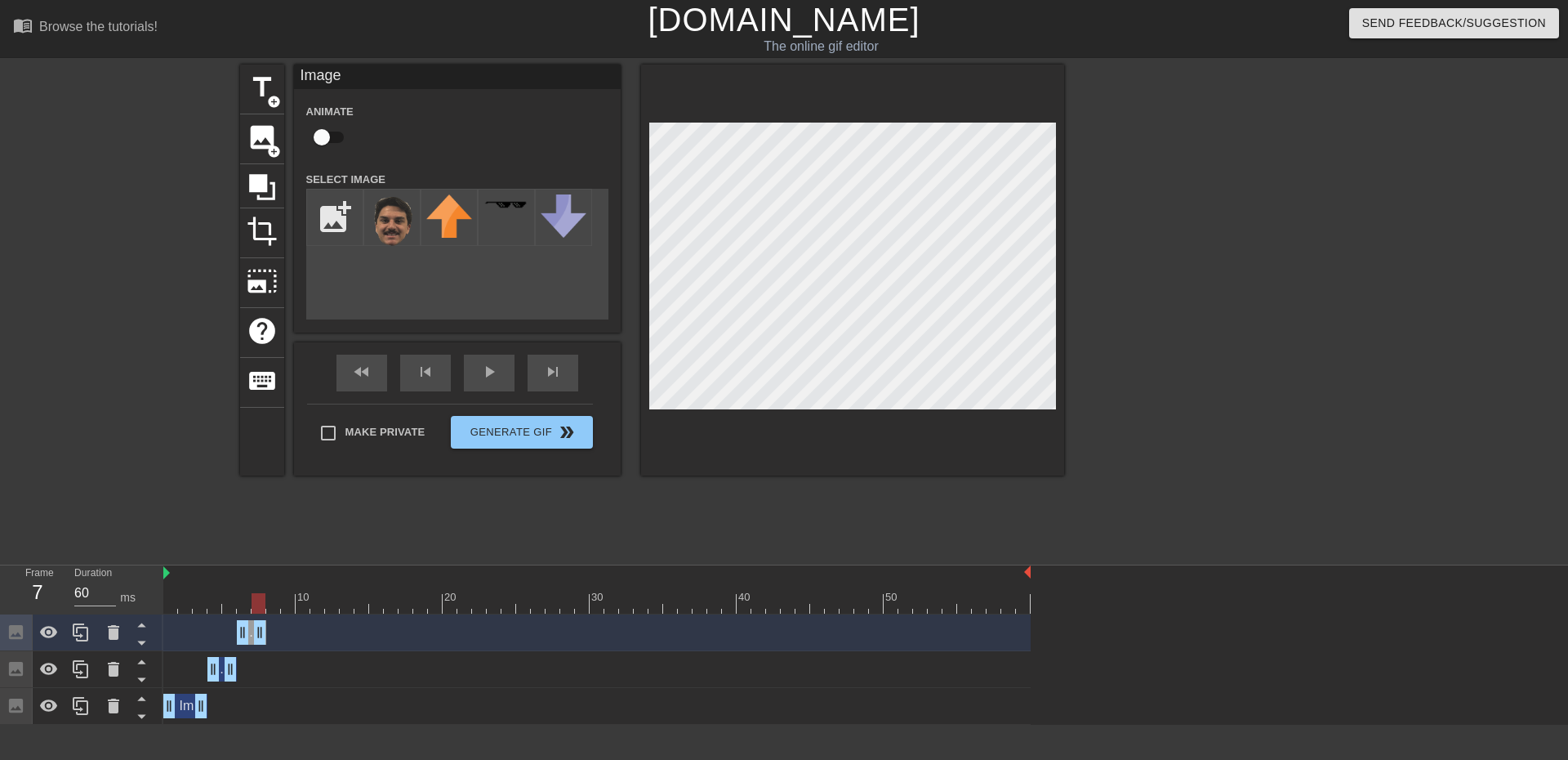 drag, startPoint x: 247, startPoint y: 629, endPoint x: 257, endPoint y: 628, distance: 10.049876 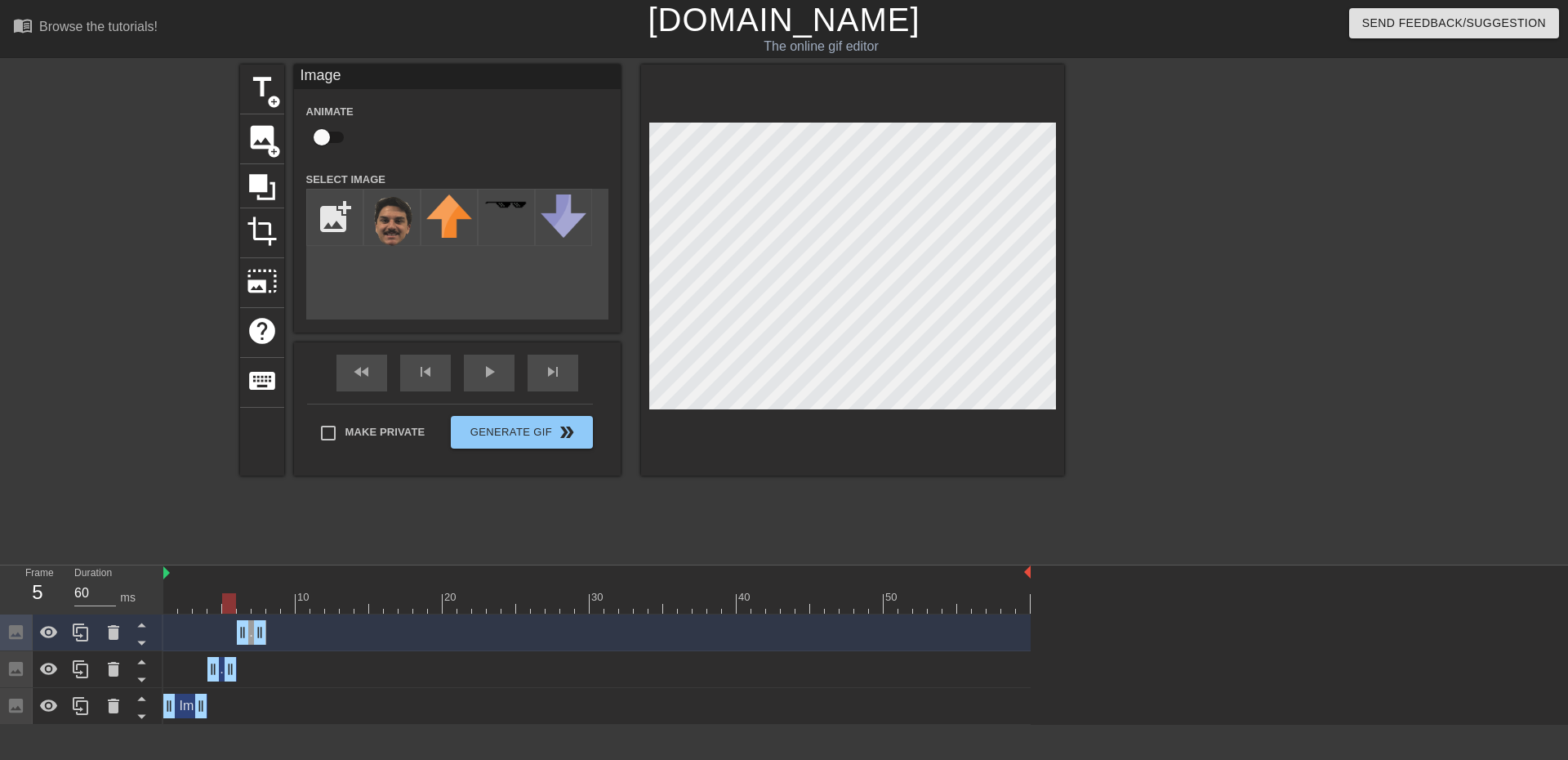 click at bounding box center [597, 603] 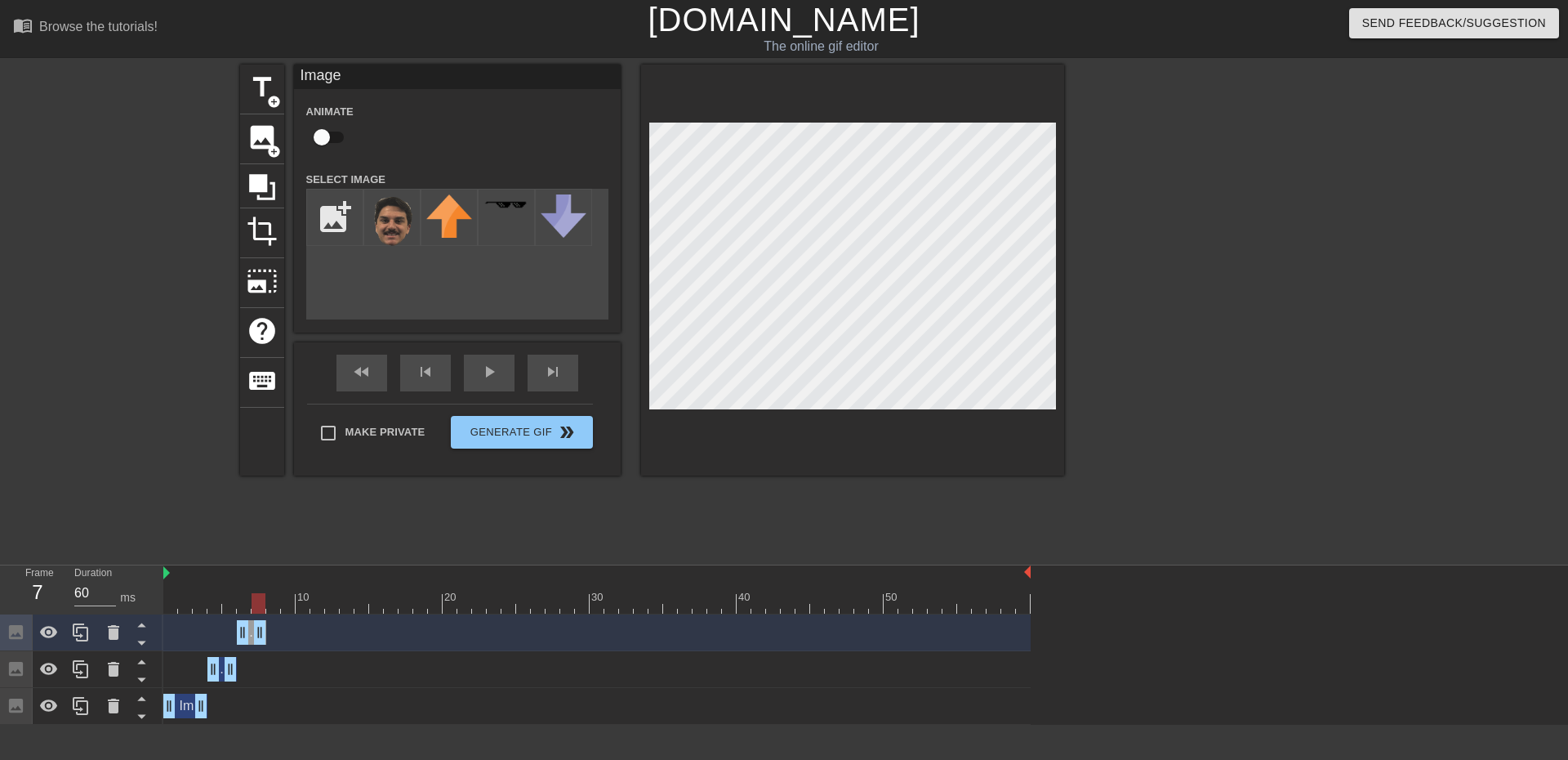 click at bounding box center (597, 603) 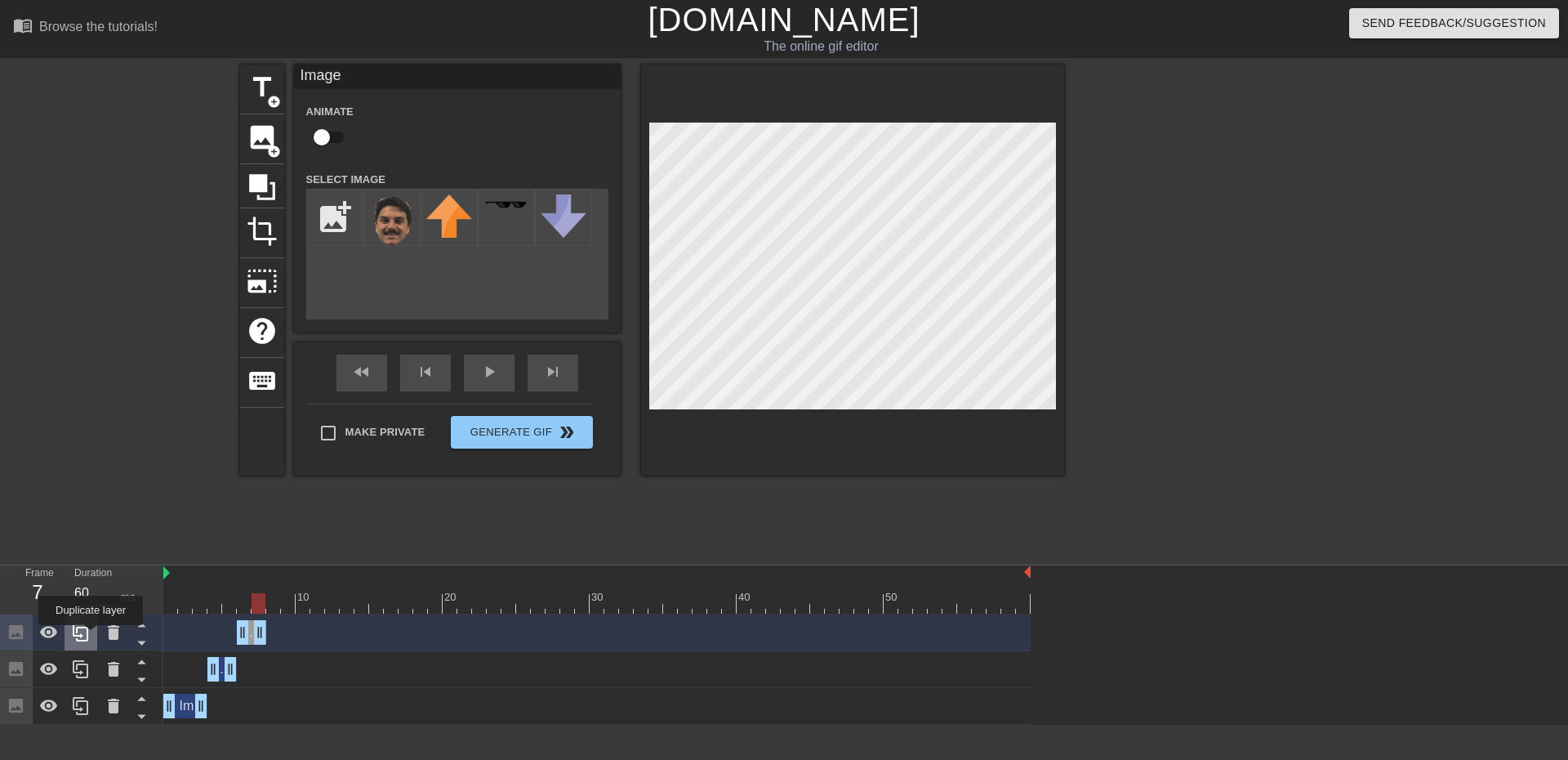 click at bounding box center (81, 633) 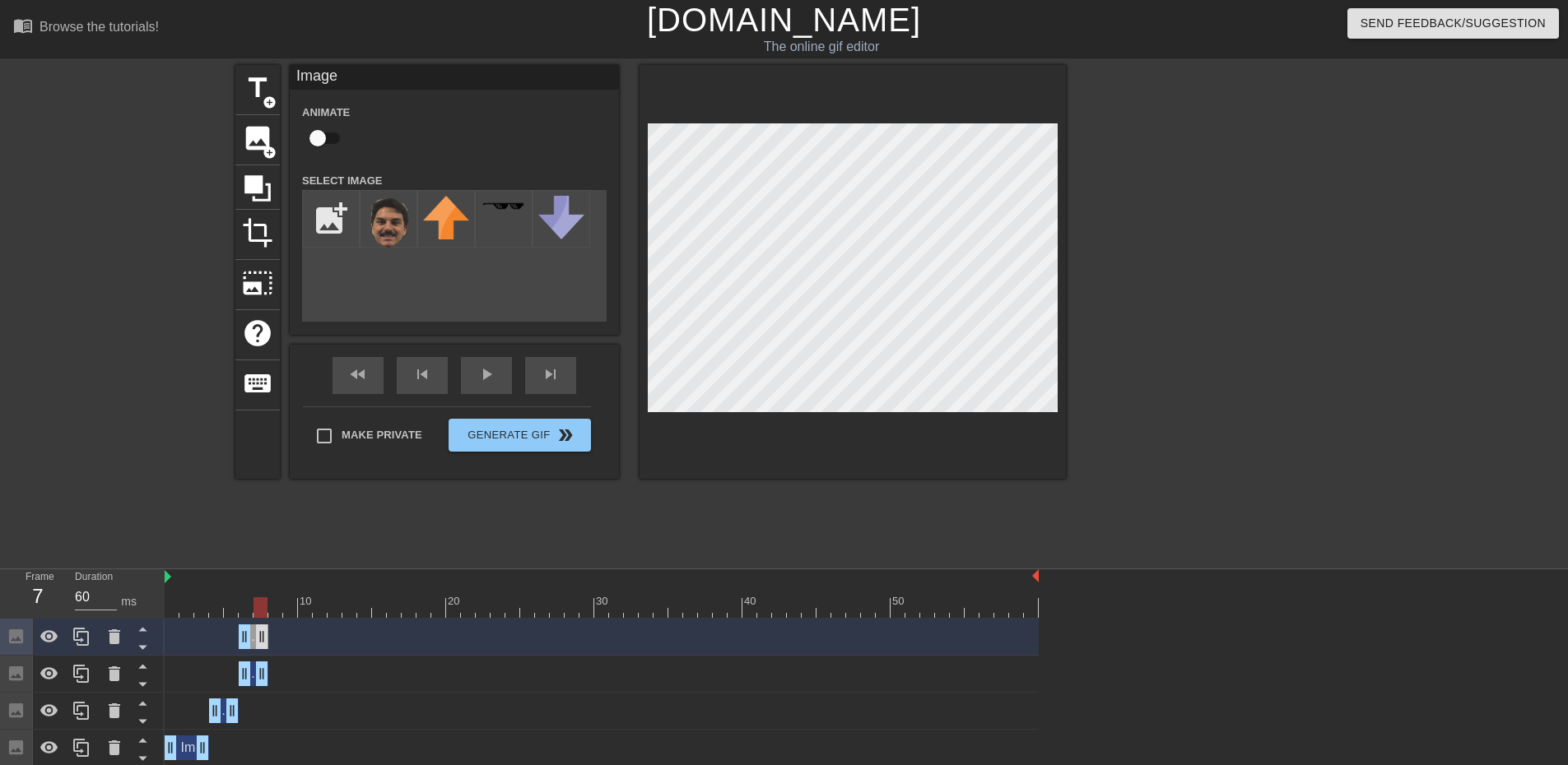 drag, startPoint x: 262, startPoint y: 639, endPoint x: 278, endPoint y: 638, distance: 16.03122 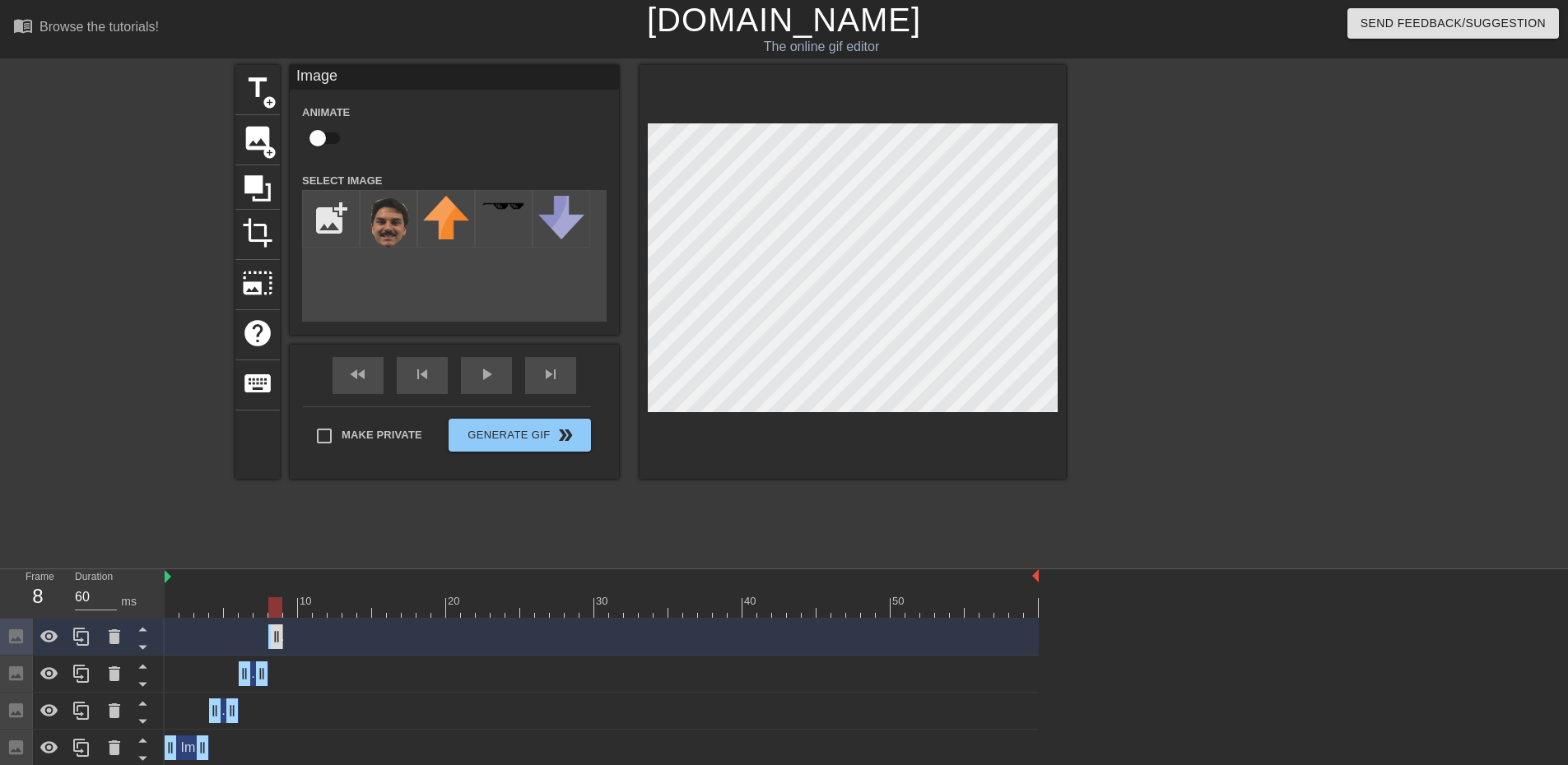drag, startPoint x: 241, startPoint y: 641, endPoint x: 269, endPoint y: 638, distance: 28.160256 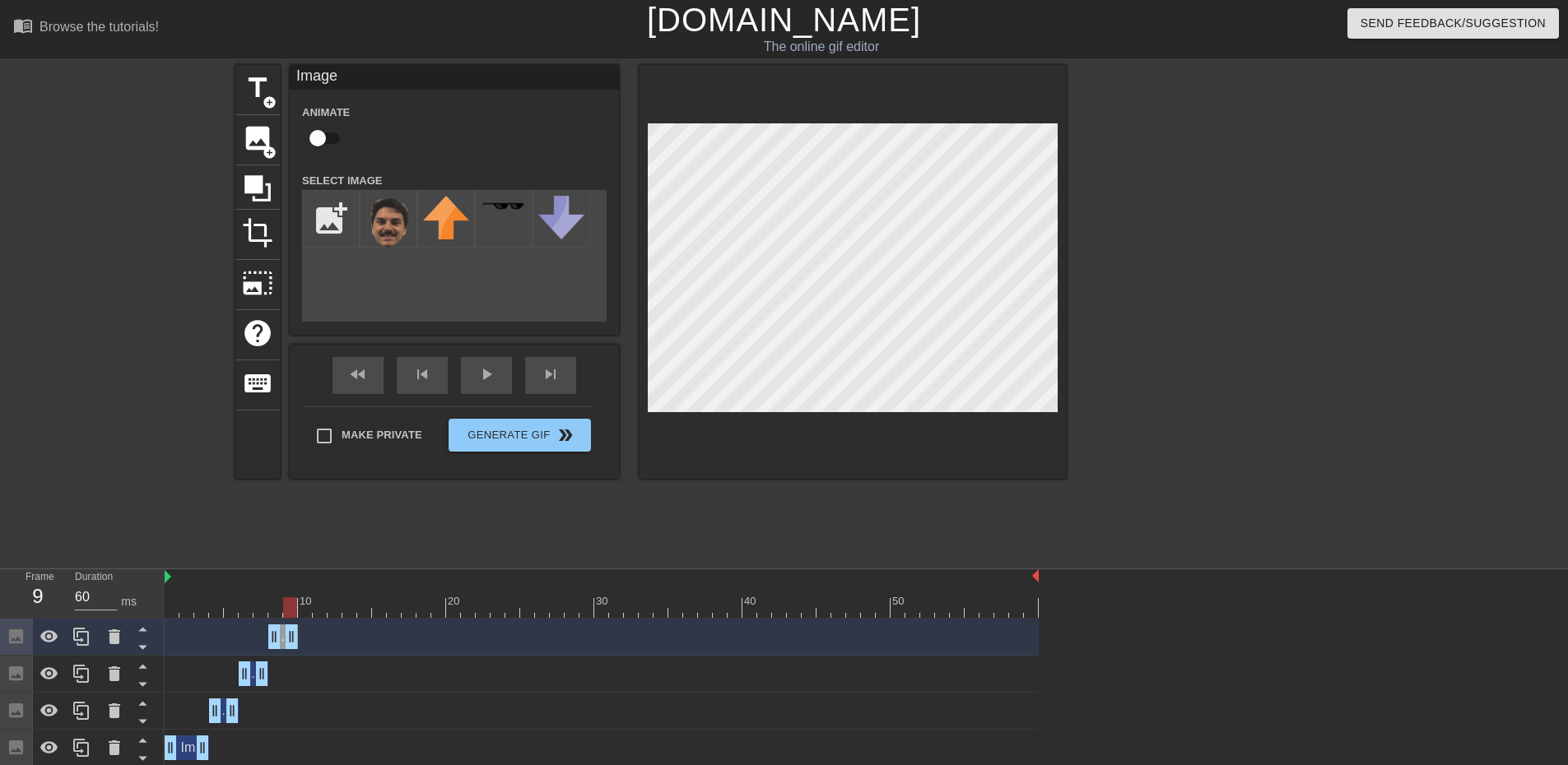 drag, startPoint x: 276, startPoint y: 638, endPoint x: 288, endPoint y: 637, distance: 12.041595 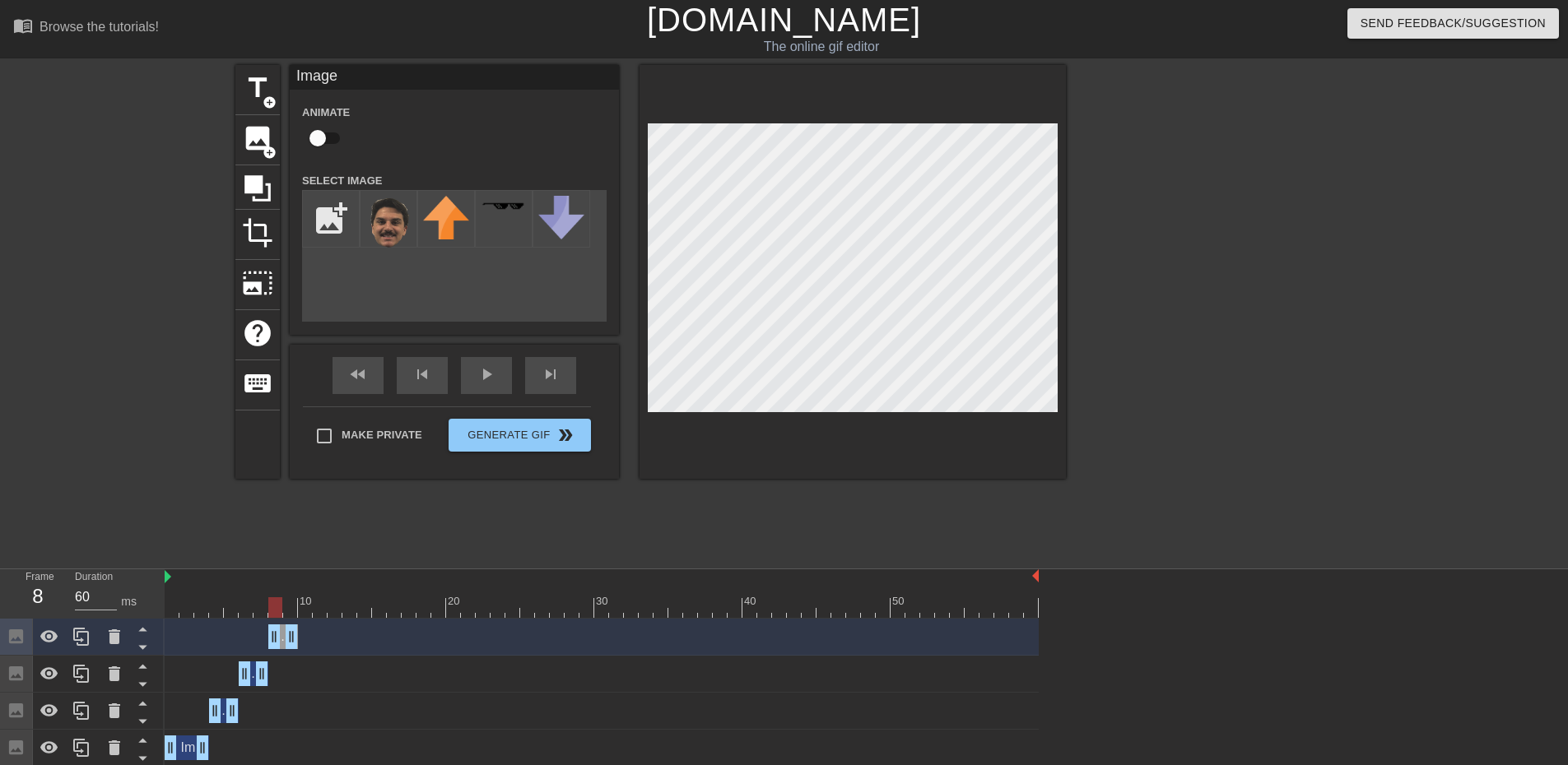 click at bounding box center [602, 607] 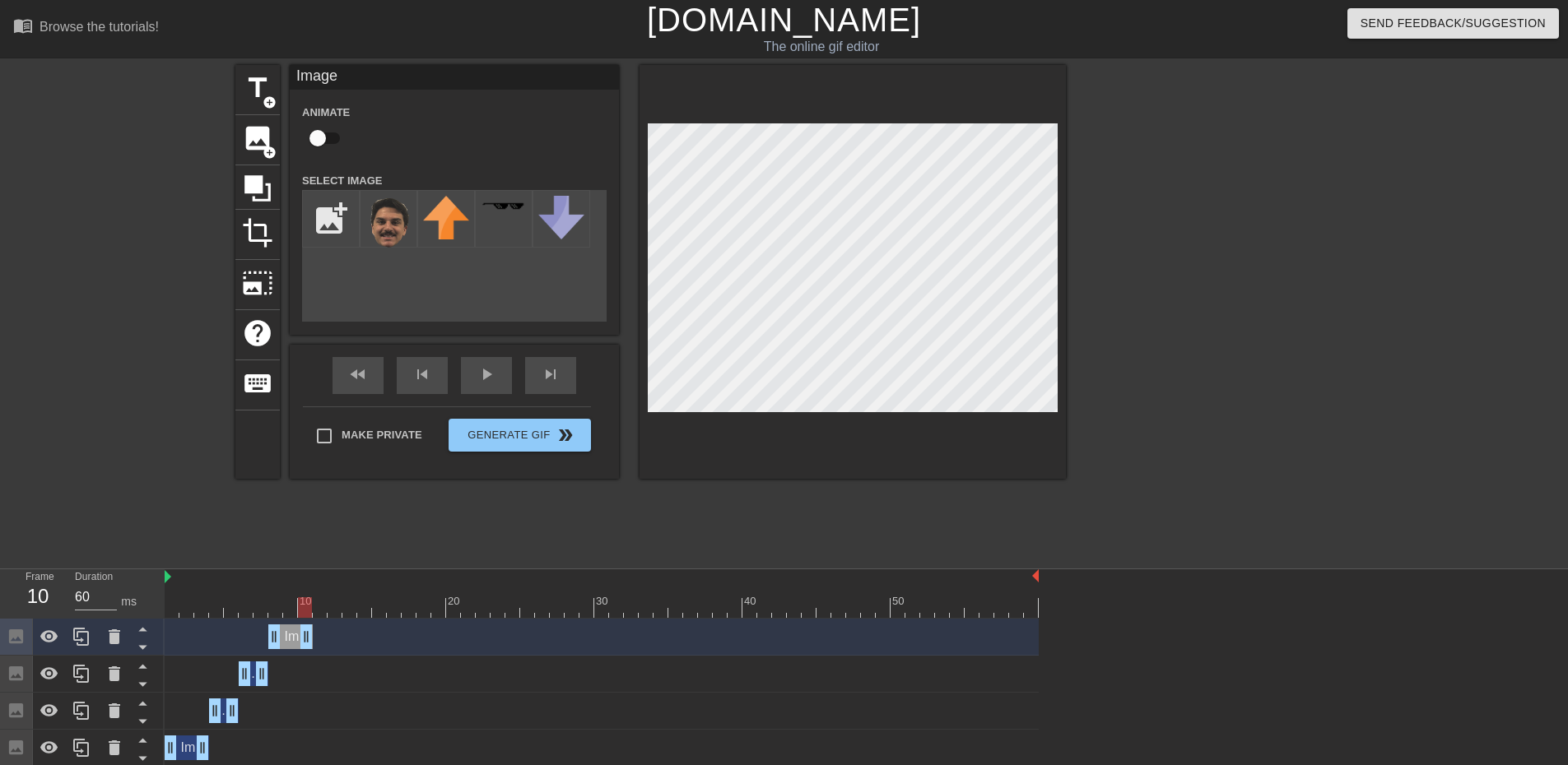drag, startPoint x: 293, startPoint y: 633, endPoint x: 313, endPoint y: 633, distance: 20 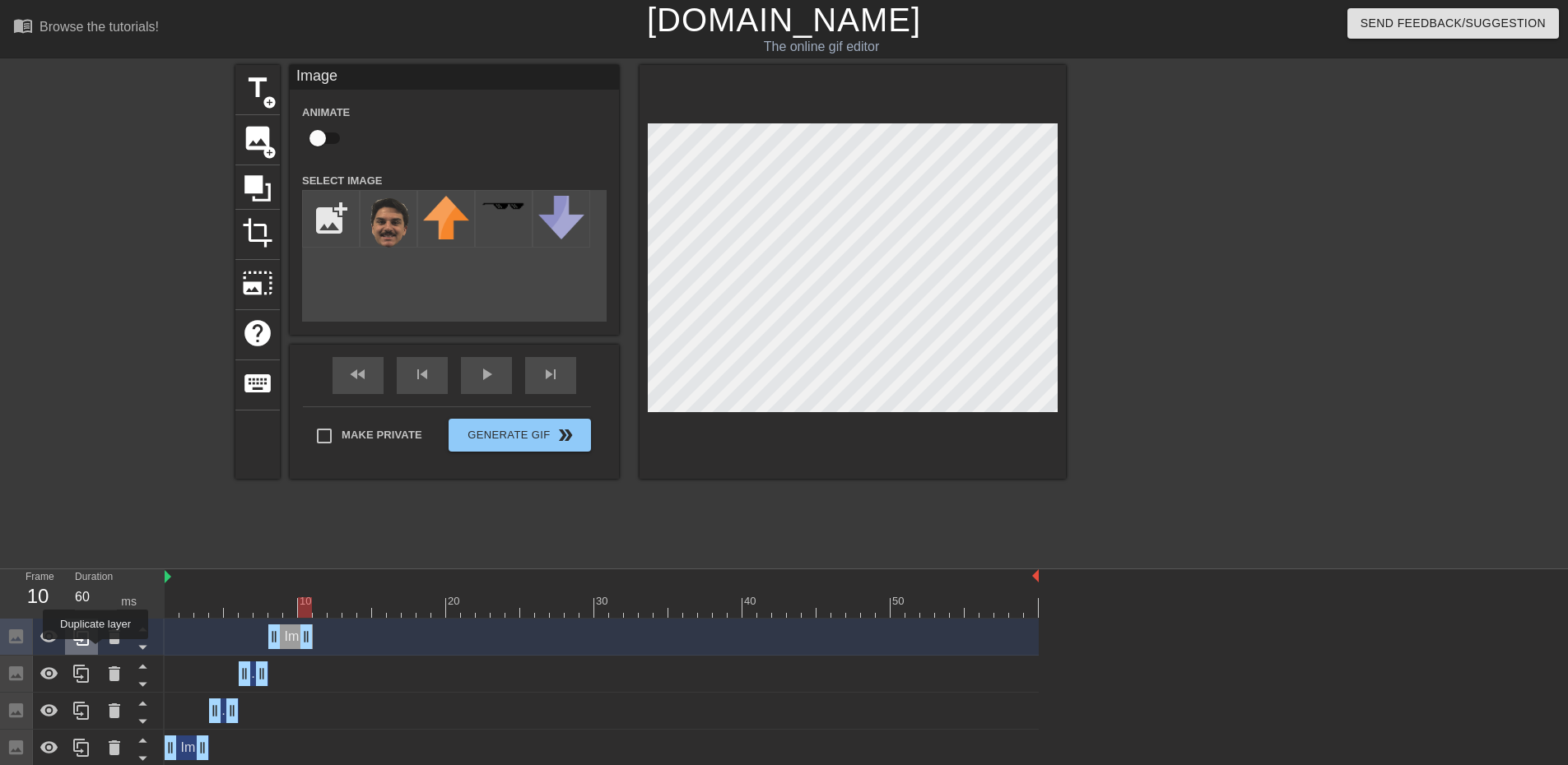 click at bounding box center [81, 637] 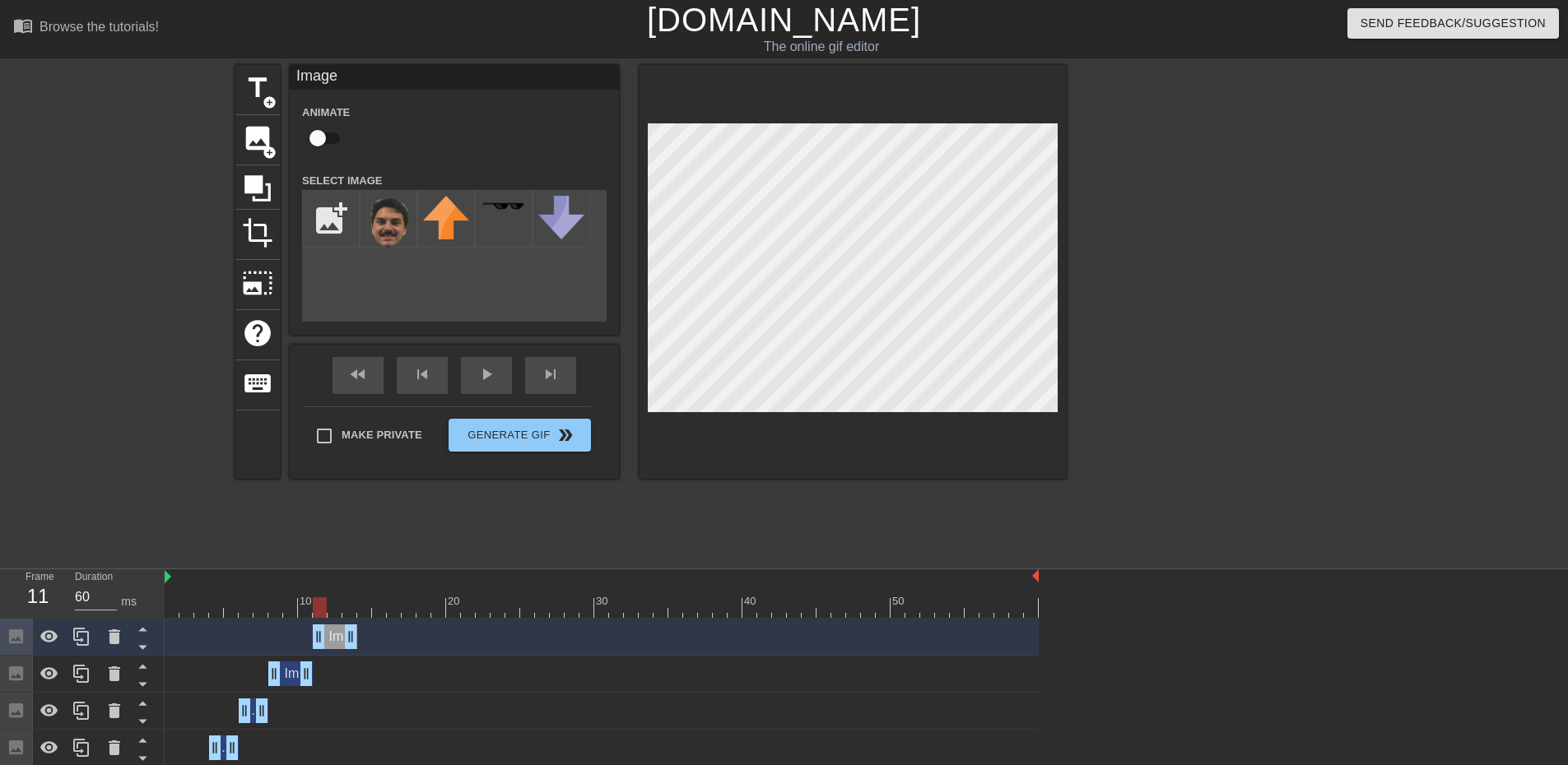 drag, startPoint x: 290, startPoint y: 642, endPoint x: 335, endPoint y: 641, distance: 45.01111 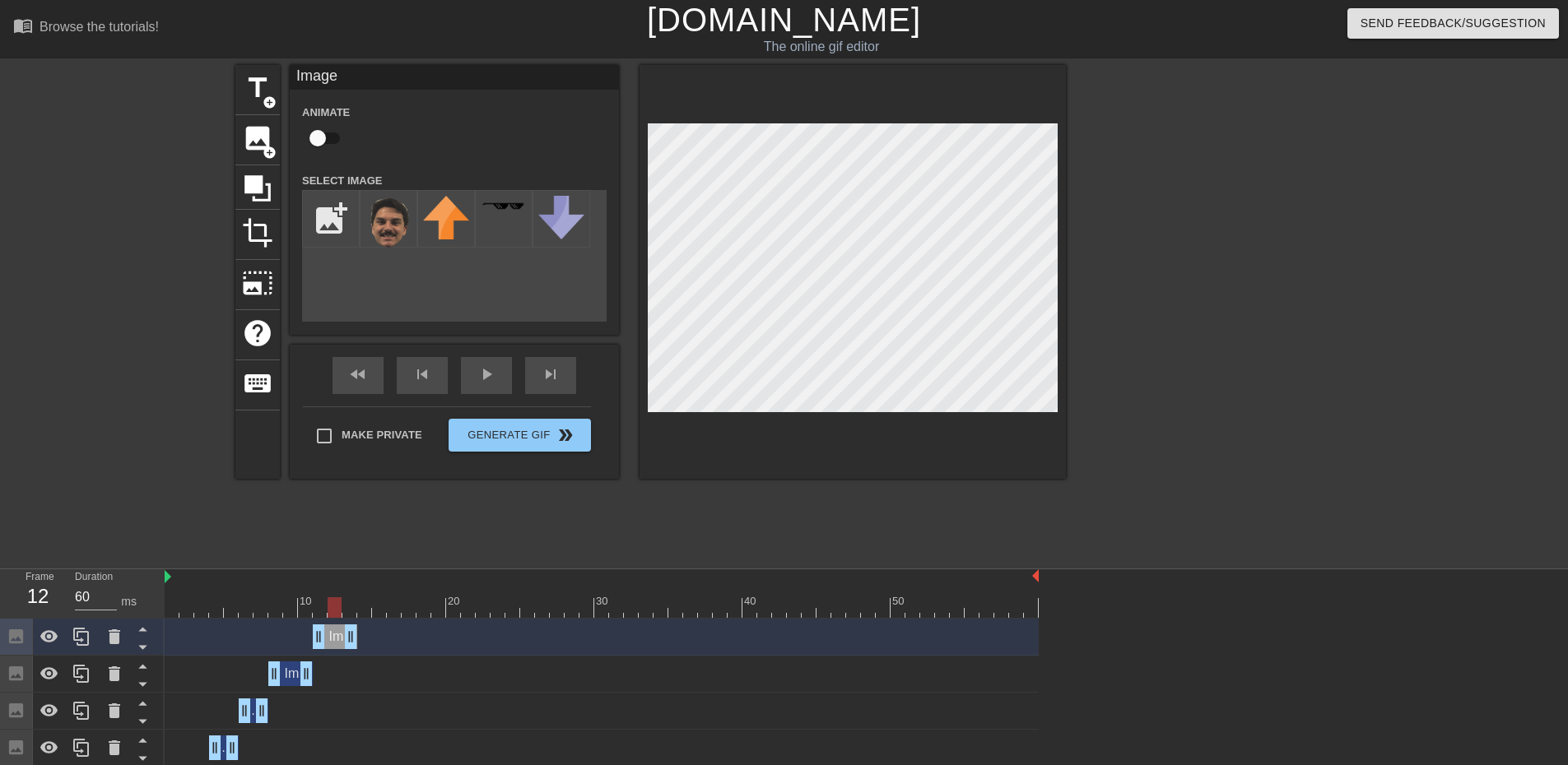 click at bounding box center [602, 607] 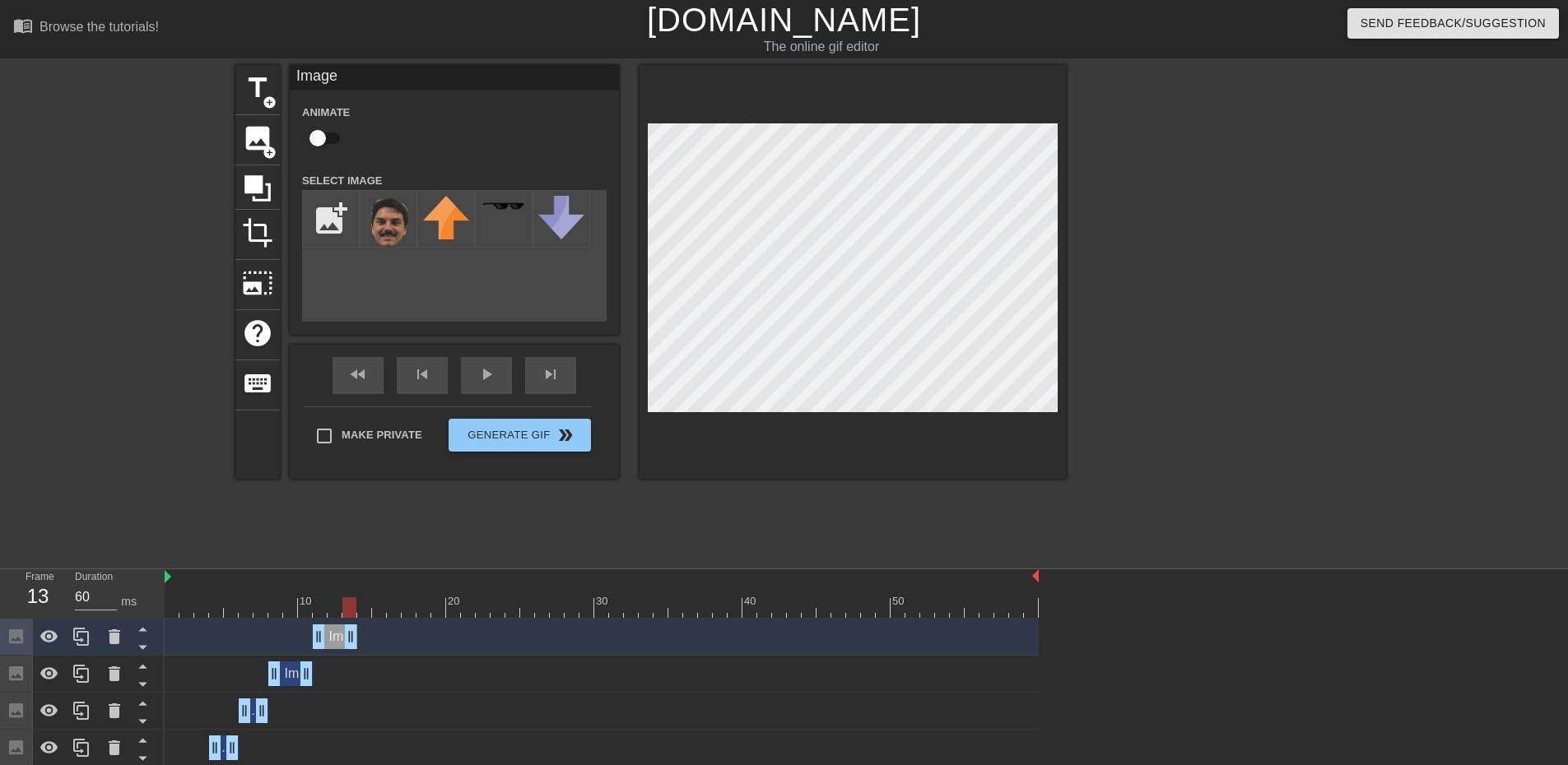 click at bounding box center (602, 607) 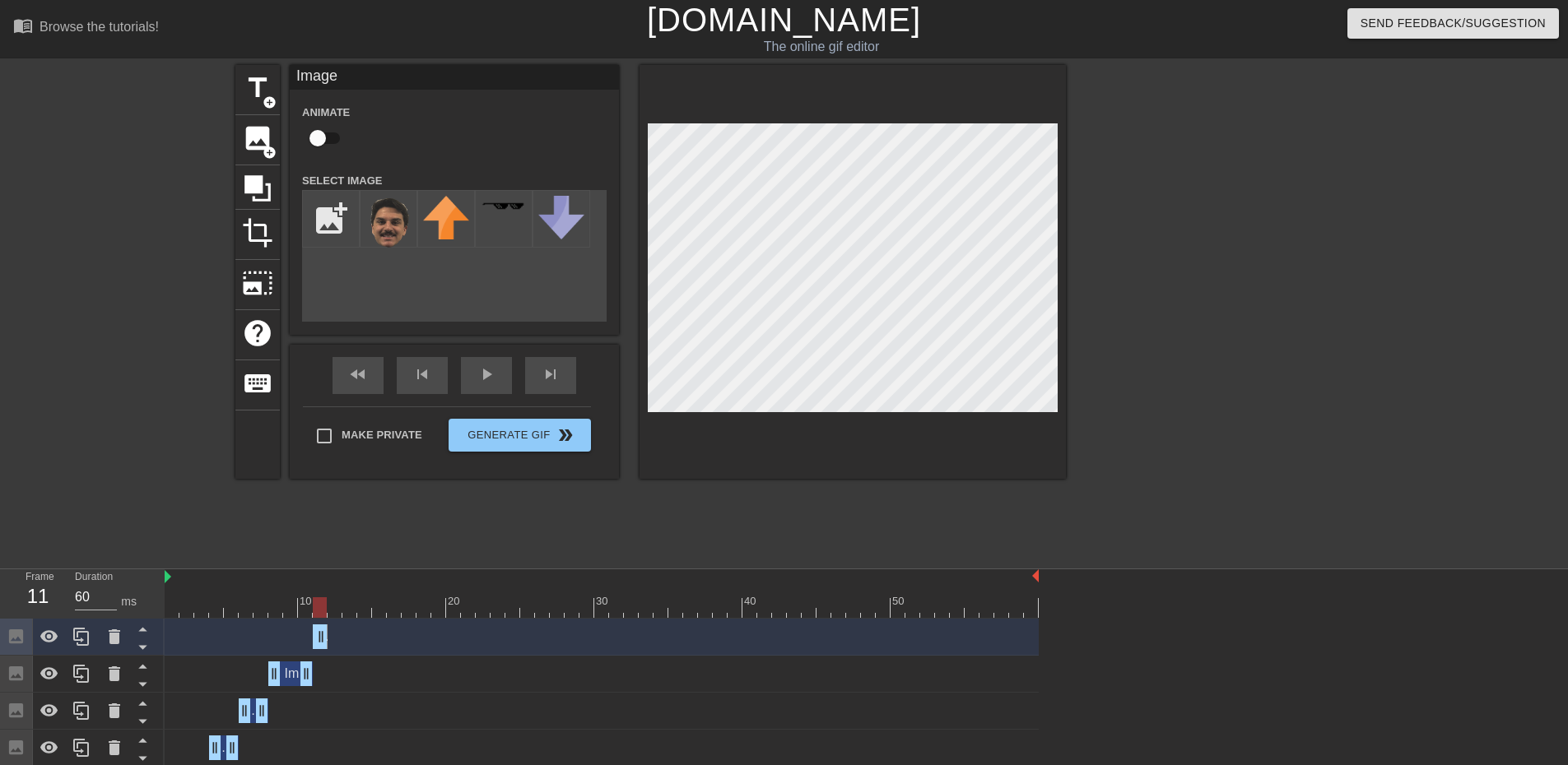 drag, startPoint x: 353, startPoint y: 635, endPoint x: 328, endPoint y: 642, distance: 25.96151 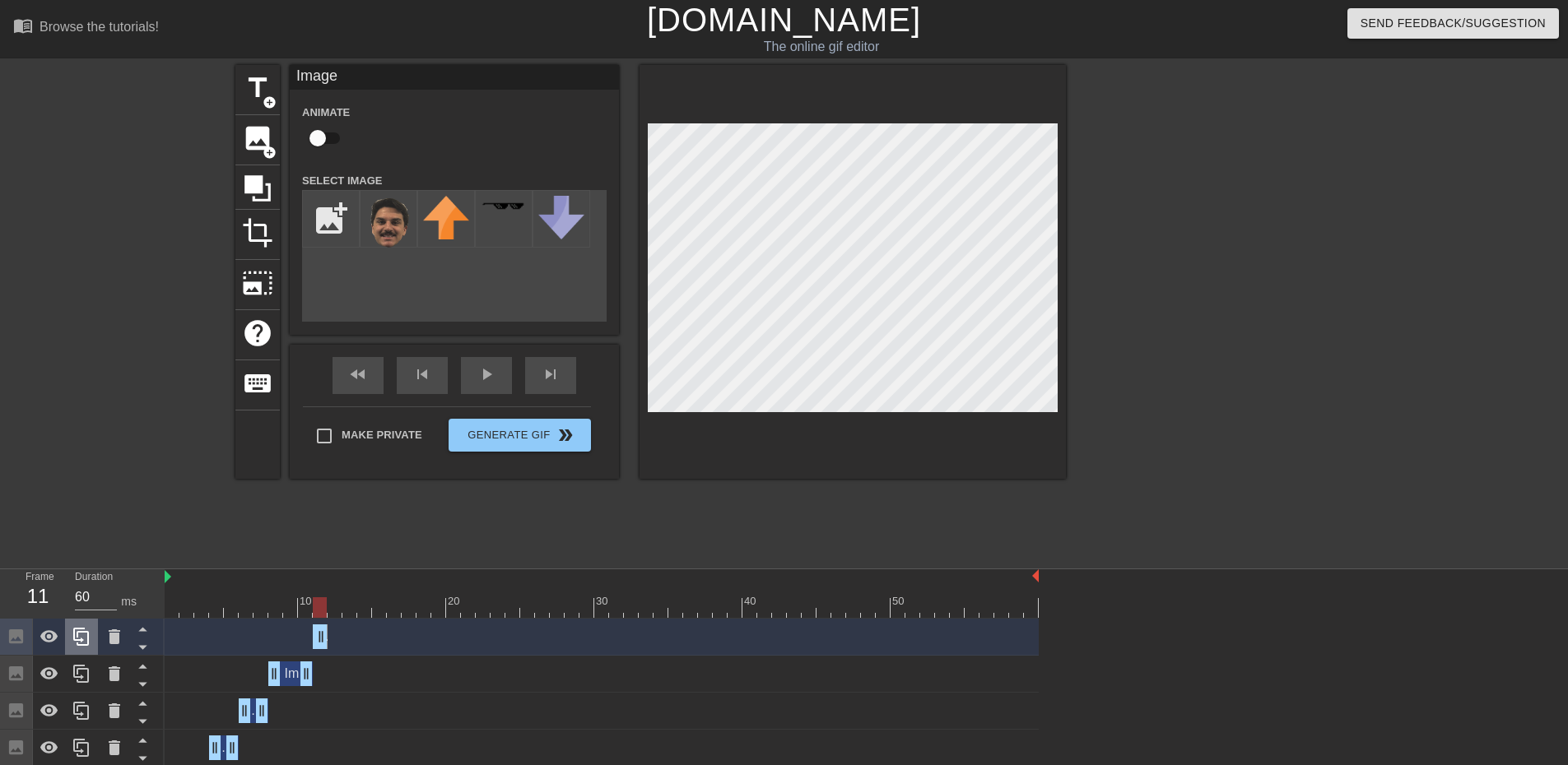 click 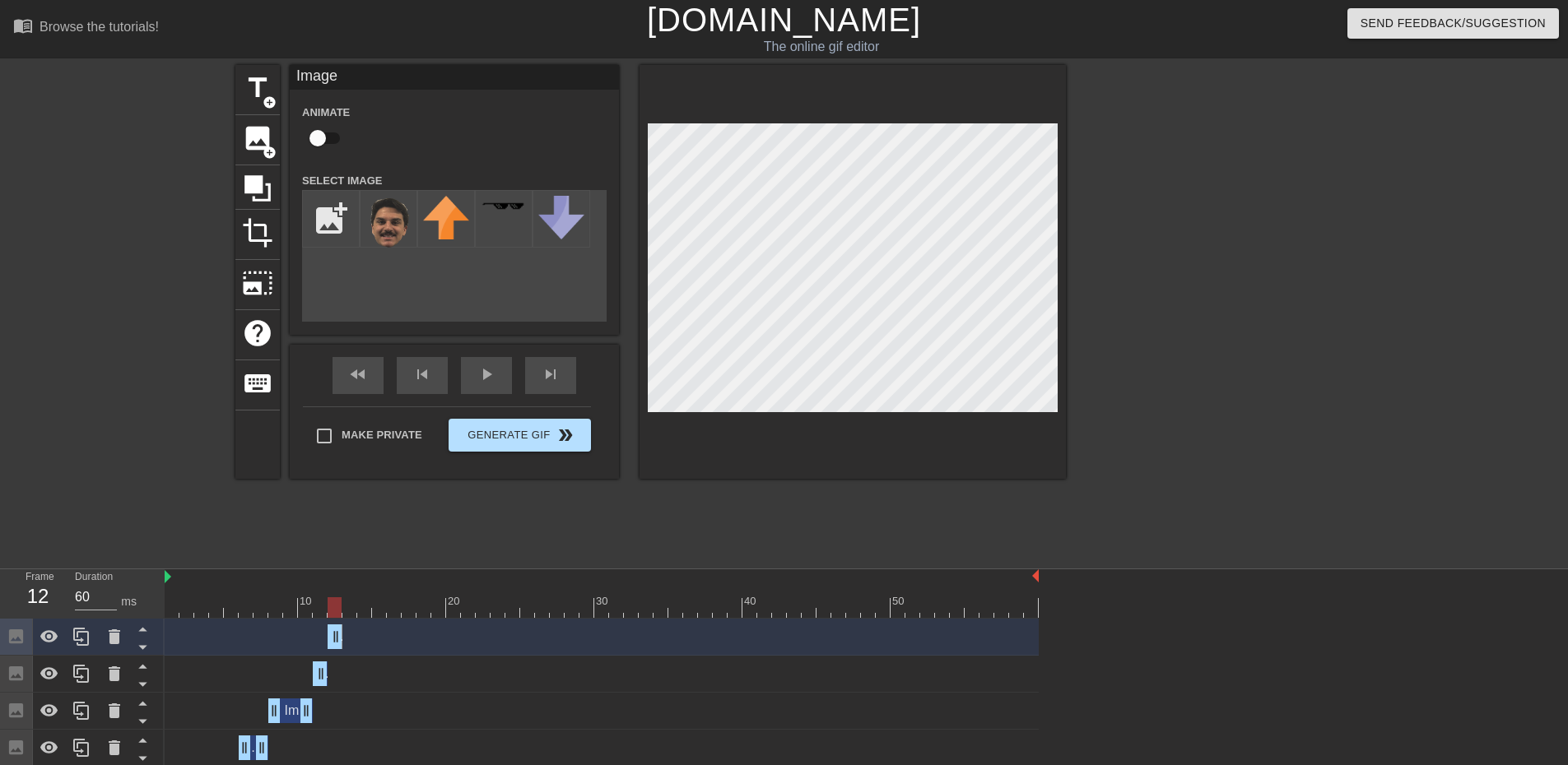 drag, startPoint x: 320, startPoint y: 638, endPoint x: 526, endPoint y: 432, distance: 291.328 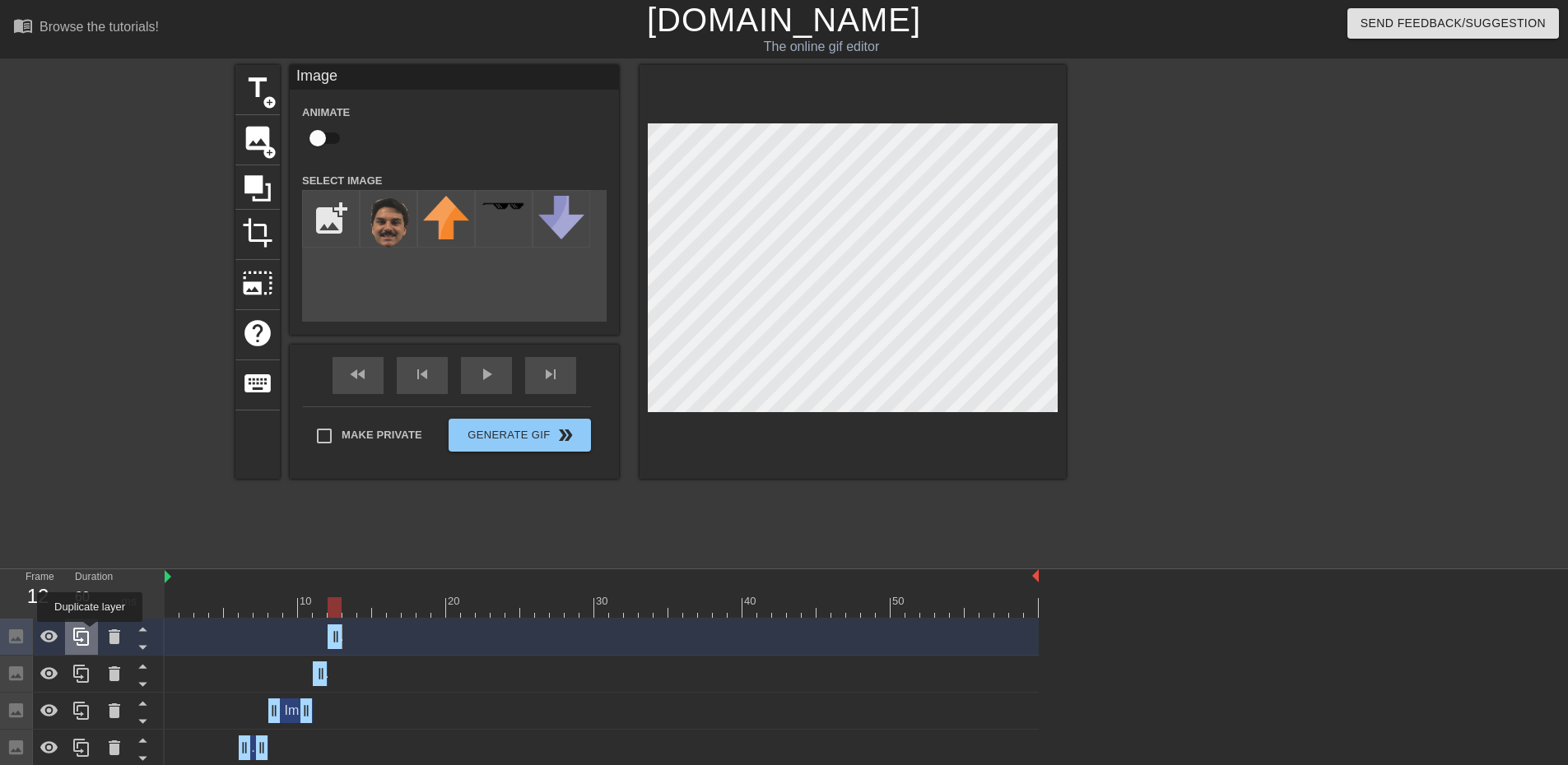 click 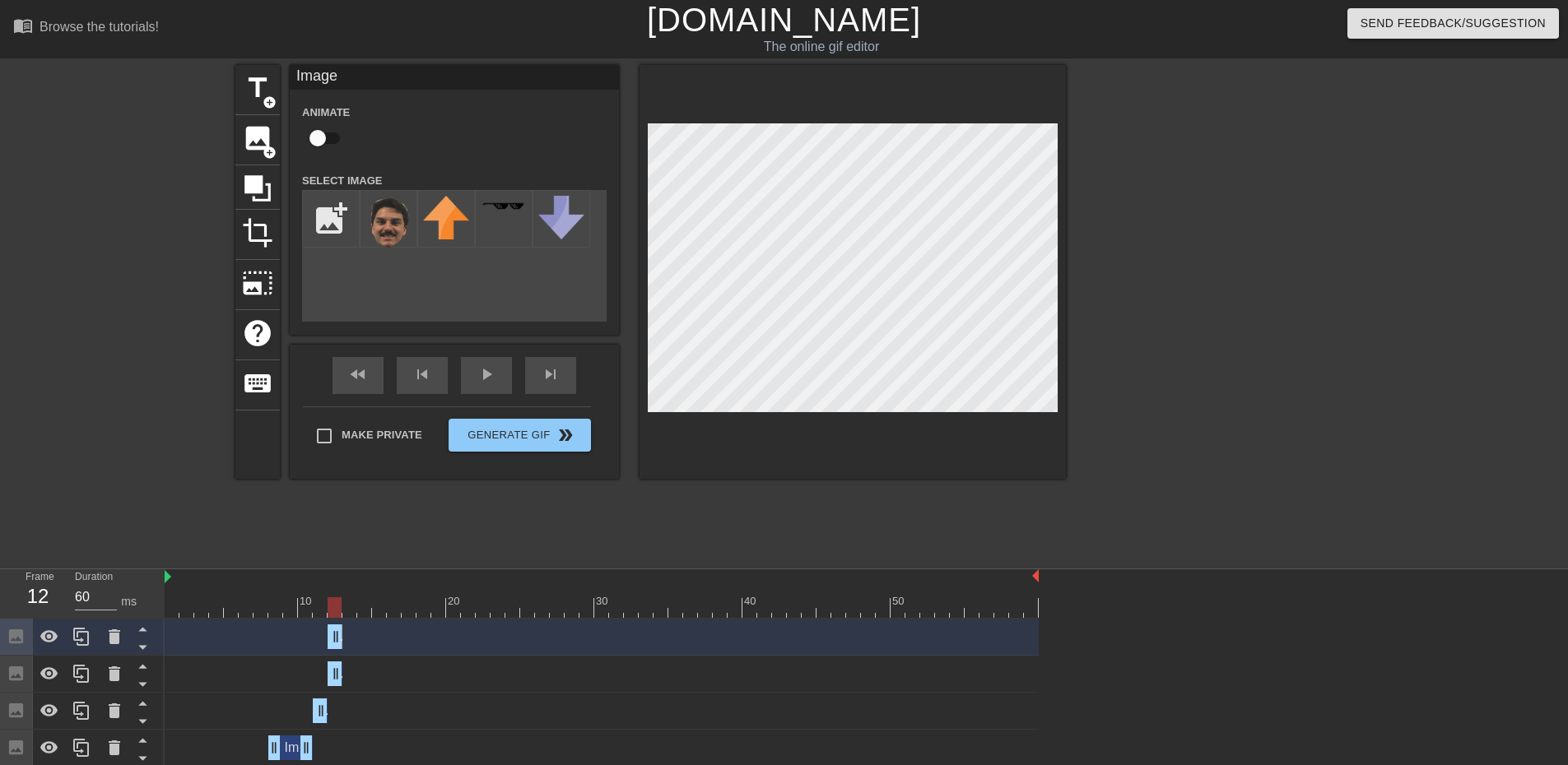 drag, startPoint x: 341, startPoint y: 639, endPoint x: 358, endPoint y: 638, distance: 17.029386 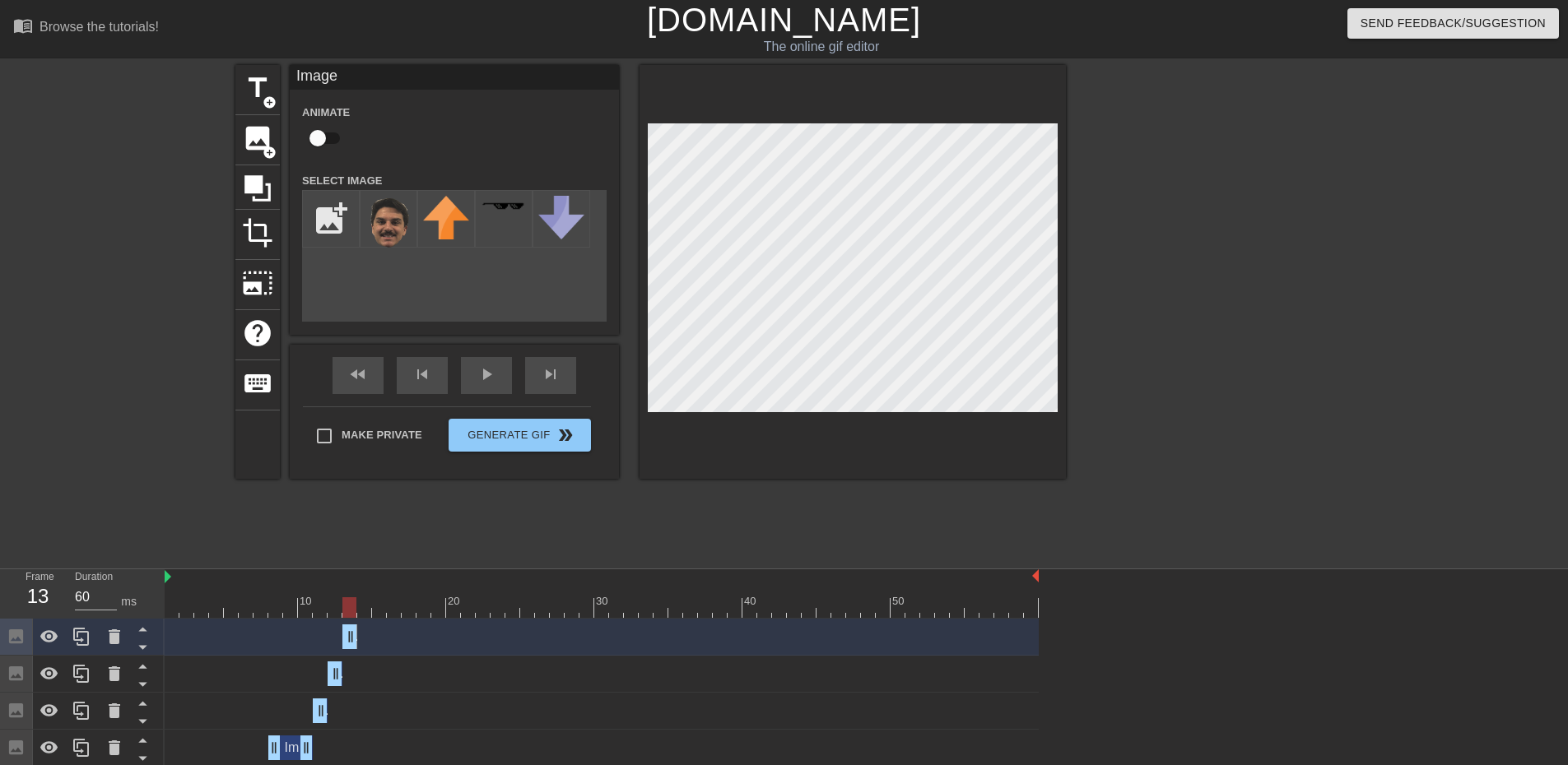 drag, startPoint x: 333, startPoint y: 641, endPoint x: 351, endPoint y: 640, distance: 18.027756 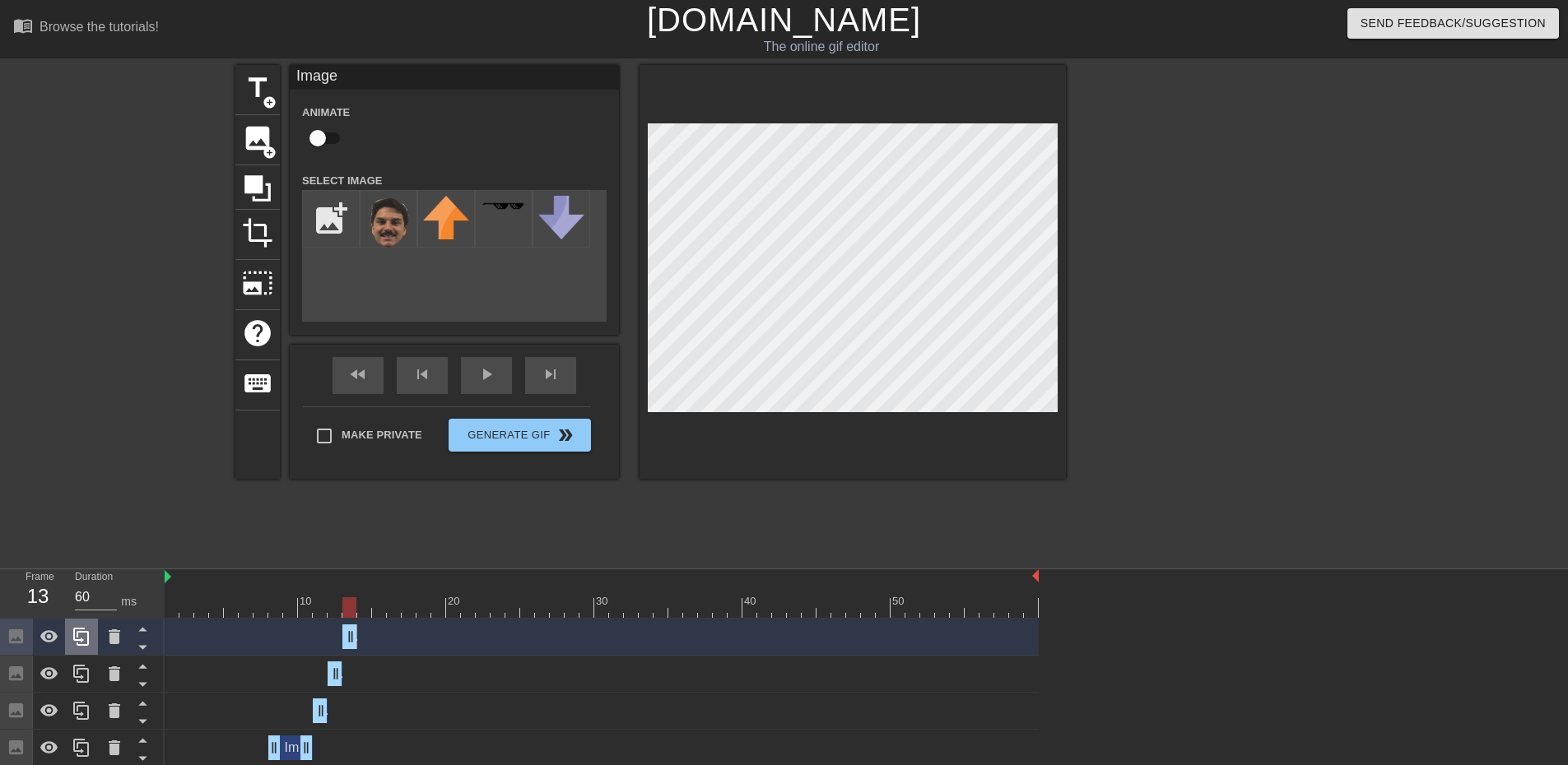 click 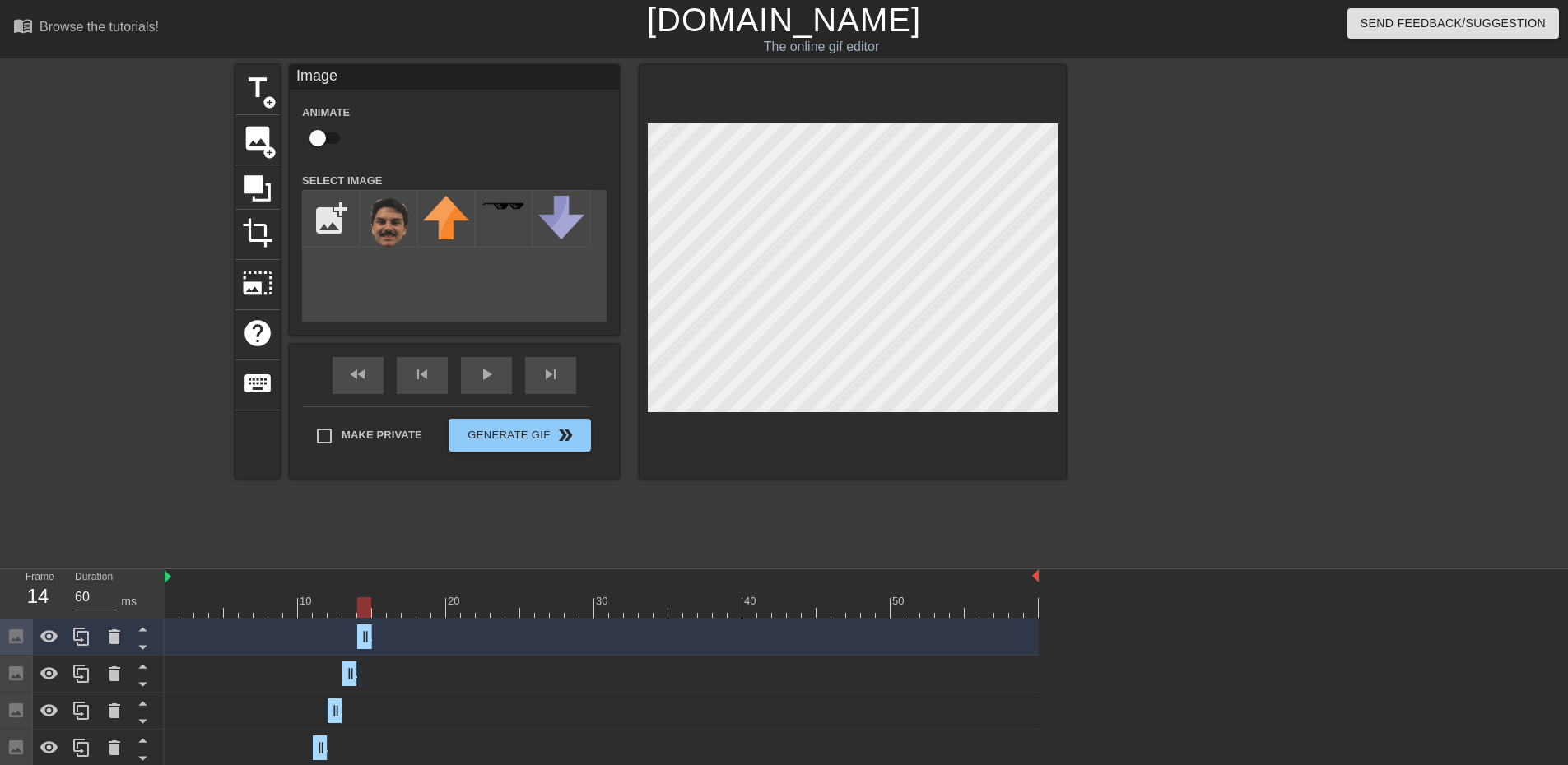 drag, startPoint x: 347, startPoint y: 641, endPoint x: 360, endPoint y: 641, distance: 13 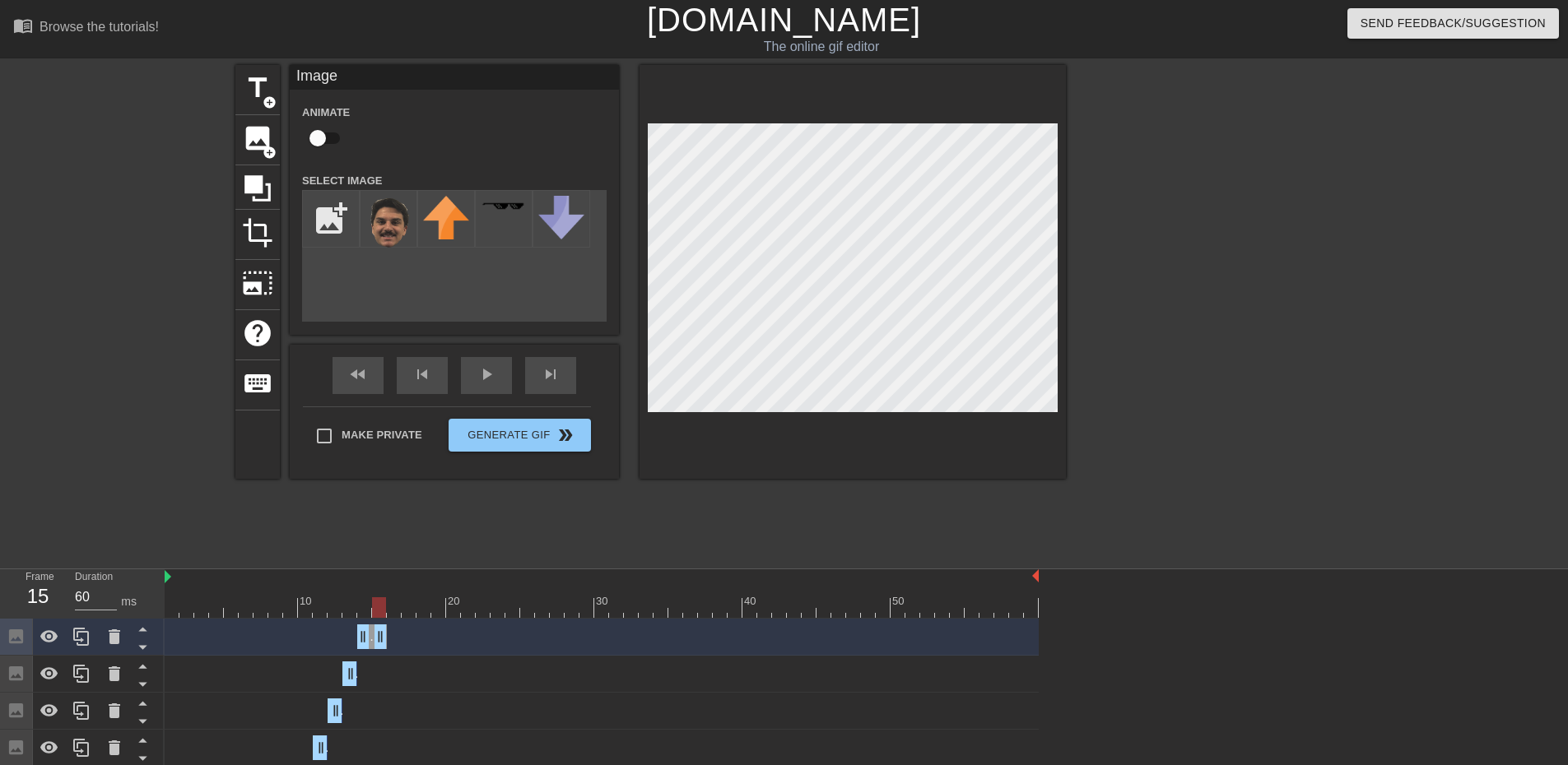 drag, startPoint x: 364, startPoint y: 638, endPoint x: 375, endPoint y: 638, distance: 11 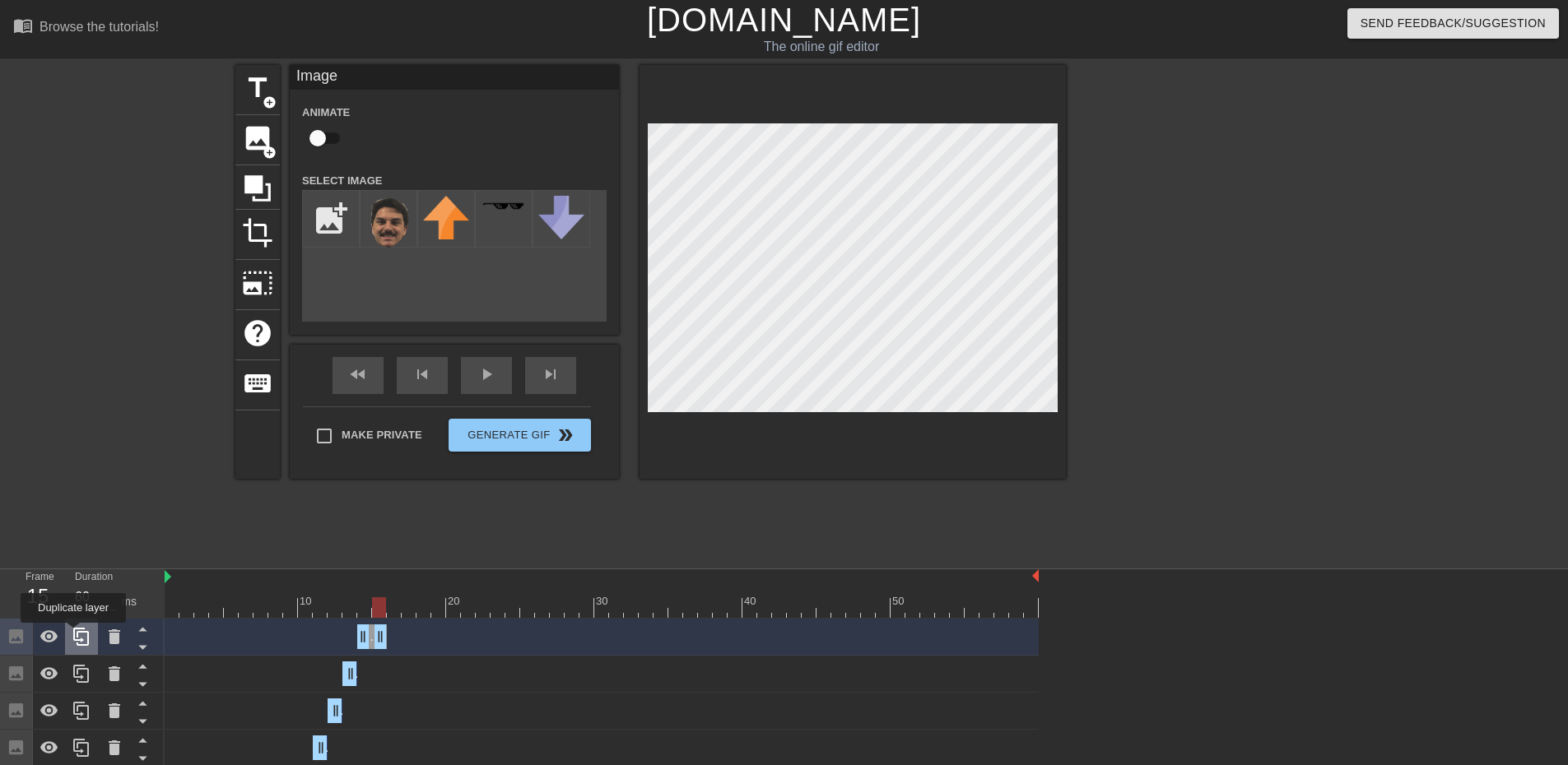 click 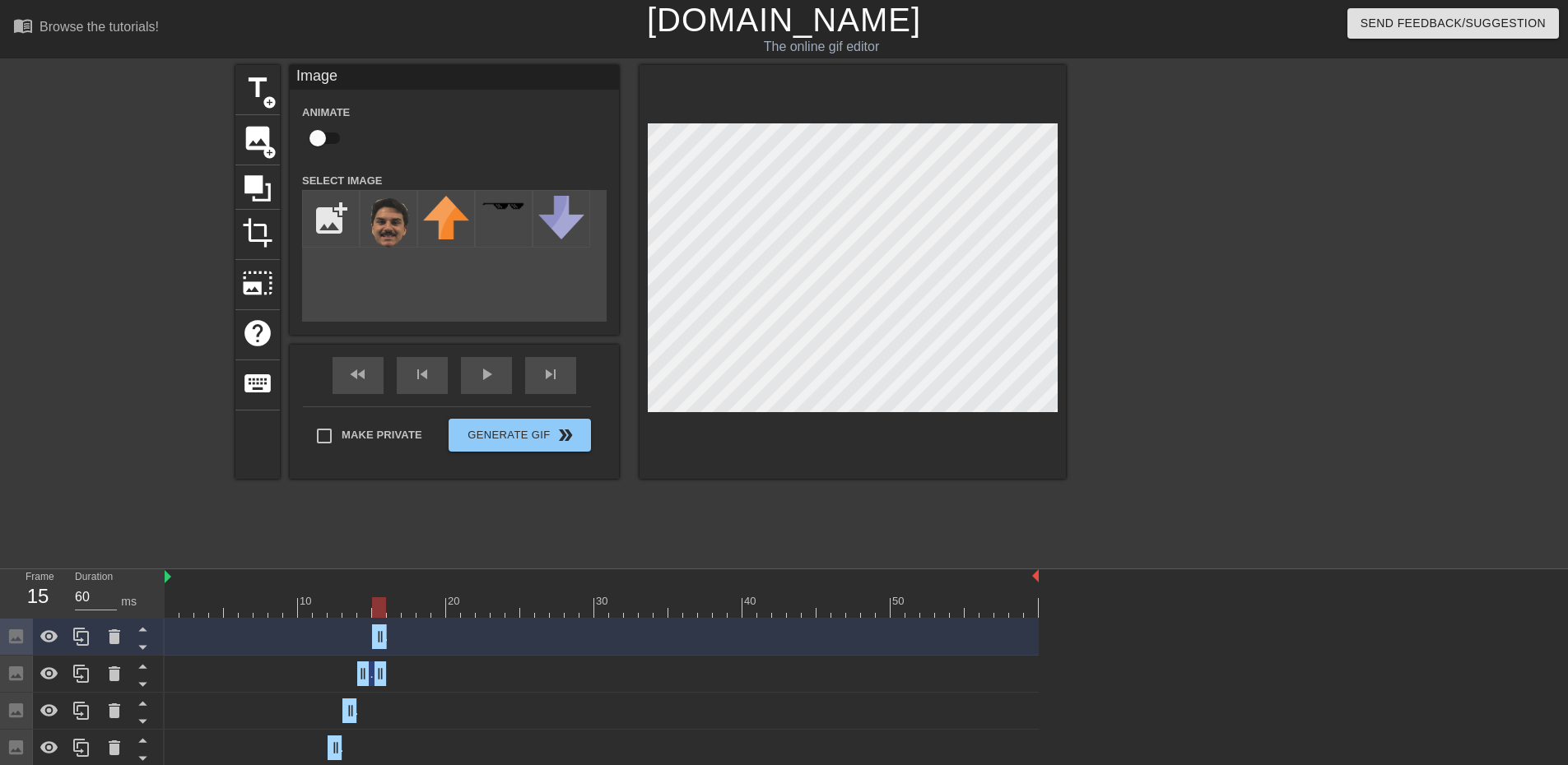 drag, startPoint x: 369, startPoint y: 635, endPoint x: 389, endPoint y: 638, distance: 20.223748 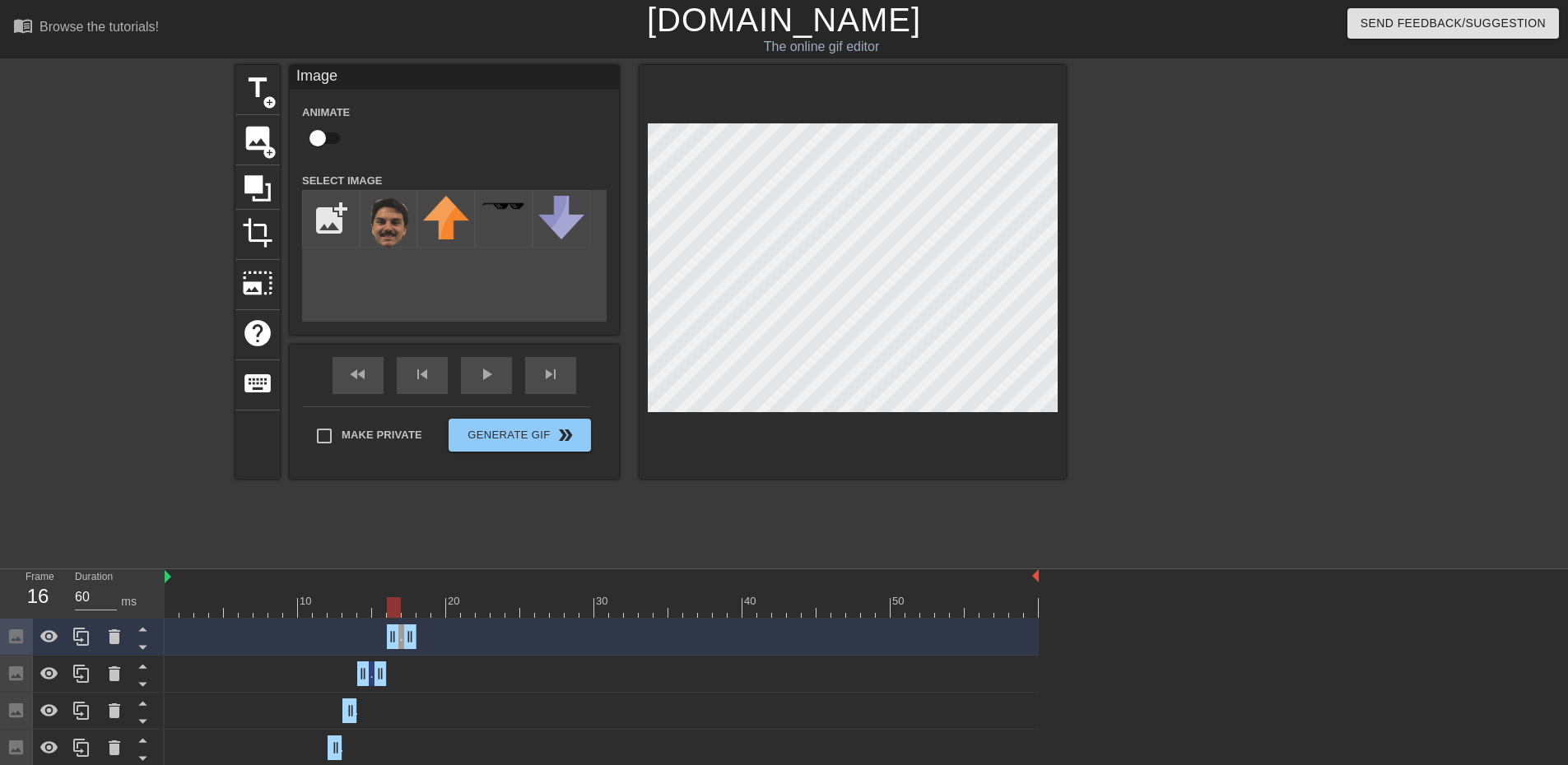 drag, startPoint x: 377, startPoint y: 641, endPoint x: 388, endPoint y: 640, distance: 11.045361 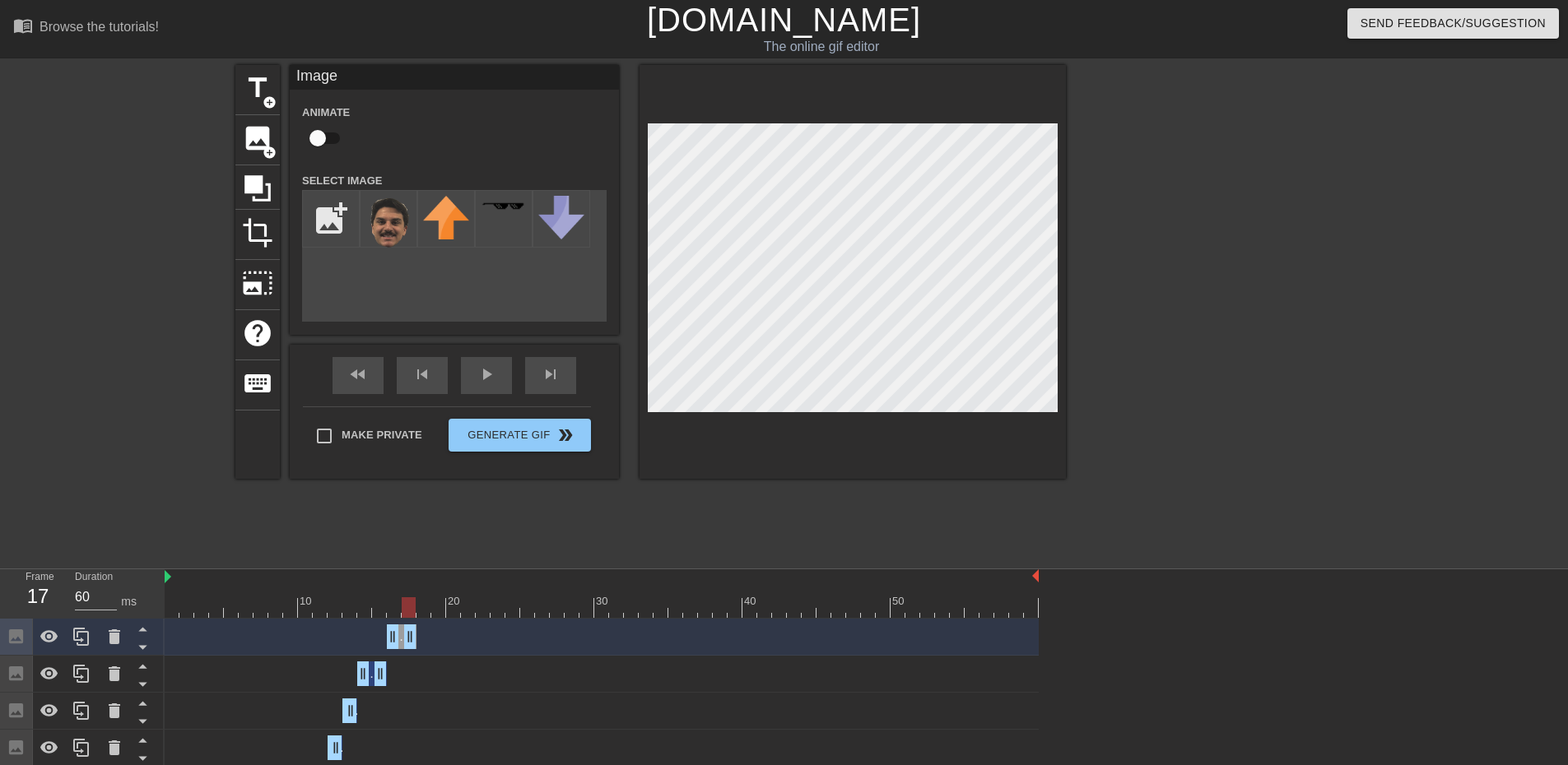 click at bounding box center (602, 607) 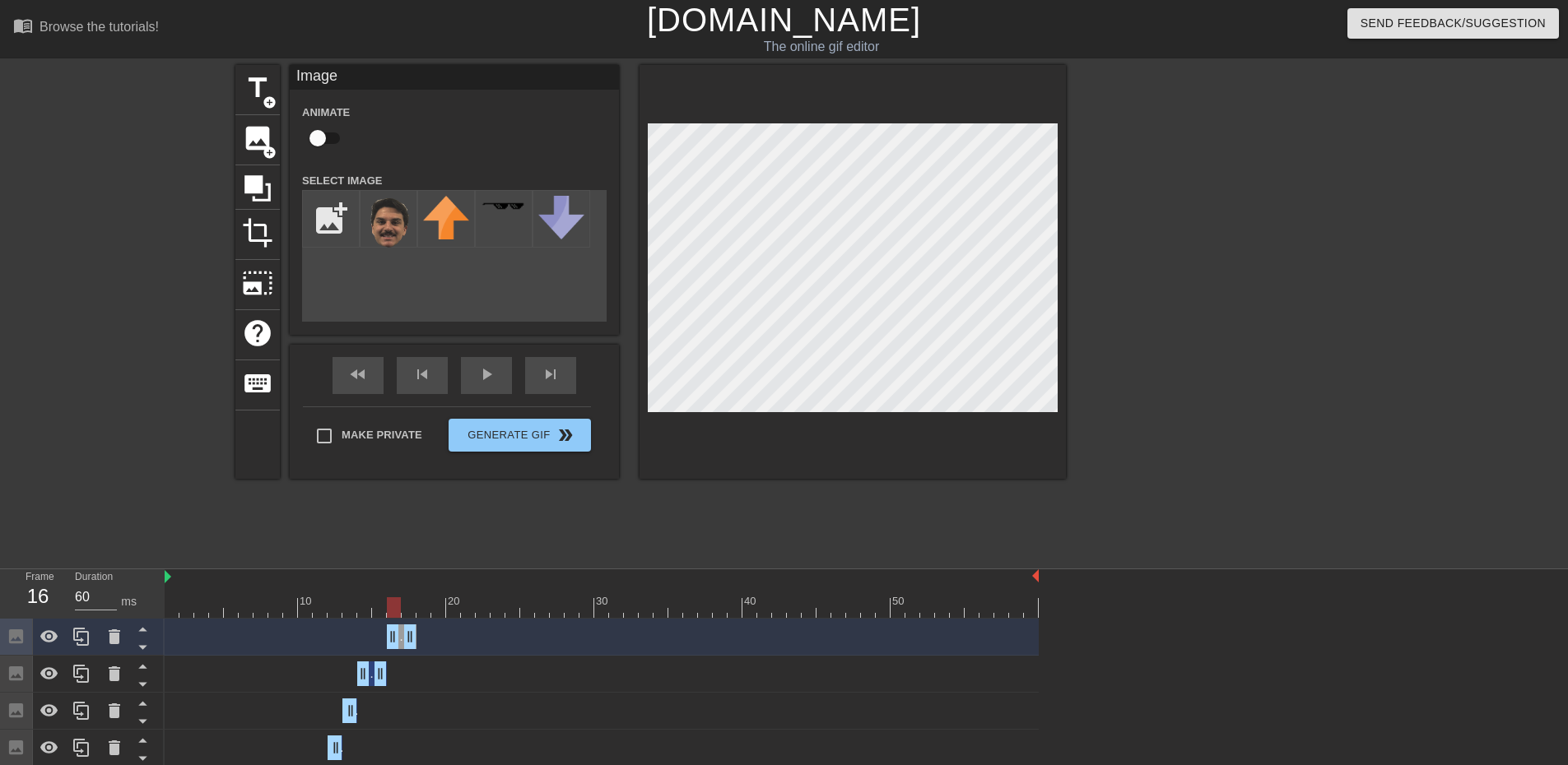 click at bounding box center [602, 607] 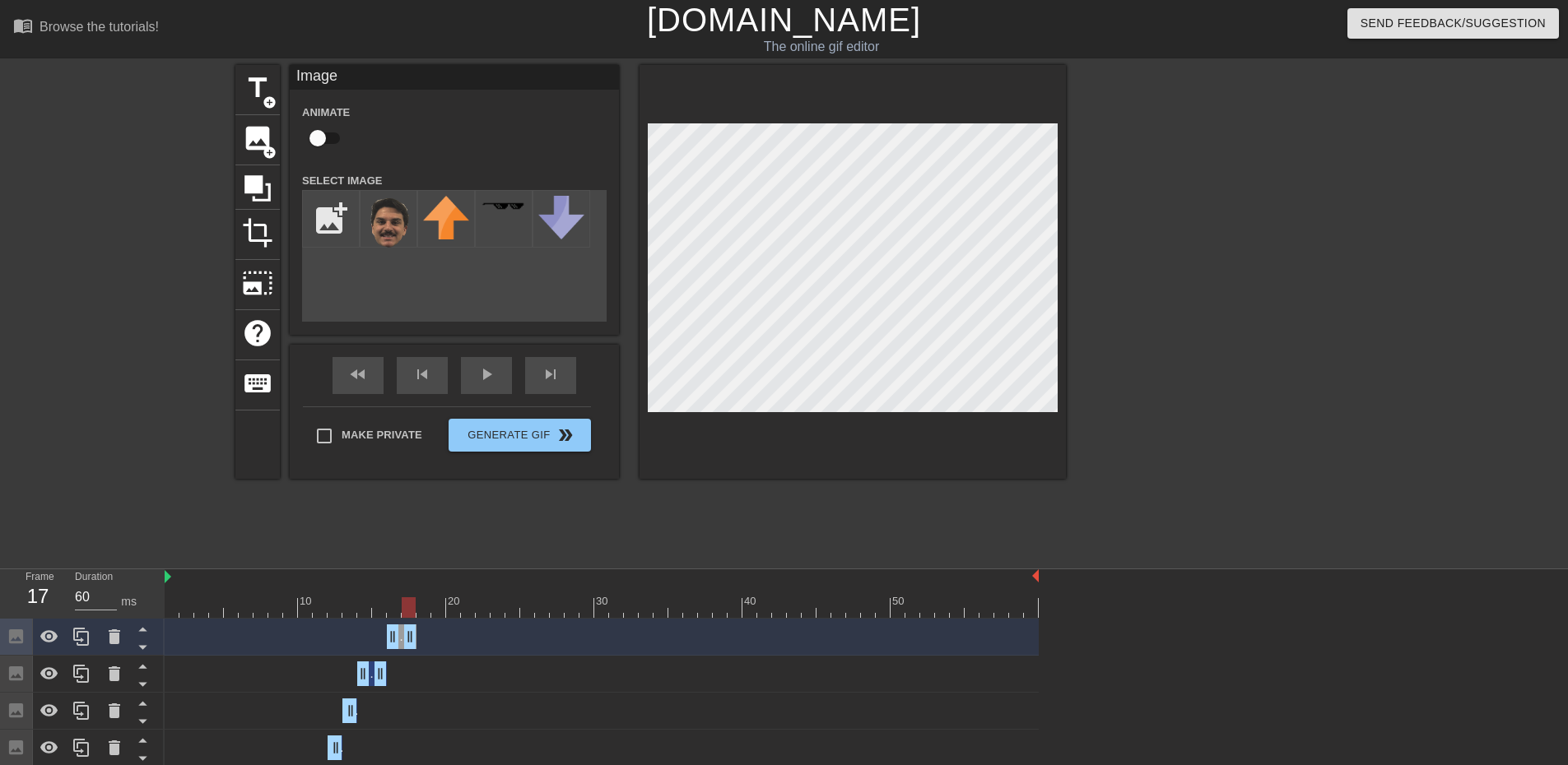 click at bounding box center [602, 607] 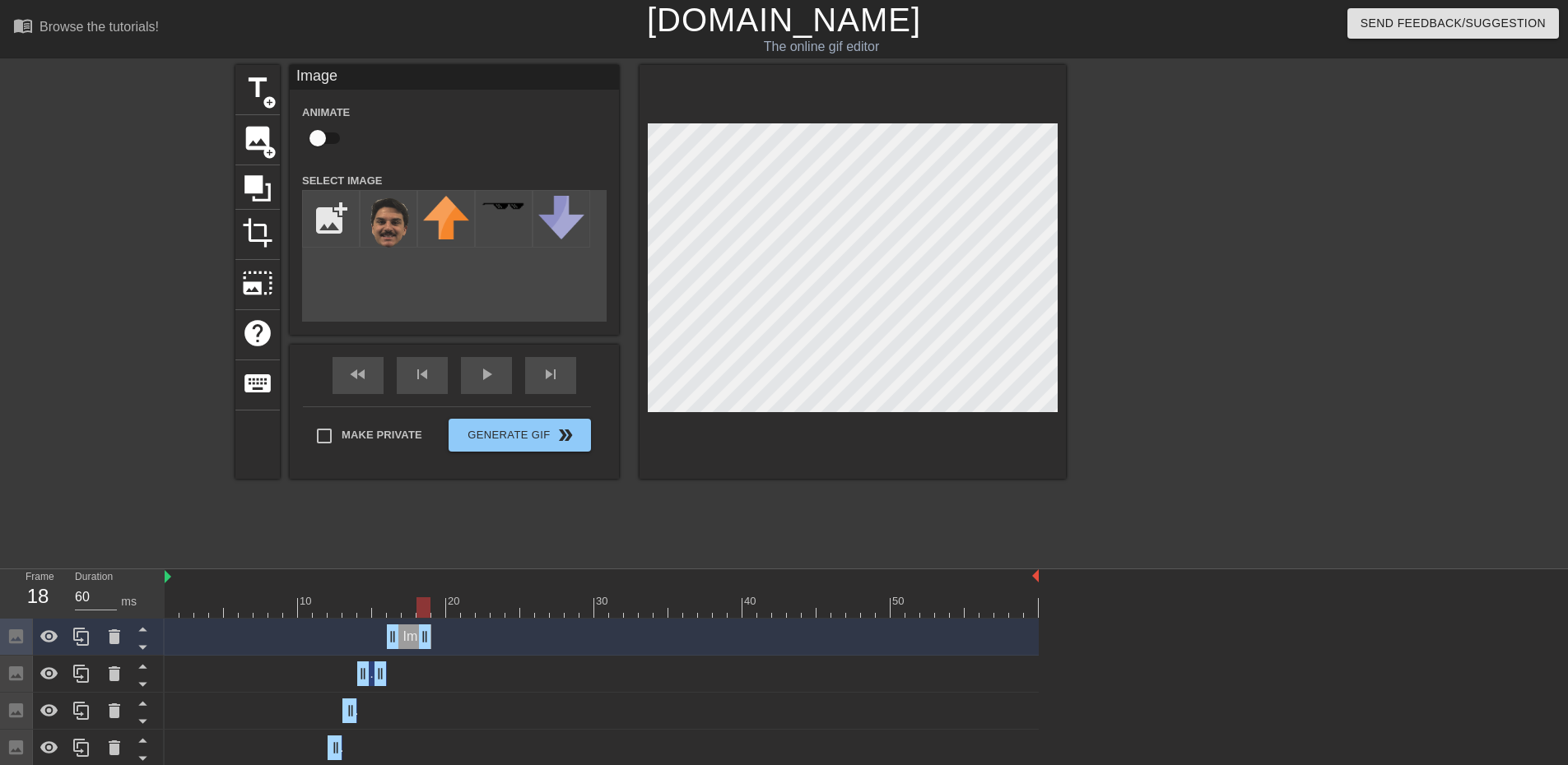 drag, startPoint x: 408, startPoint y: 642, endPoint x: 420, endPoint y: 644, distance: 12.1655251 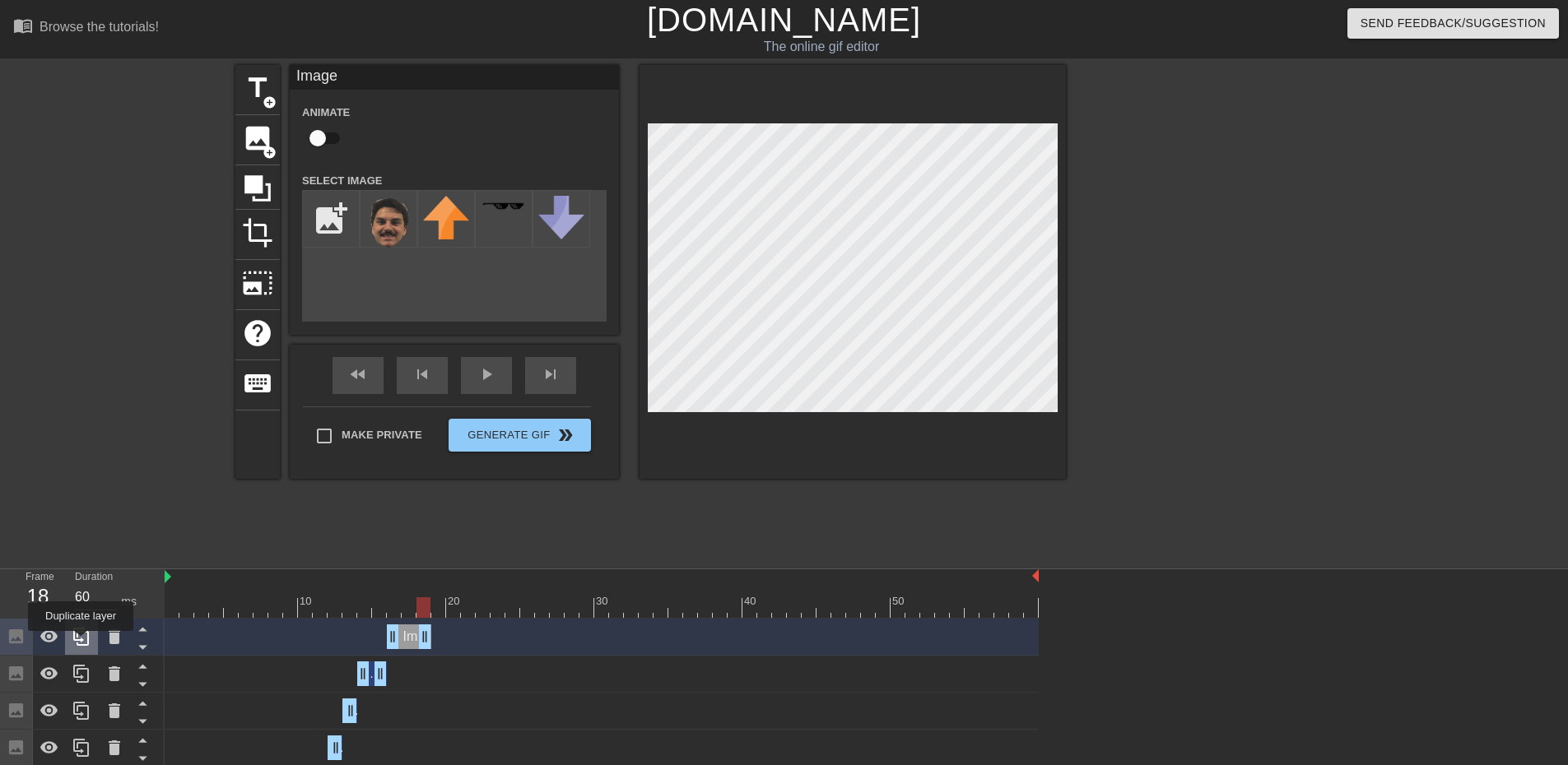 click 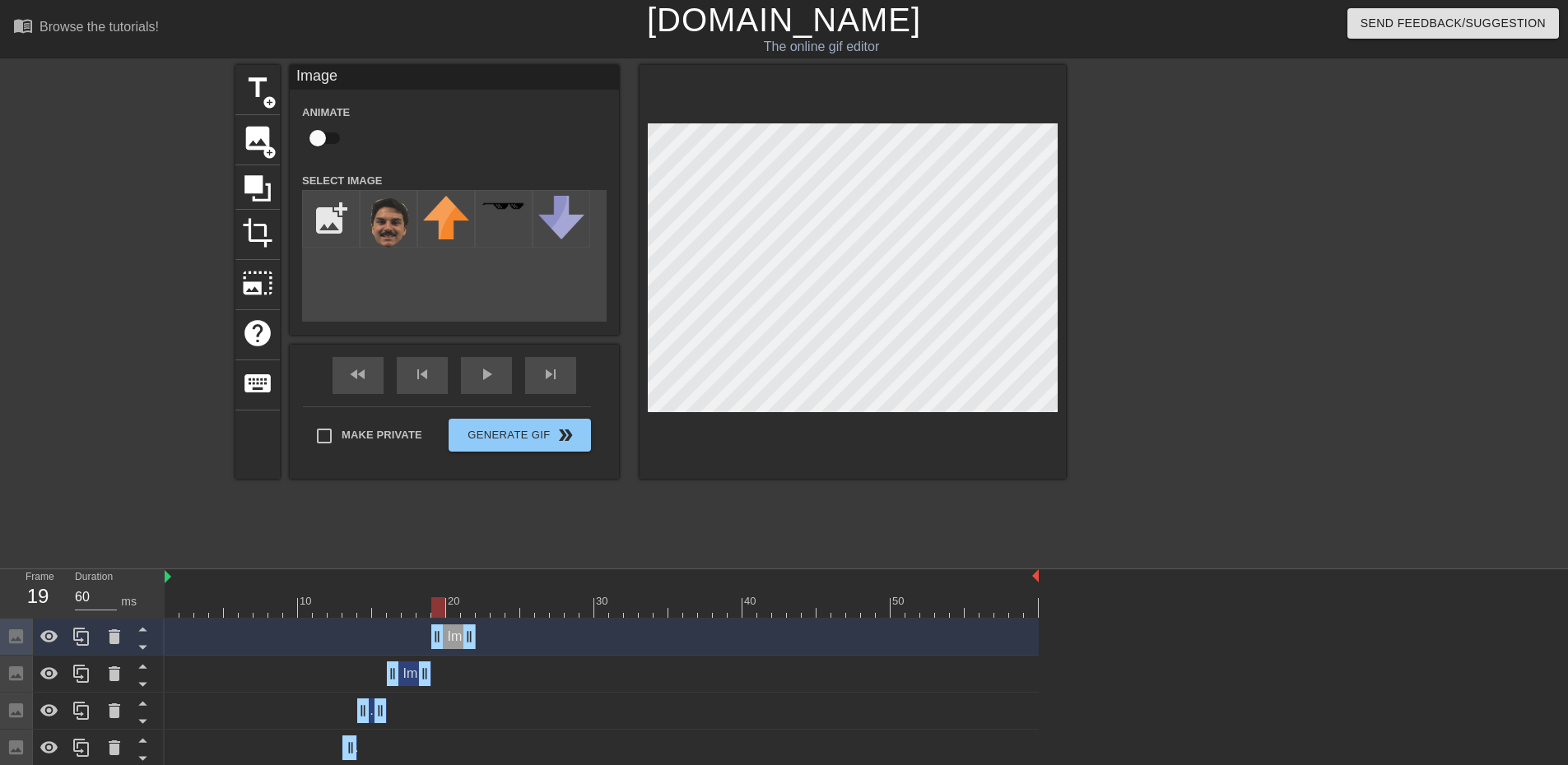 drag, startPoint x: 407, startPoint y: 635, endPoint x: 456, endPoint y: 634, distance: 49.010203 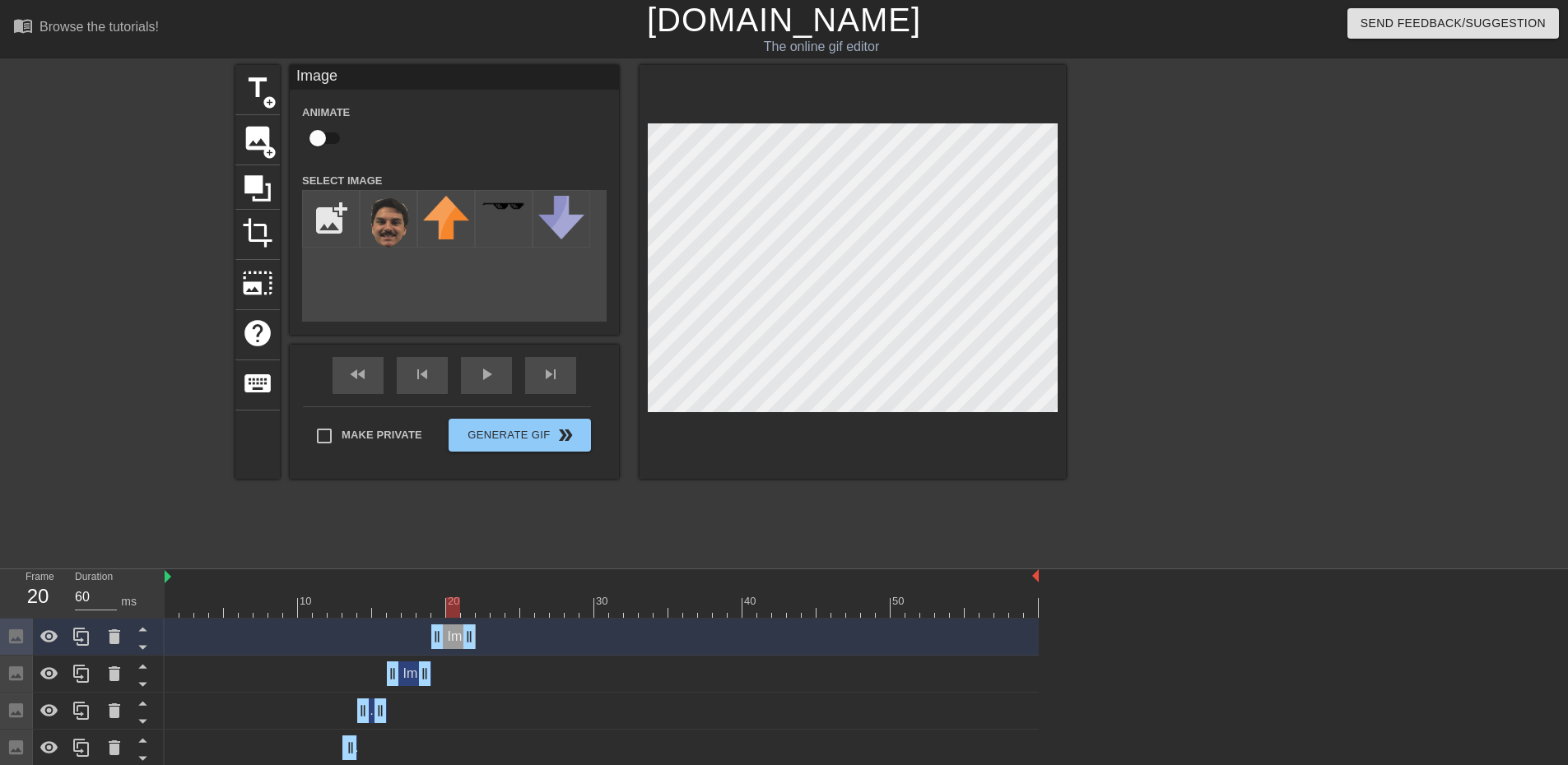 click at bounding box center (602, 607) 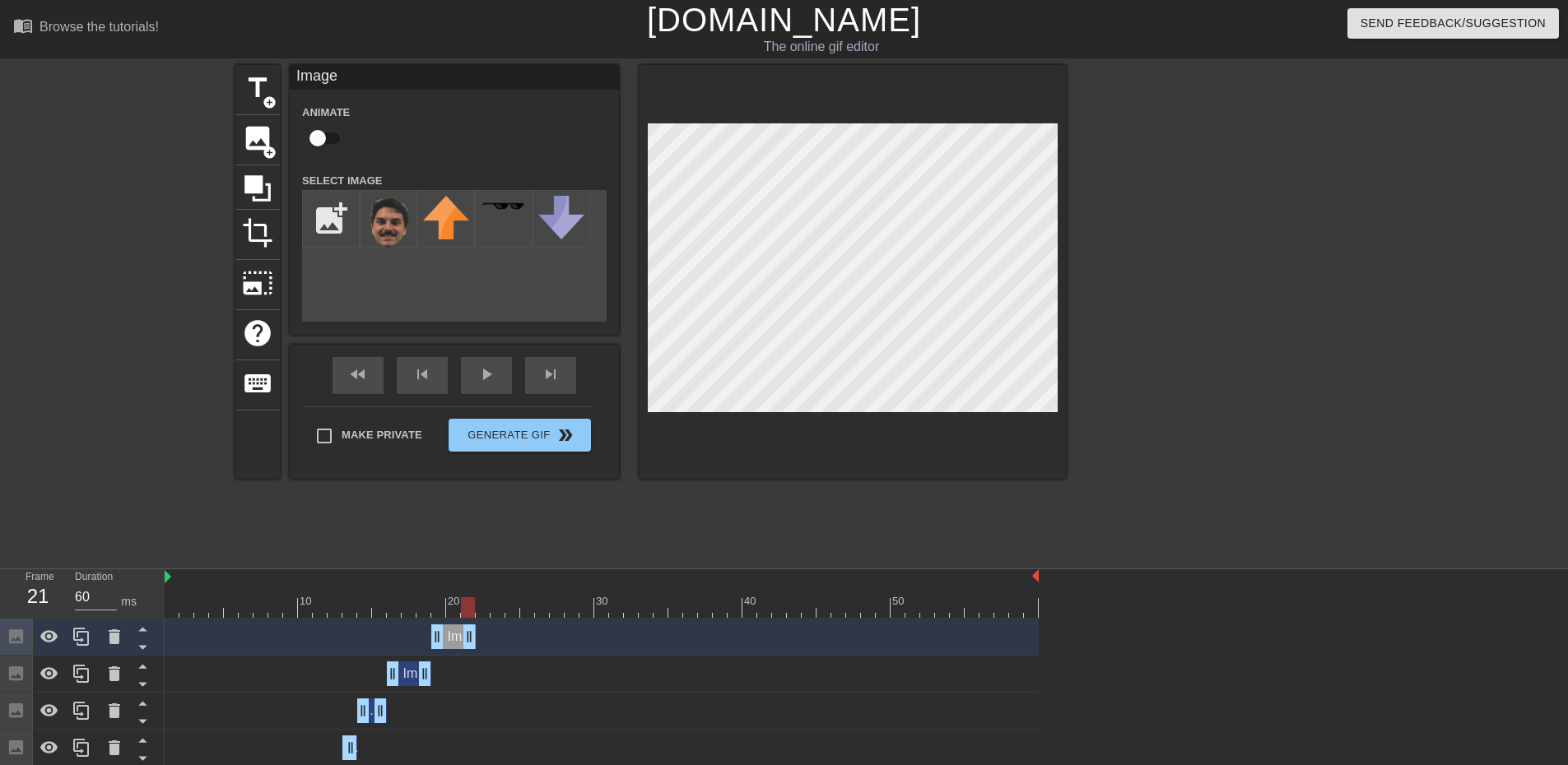 click at bounding box center [602, 607] 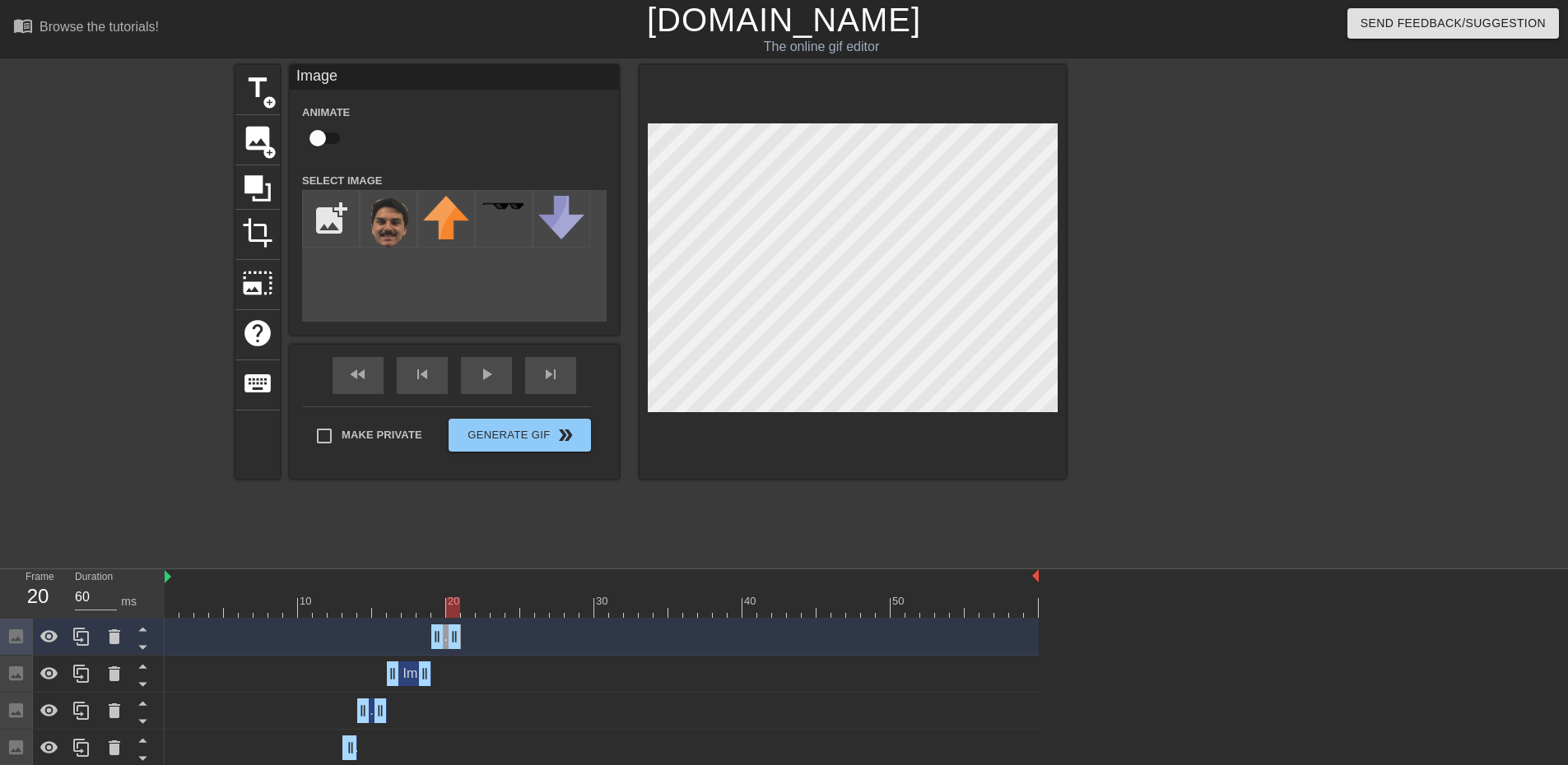 drag, startPoint x: 468, startPoint y: 632, endPoint x: 455, endPoint y: 638, distance: 14.317821 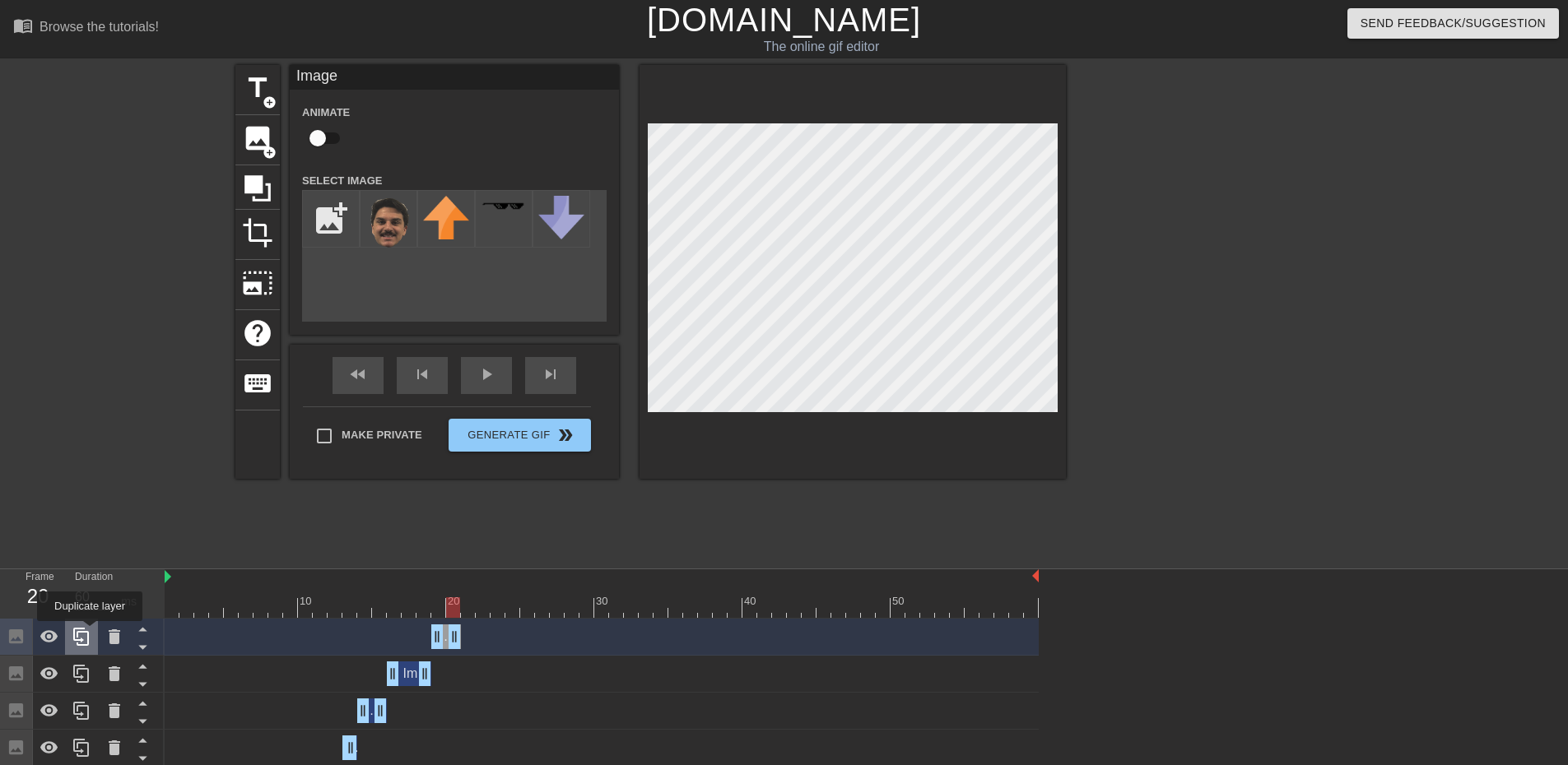 click 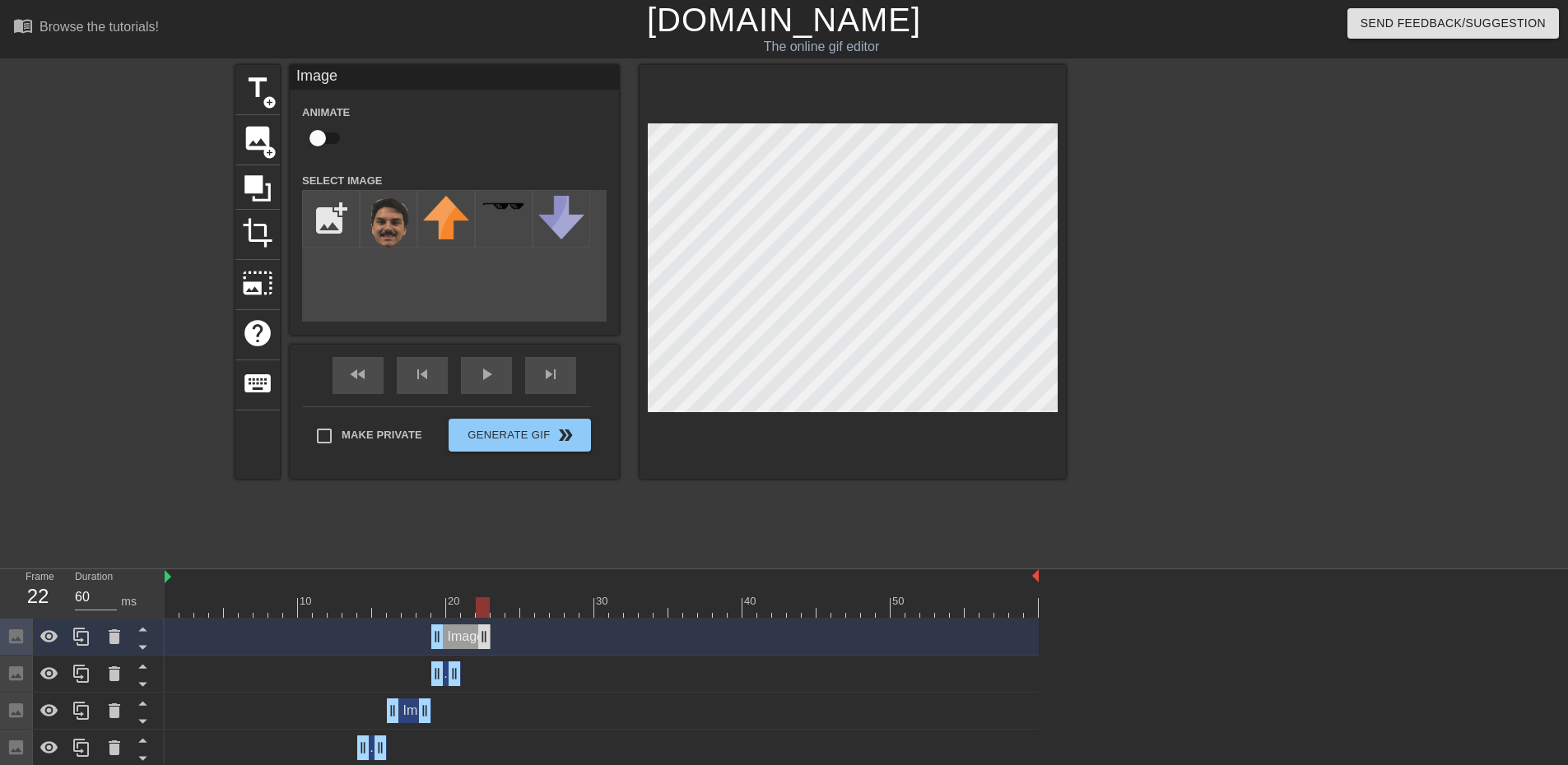 drag, startPoint x: 459, startPoint y: 638, endPoint x: 484, endPoint y: 632, distance: 25.70992 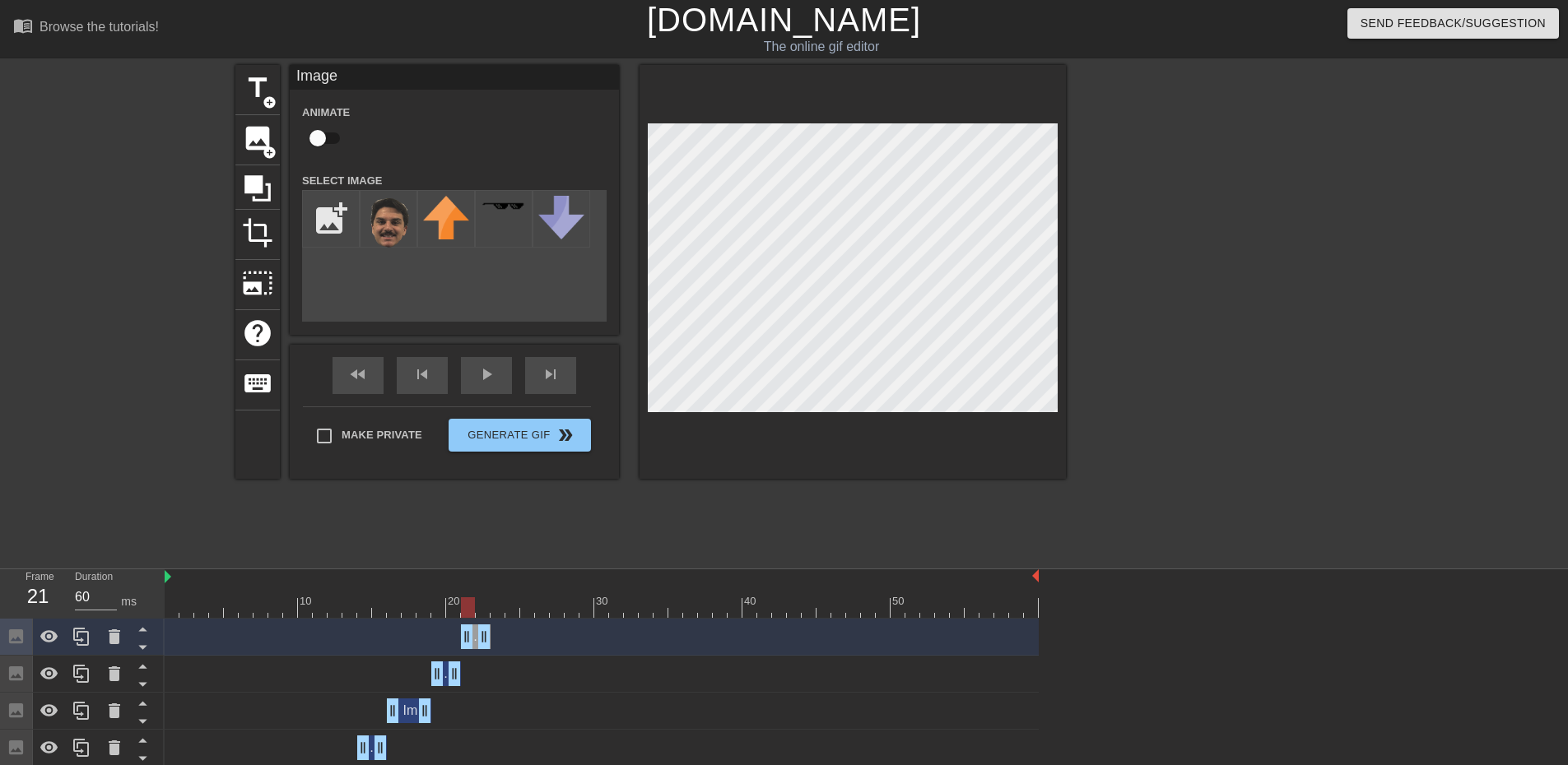drag, startPoint x: 440, startPoint y: 641, endPoint x: 476, endPoint y: 639, distance: 36.05551 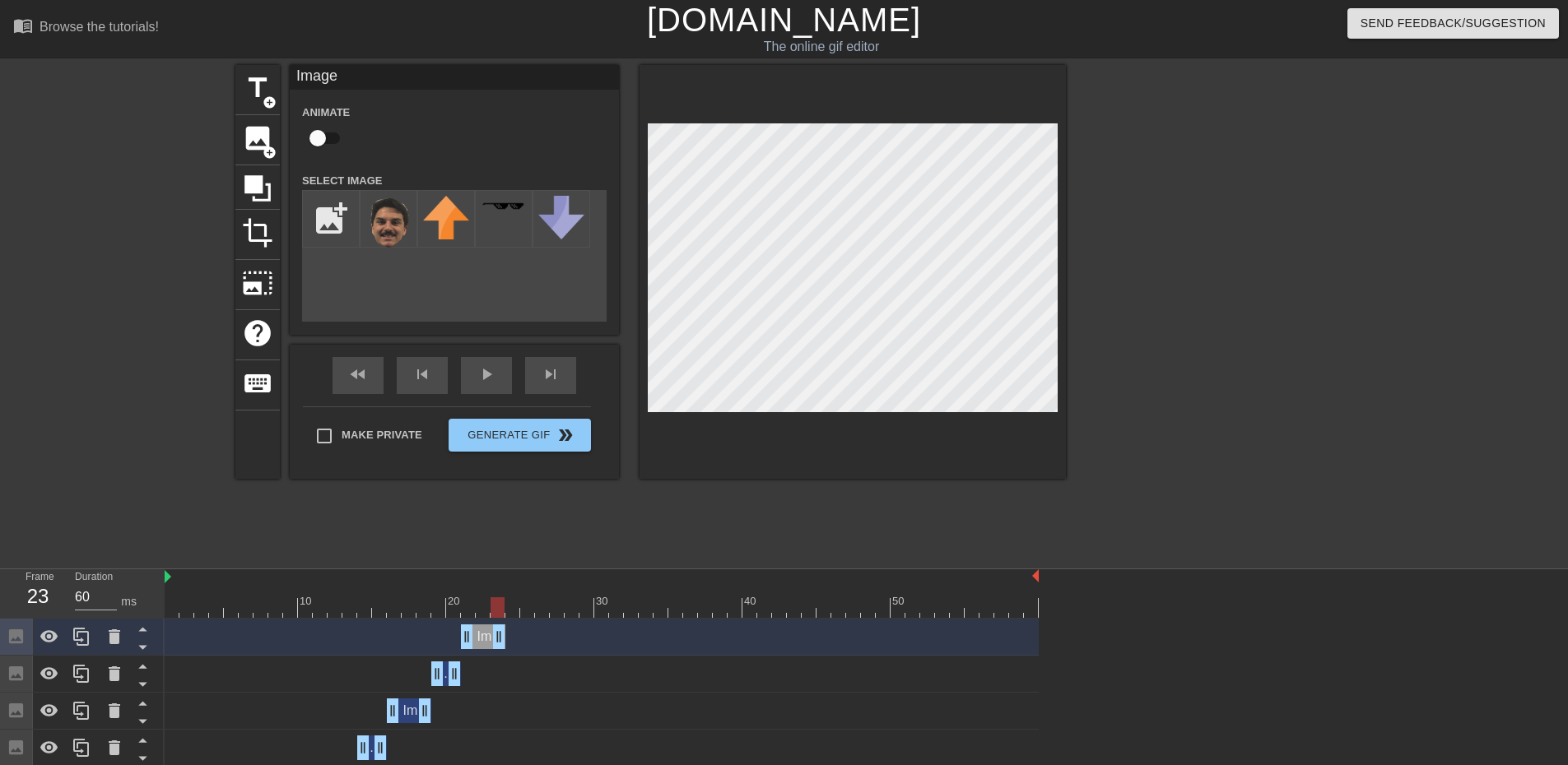 drag, startPoint x: 486, startPoint y: 637, endPoint x: 493, endPoint y: 642, distance: 8.602325 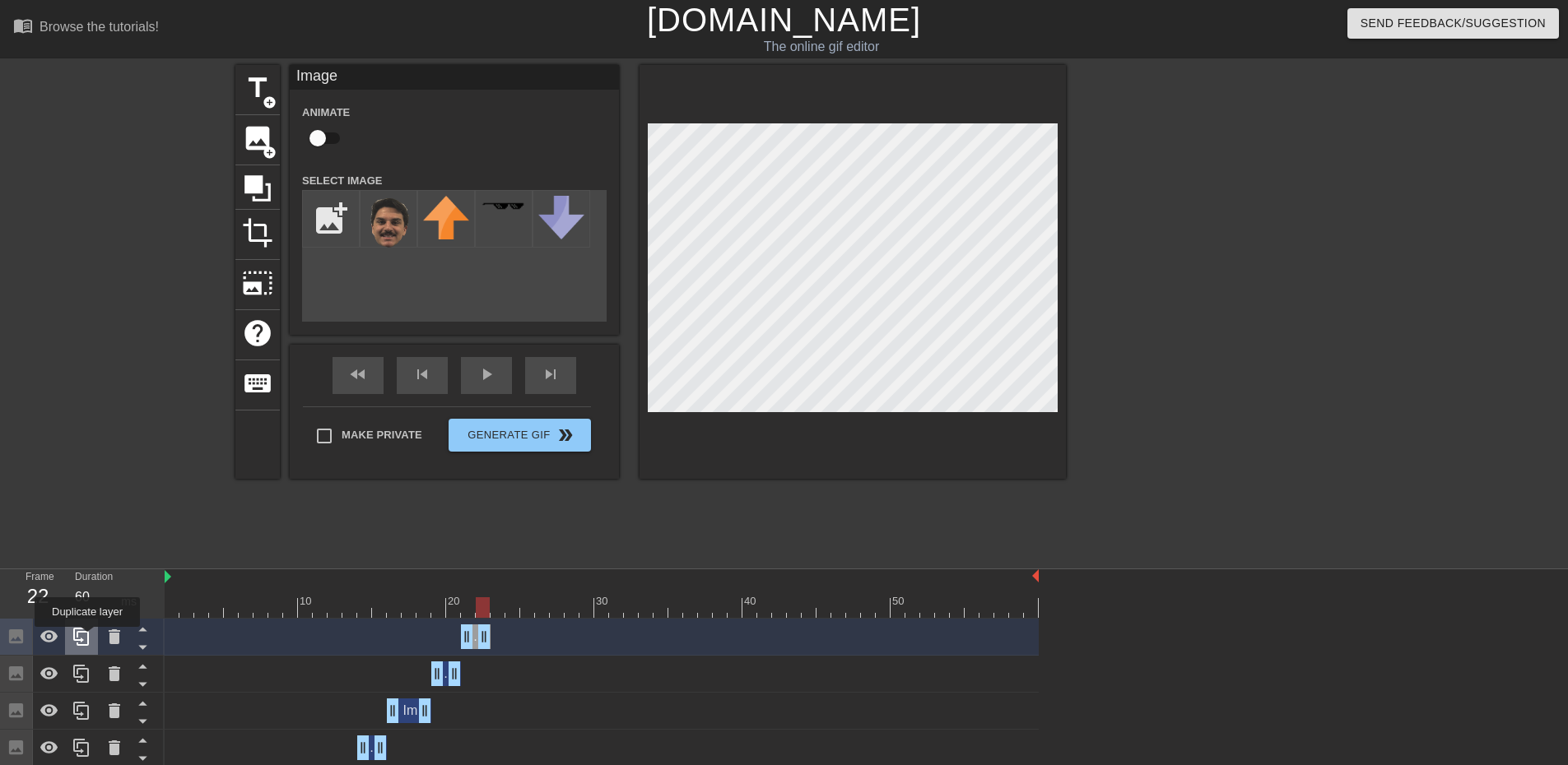 click 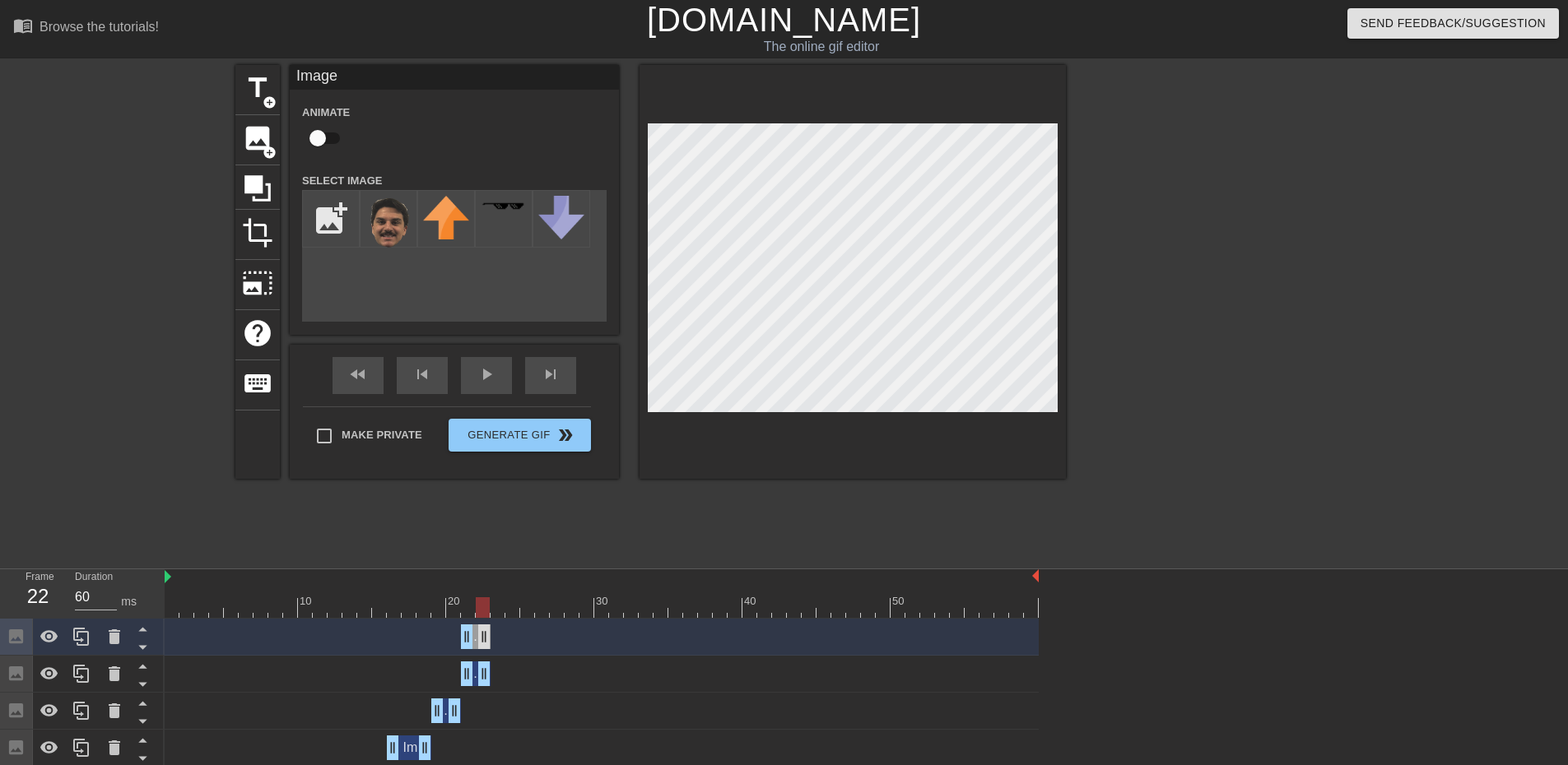 drag, startPoint x: 486, startPoint y: 639, endPoint x: 500, endPoint y: 638, distance: 14.035669 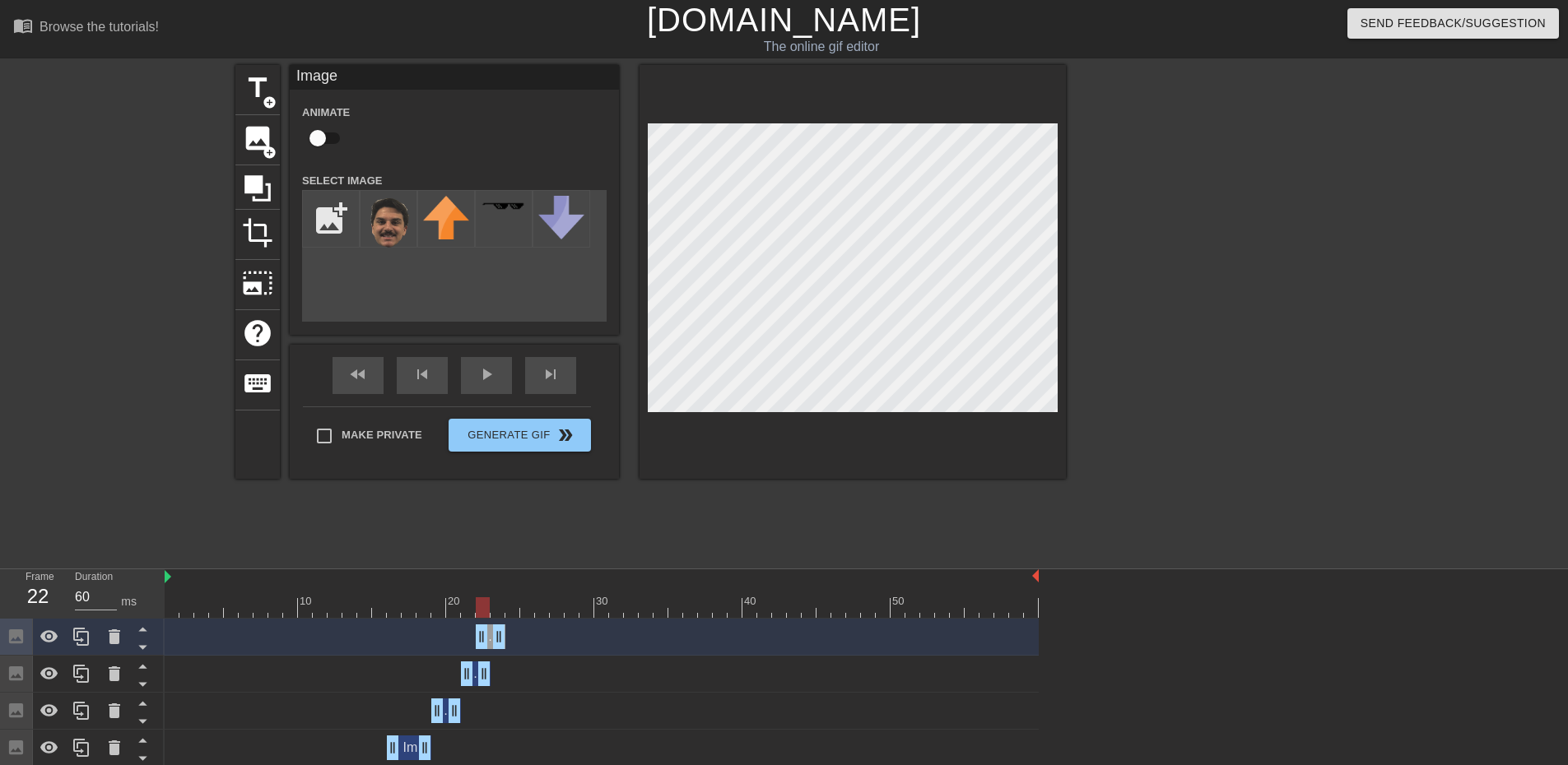 drag, startPoint x: 464, startPoint y: 642, endPoint x: 486, endPoint y: 642, distance: 22 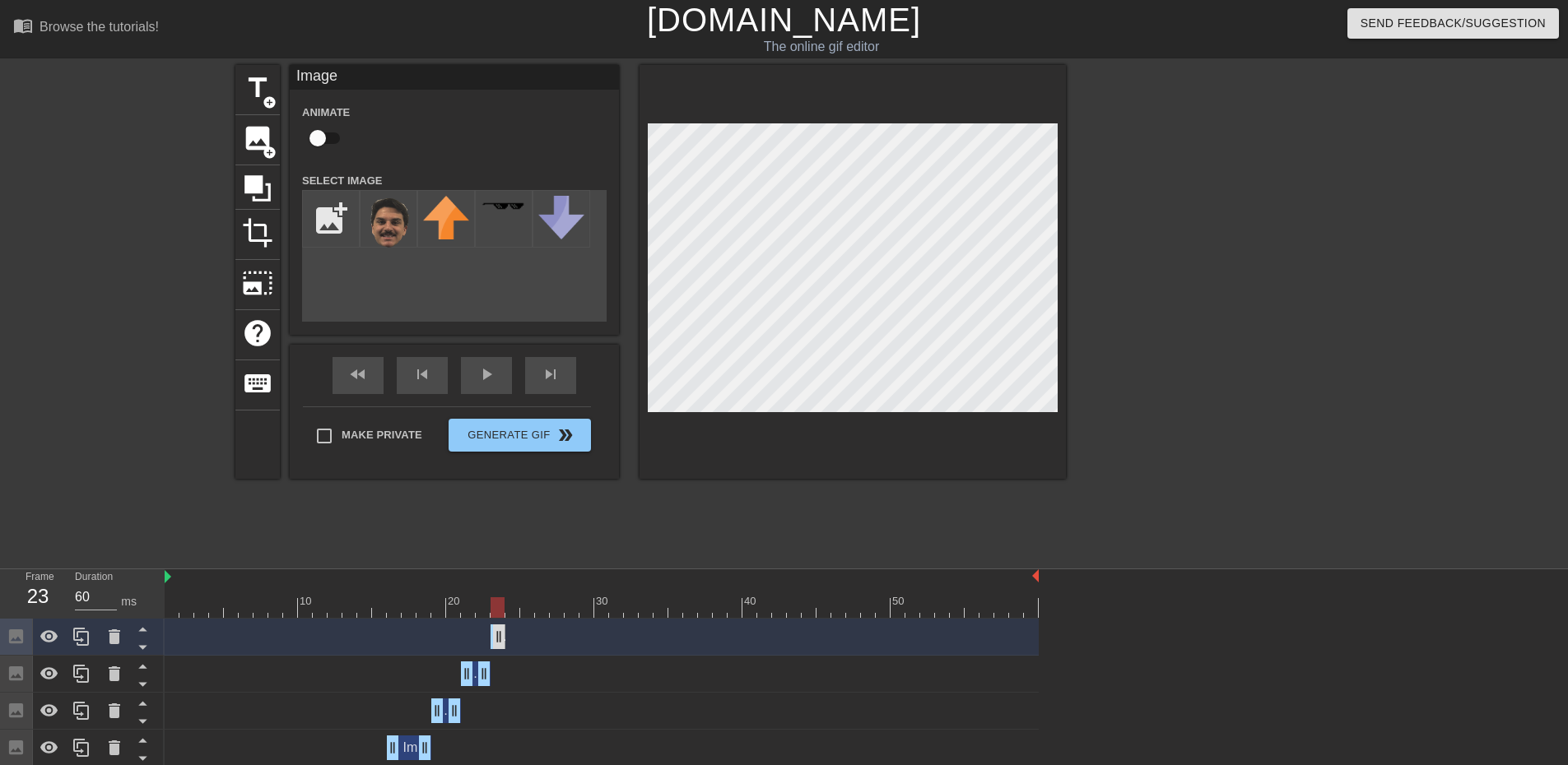 drag, startPoint x: 484, startPoint y: 639, endPoint x: 496, endPoint y: 640, distance: 12.041595 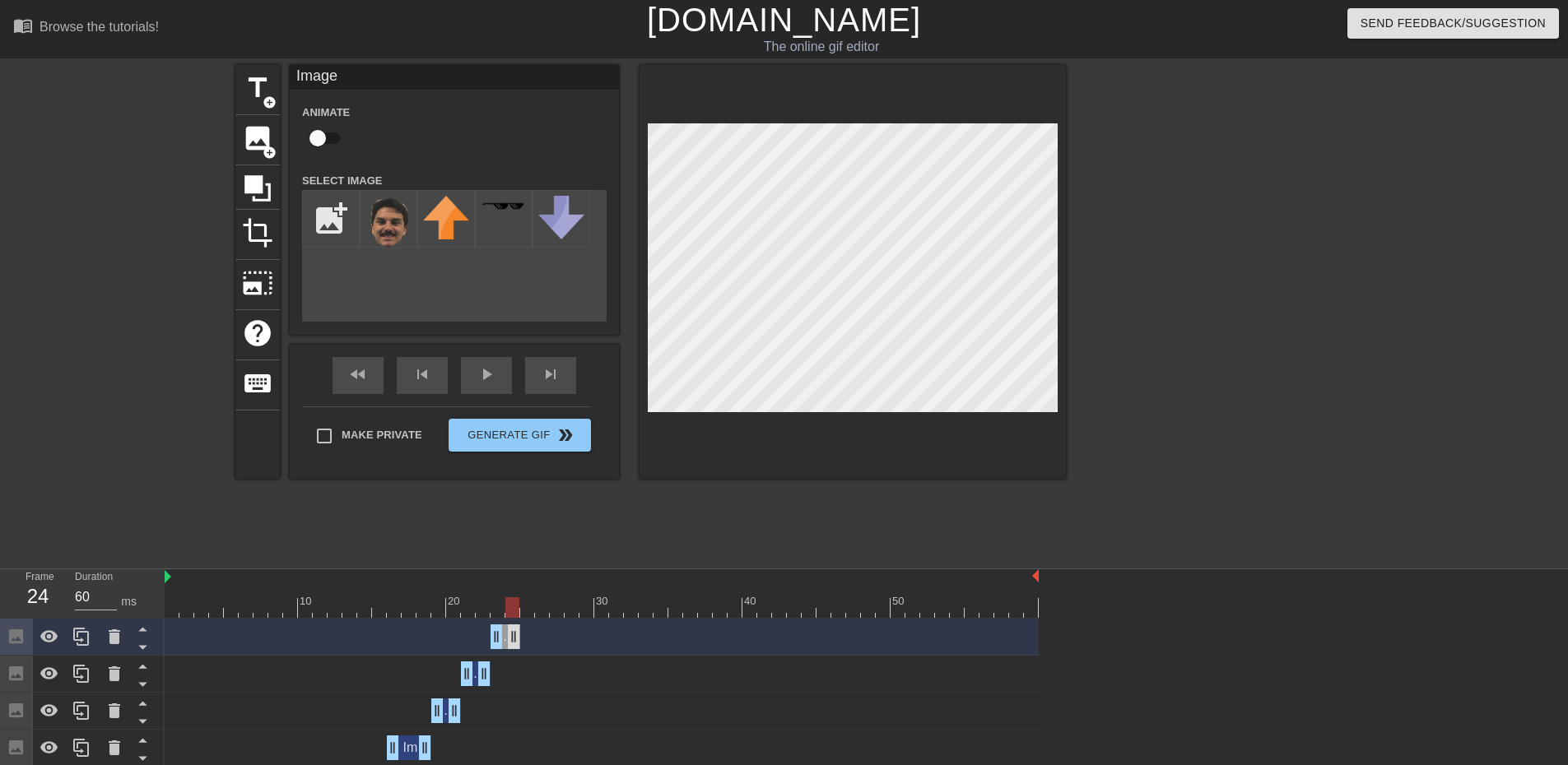 drag, startPoint x: 500, startPoint y: 637, endPoint x: 512, endPoint y: 640, distance: 12.36932 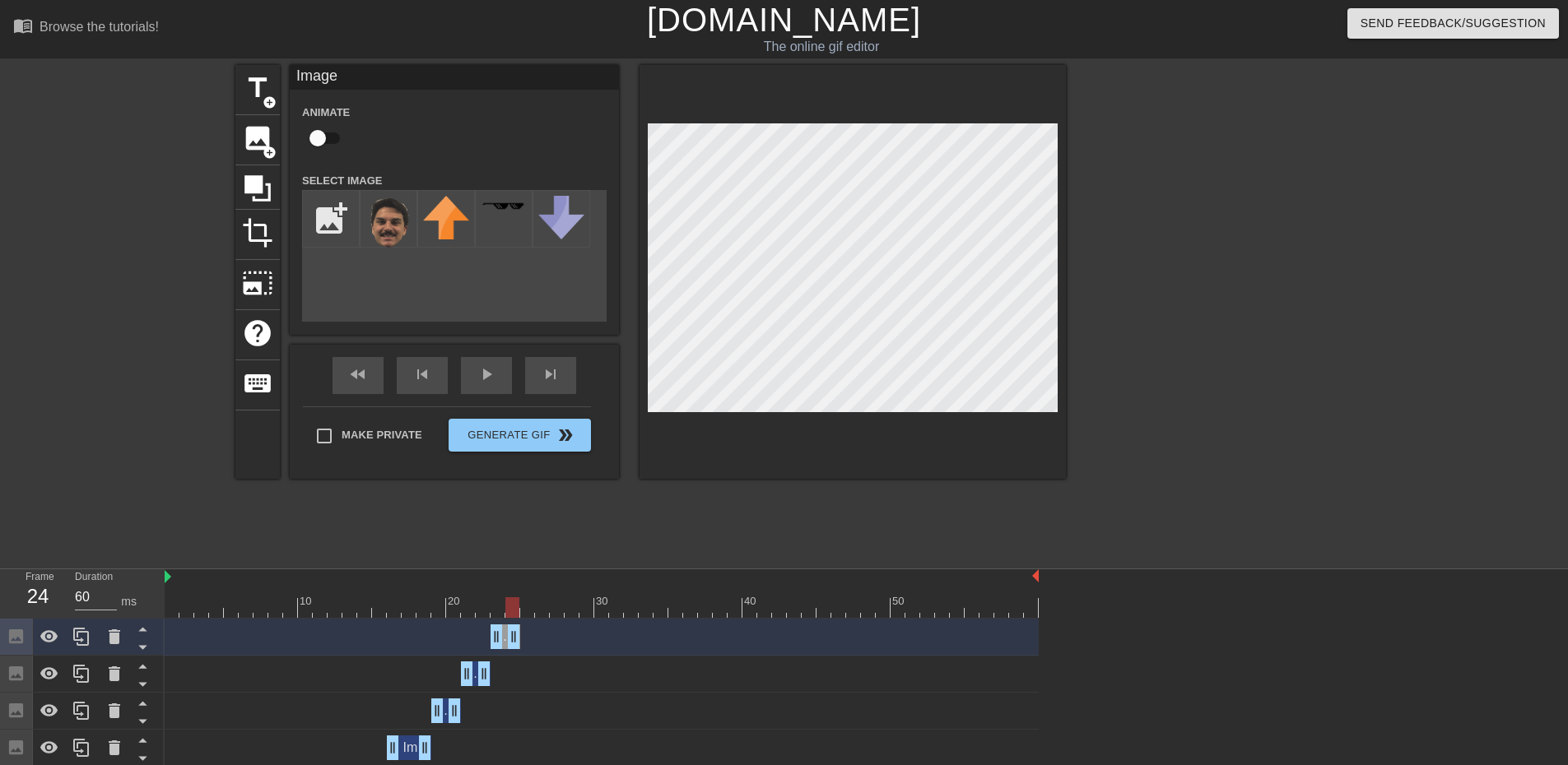 click at bounding box center [602, 607] 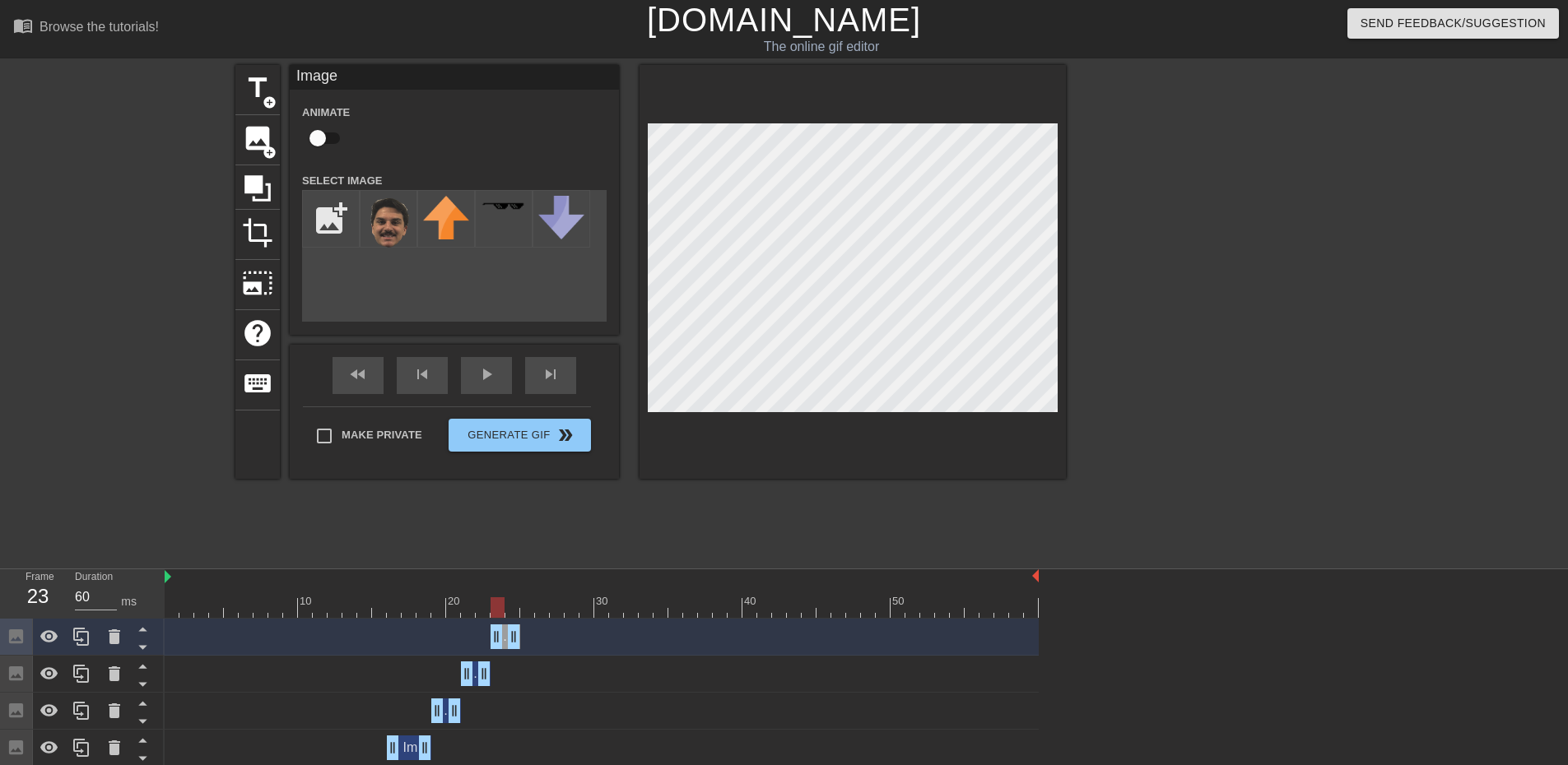 click at bounding box center [602, 607] 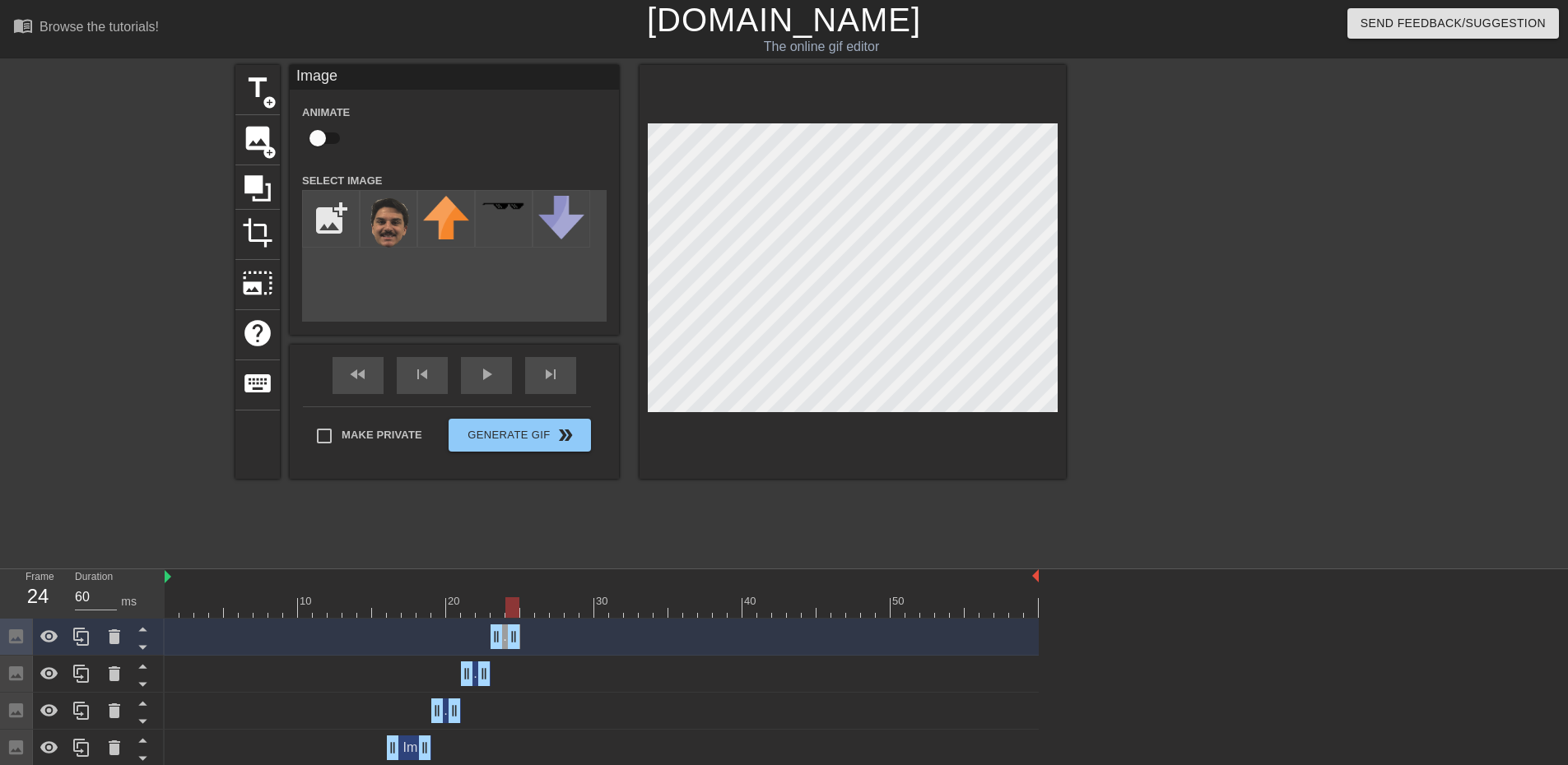 drag, startPoint x: 514, startPoint y: 633, endPoint x: 518, endPoint y: 643, distance: 10.77033 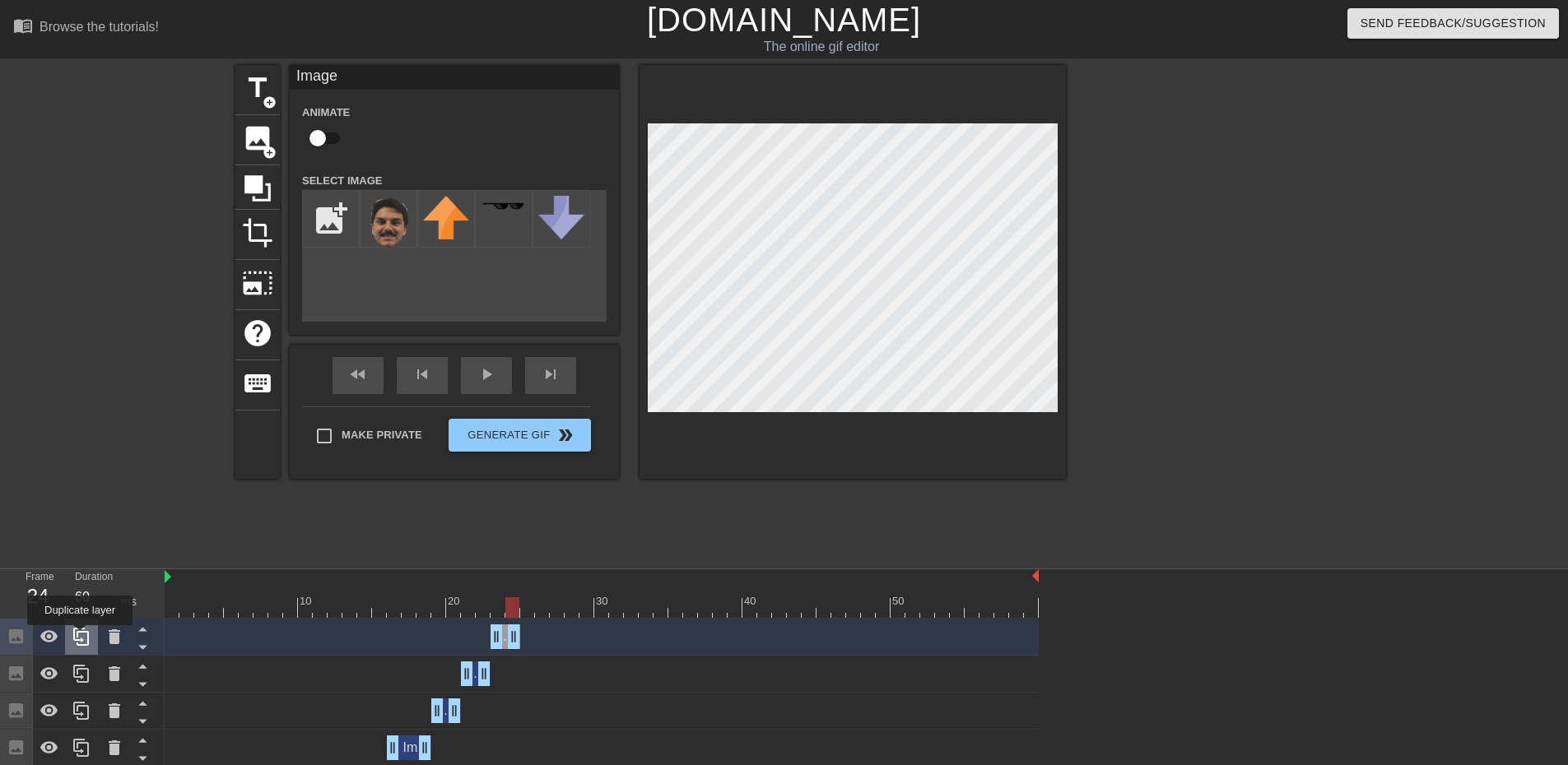 click 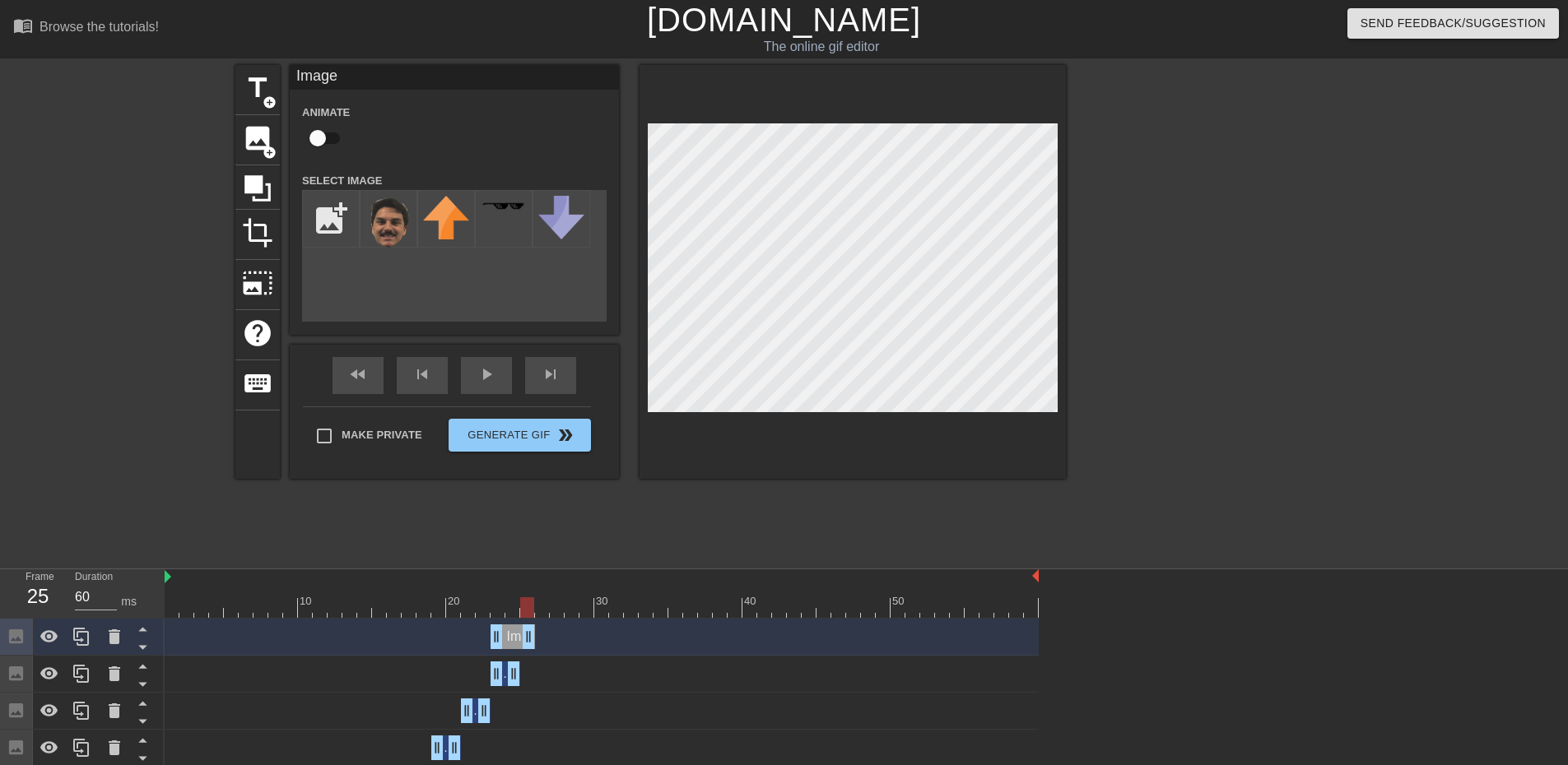 drag, startPoint x: 523, startPoint y: 634, endPoint x: 514, endPoint y: 643, distance: 12.72792 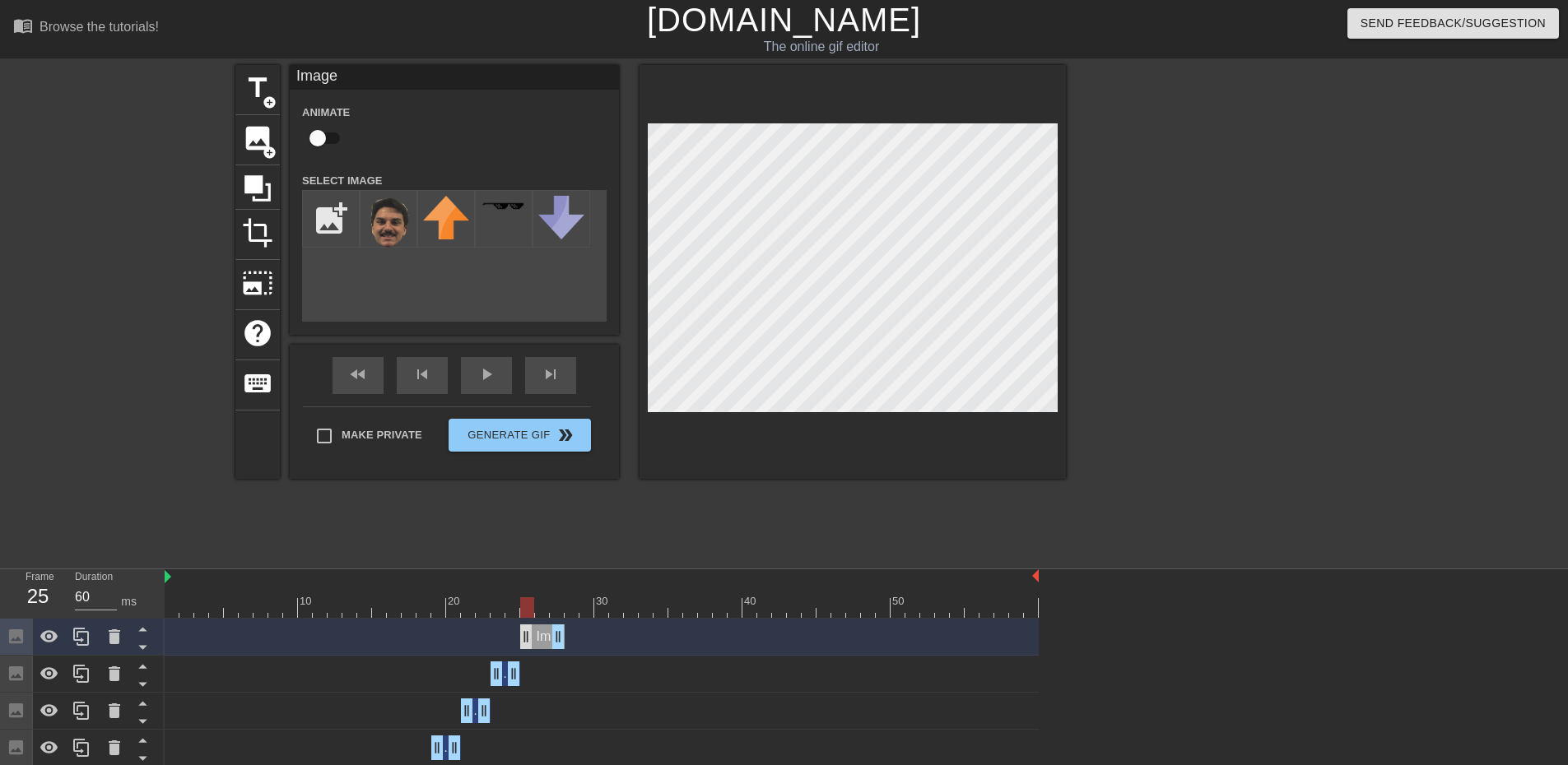 drag, startPoint x: 496, startPoint y: 638, endPoint x: 528, endPoint y: 638, distance: 32 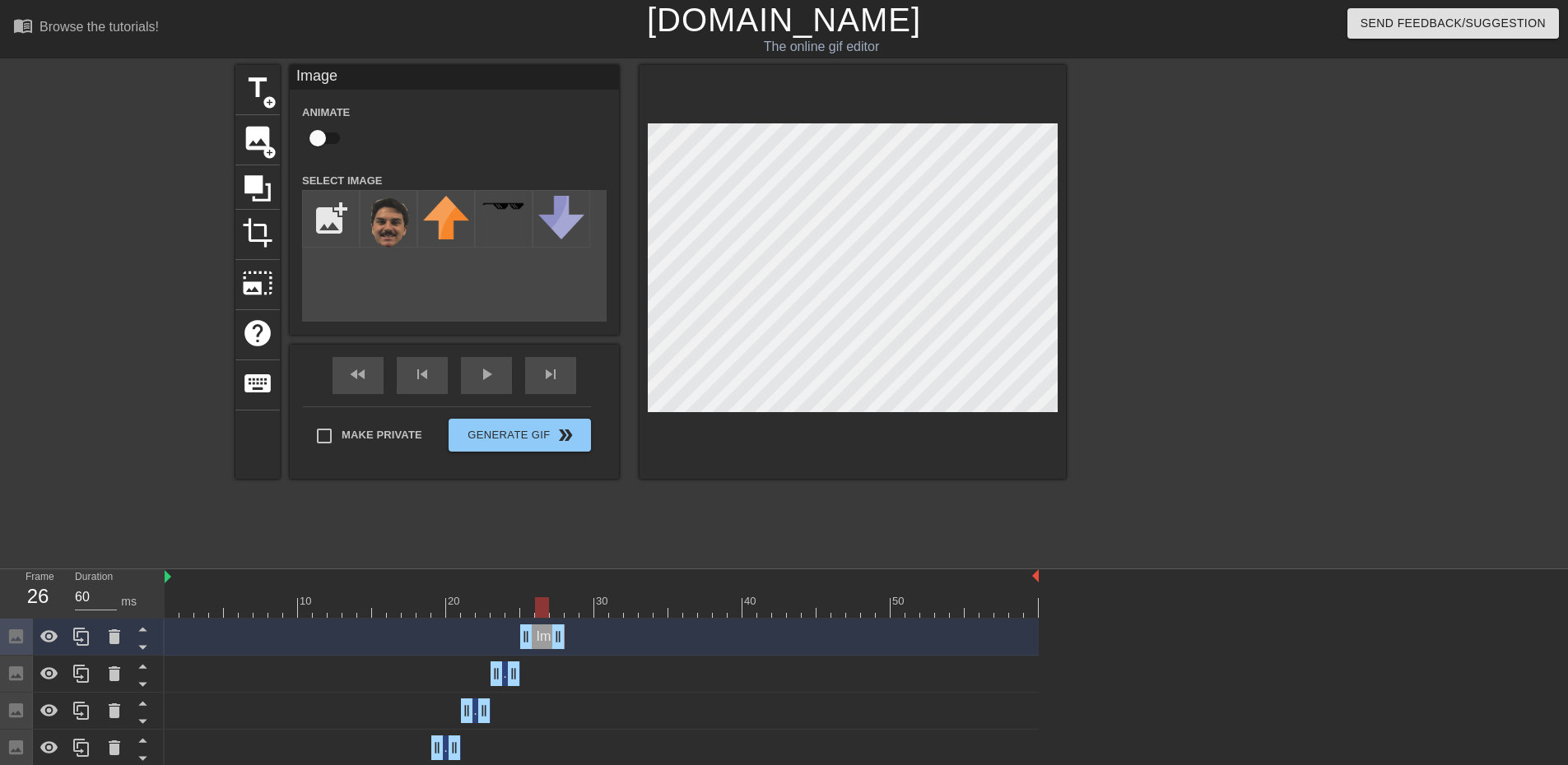 click at bounding box center [602, 607] 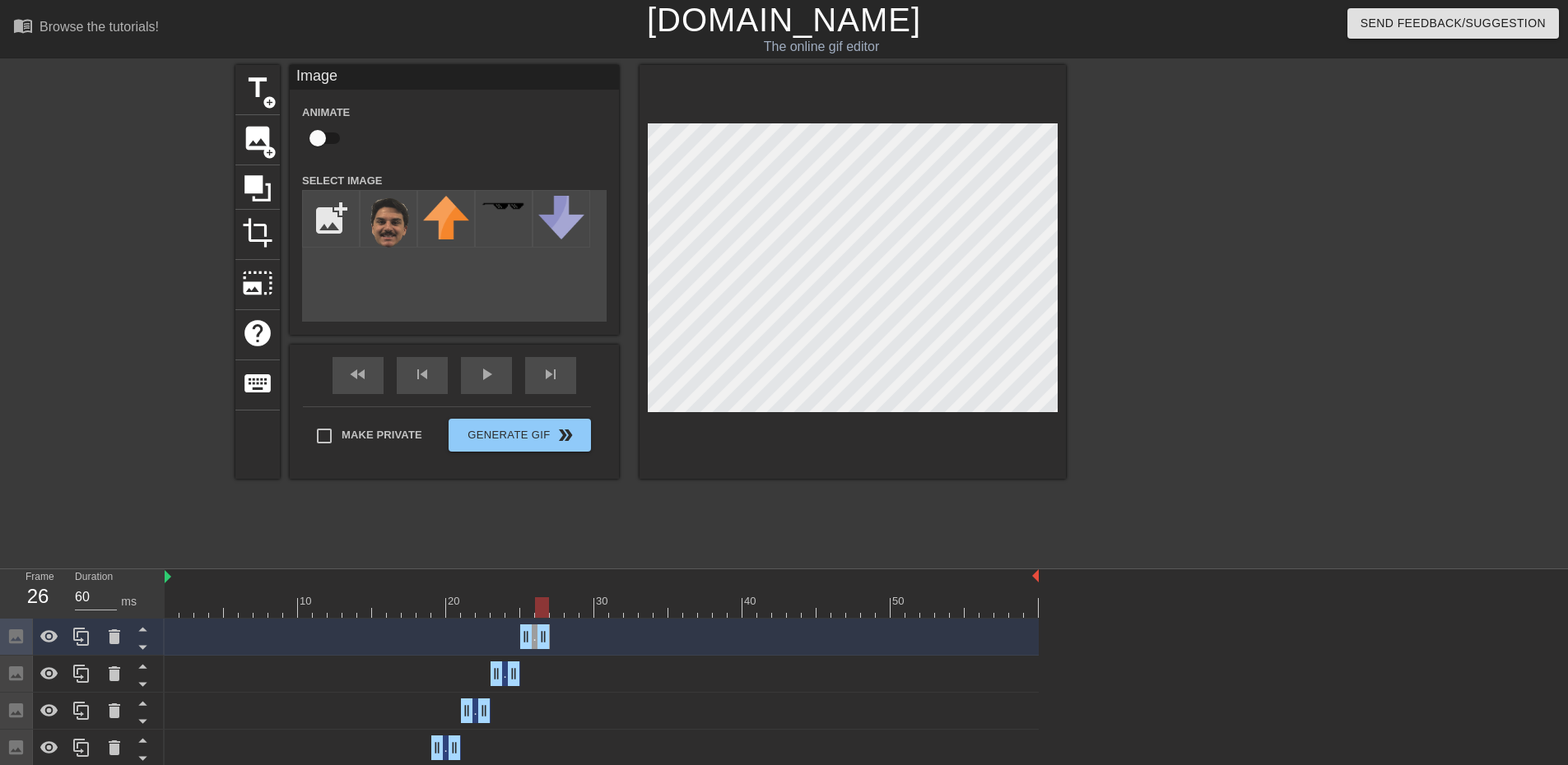 drag, startPoint x: 561, startPoint y: 628, endPoint x: 519, endPoint y: 645, distance: 45.310043 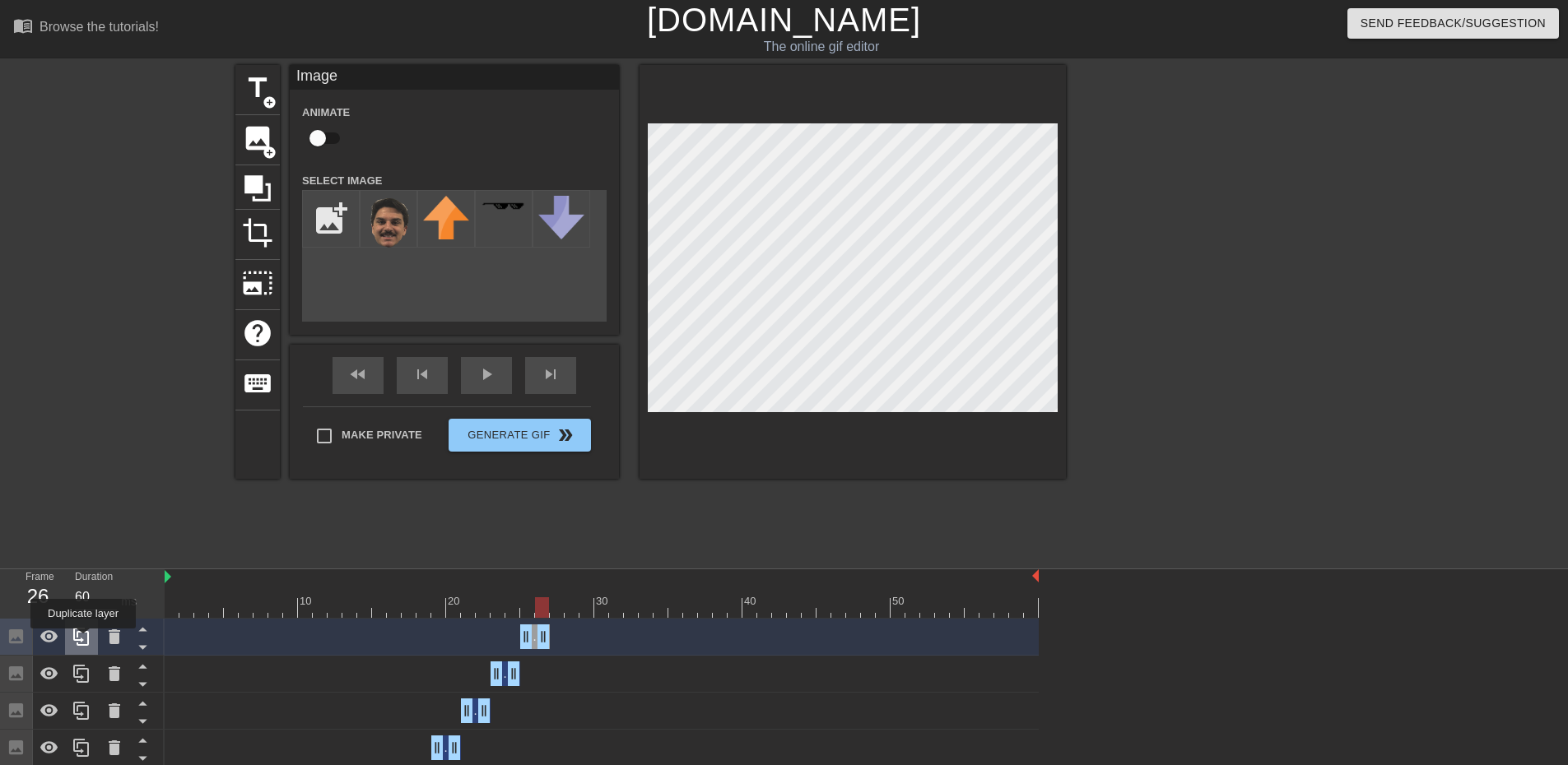 click 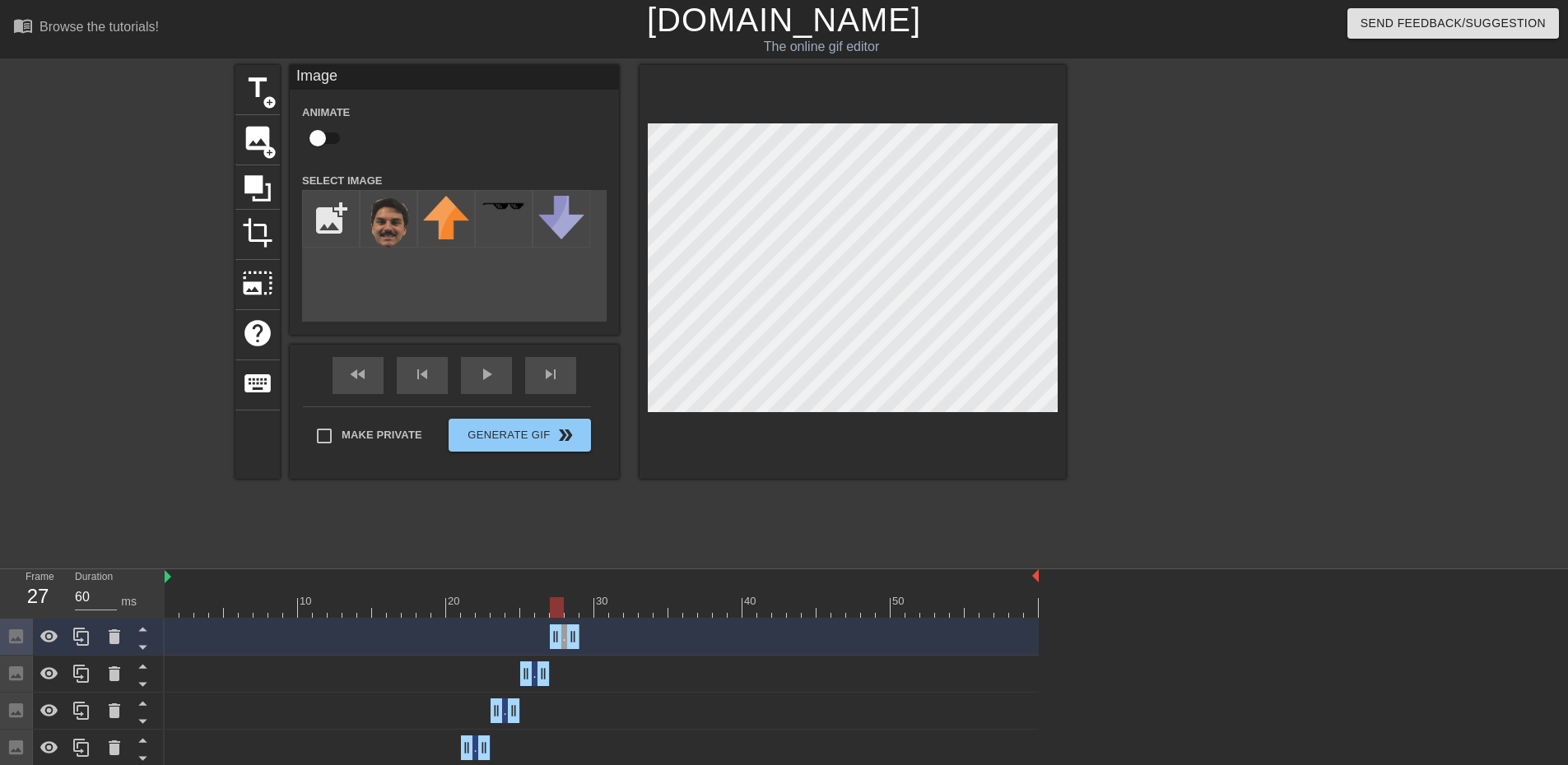 drag, startPoint x: 526, startPoint y: 639, endPoint x: 551, endPoint y: 638, distance: 25.01999 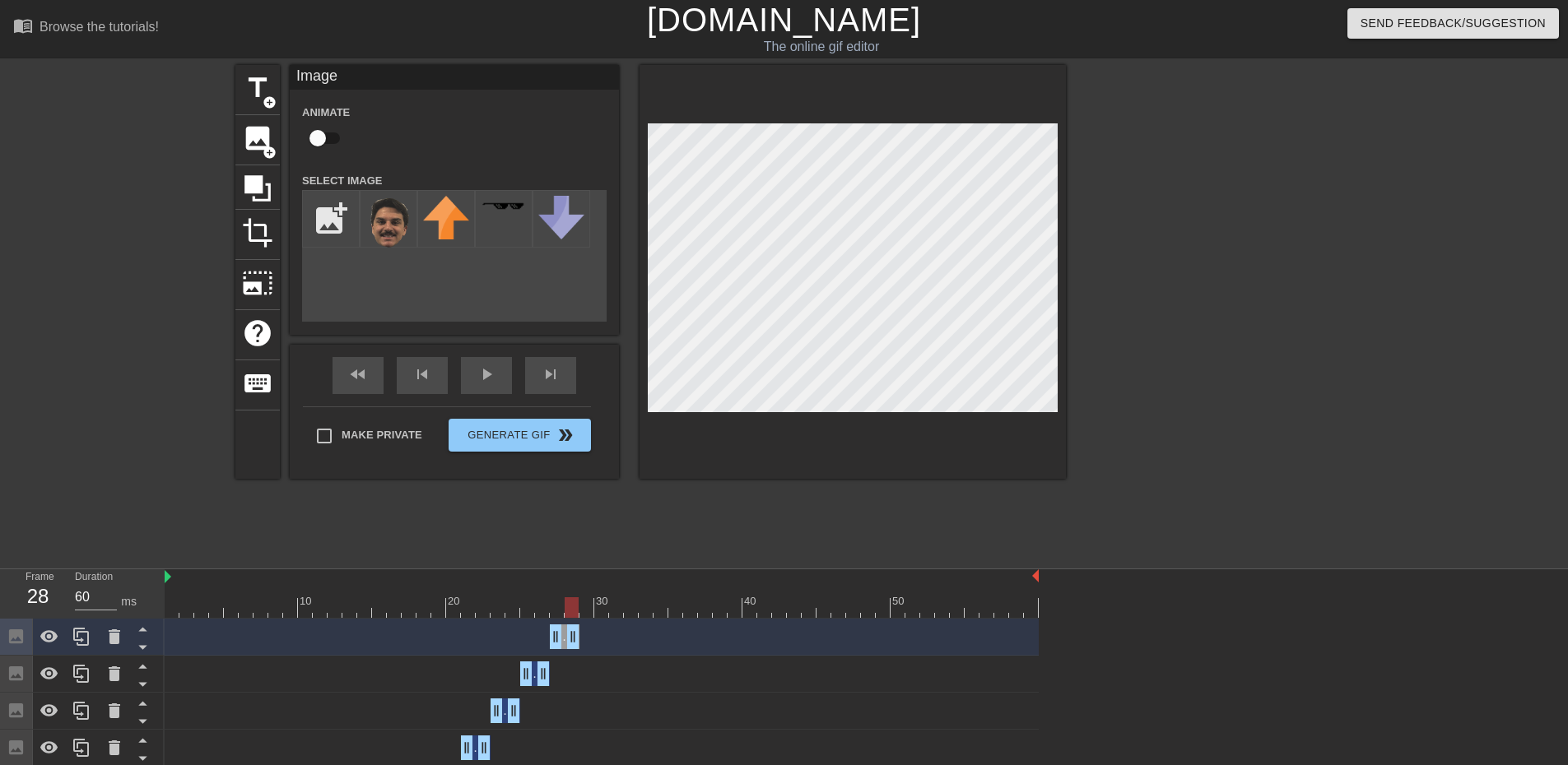 click at bounding box center (602, 607) 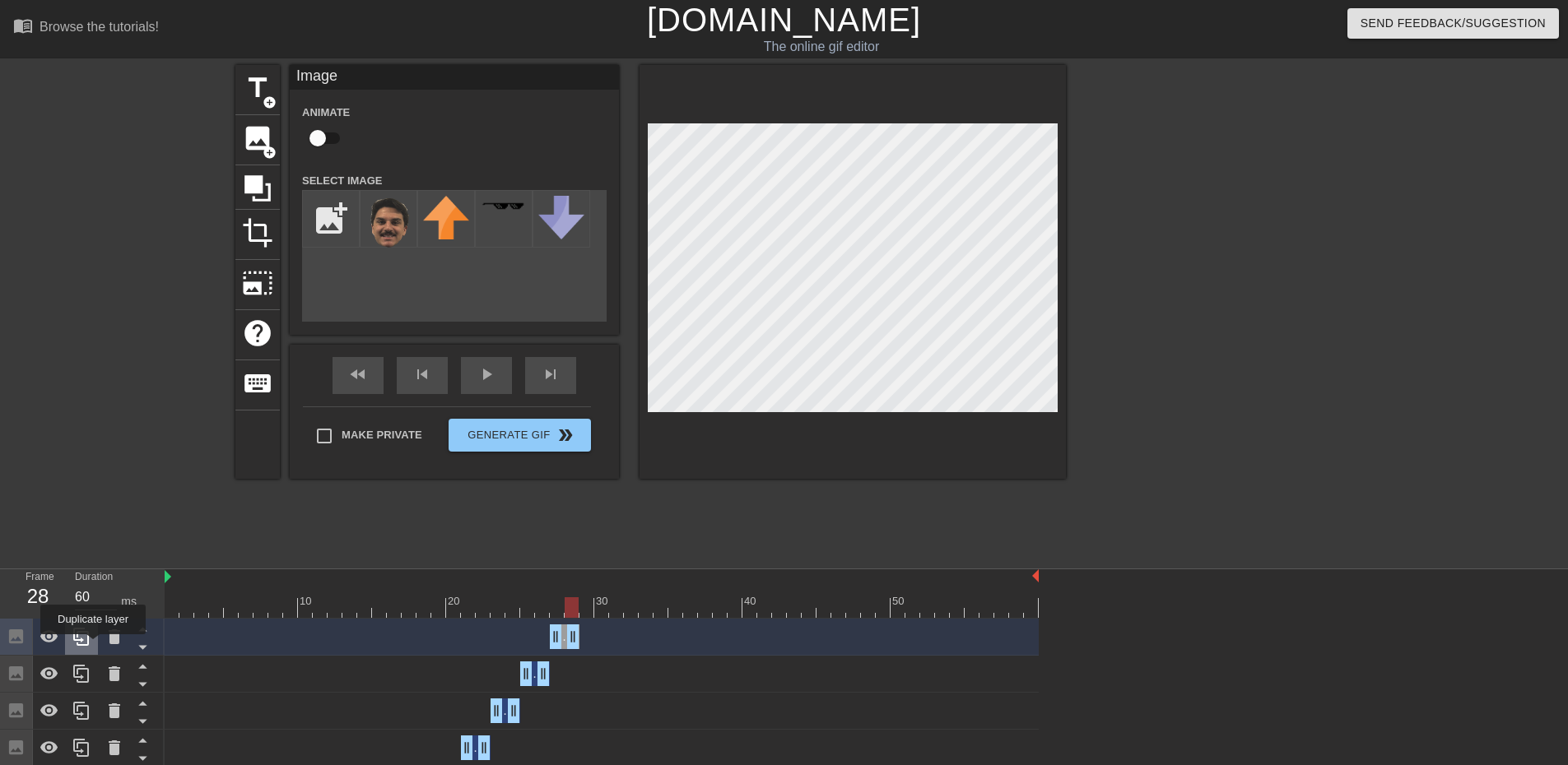 click at bounding box center [81, 637] 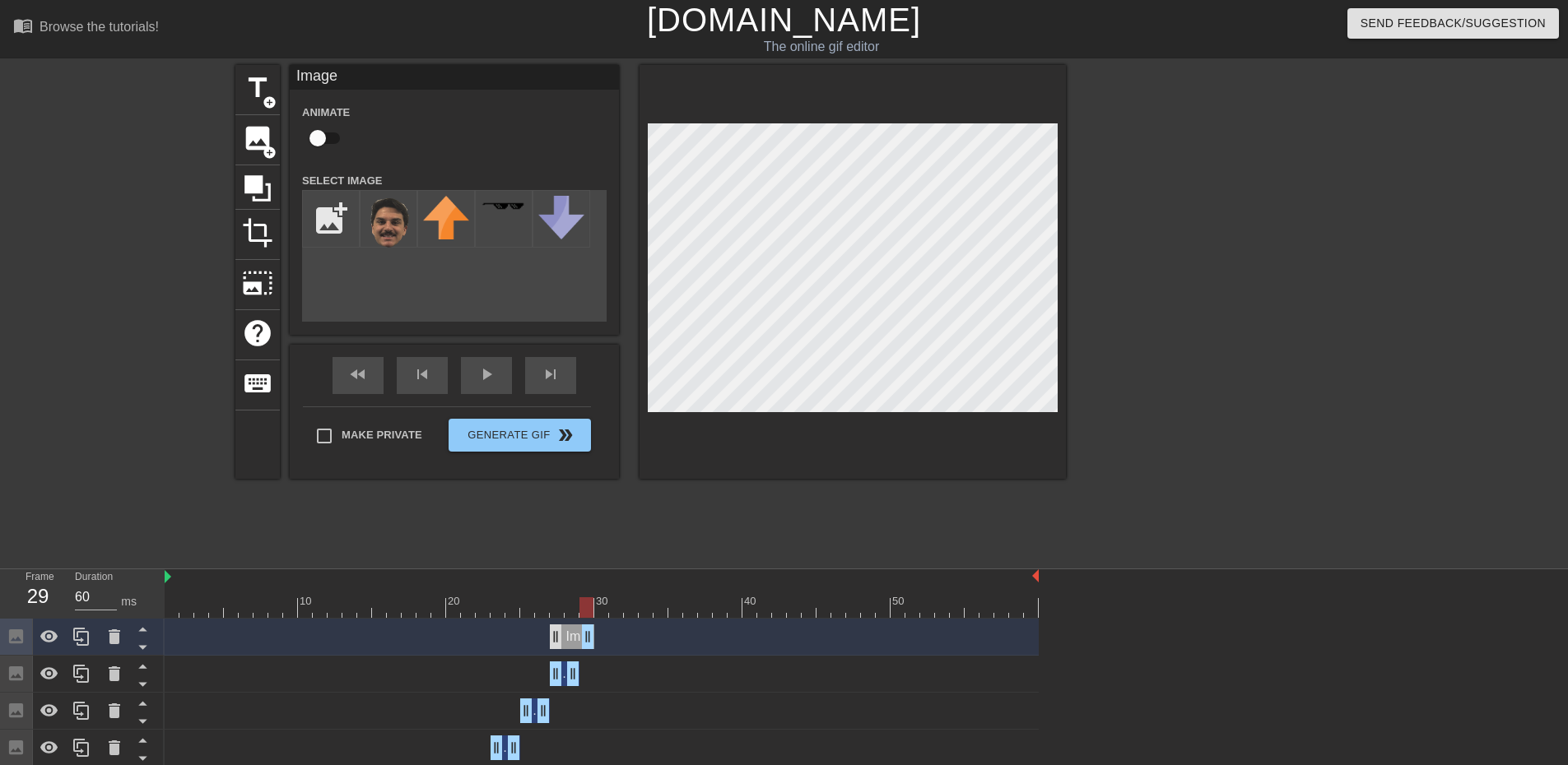 drag, startPoint x: 584, startPoint y: 636, endPoint x: 557, endPoint y: 639, distance: 27.16616 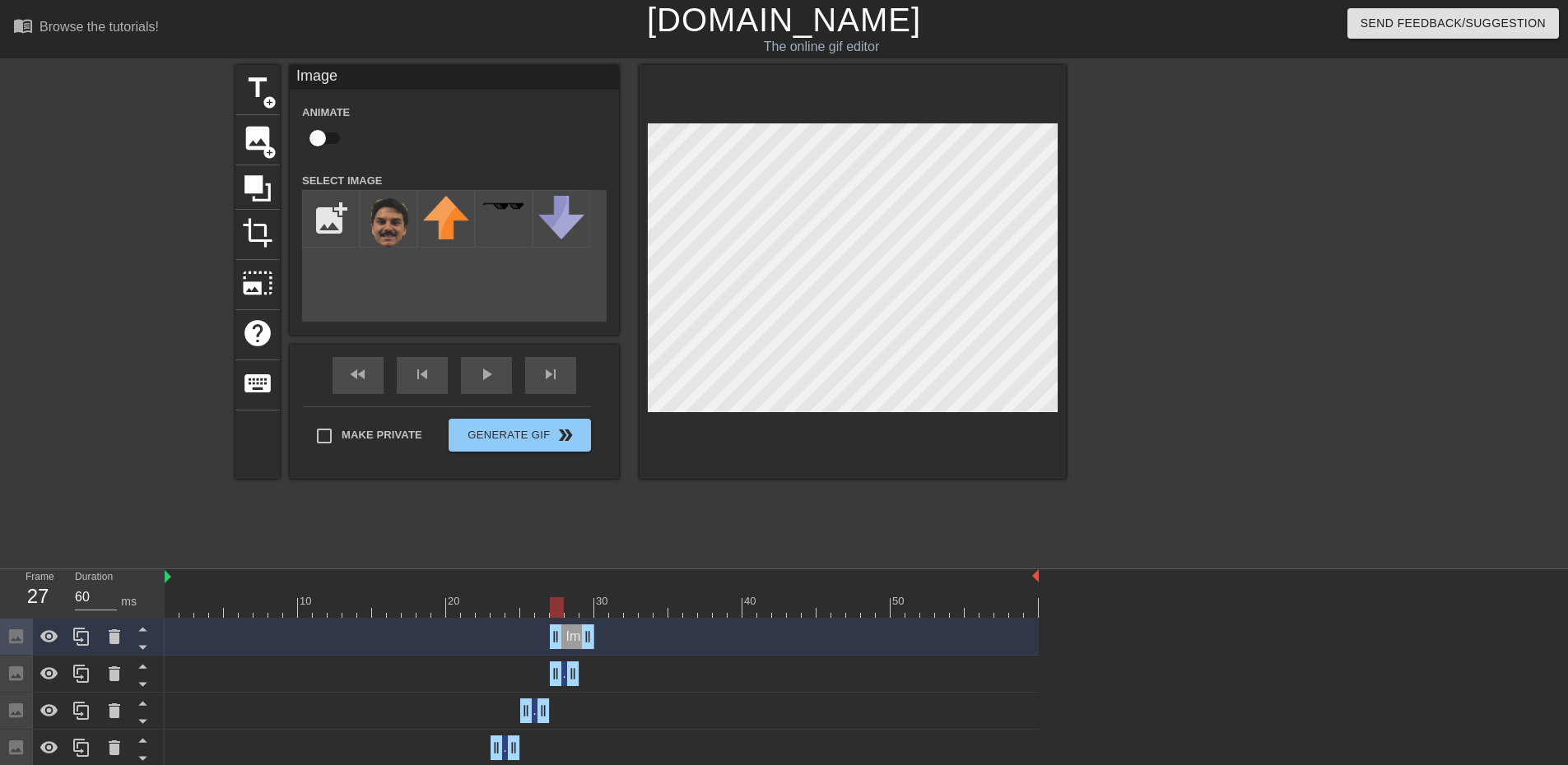 drag, startPoint x: 552, startPoint y: 639, endPoint x: 568, endPoint y: 638, distance: 16.03122 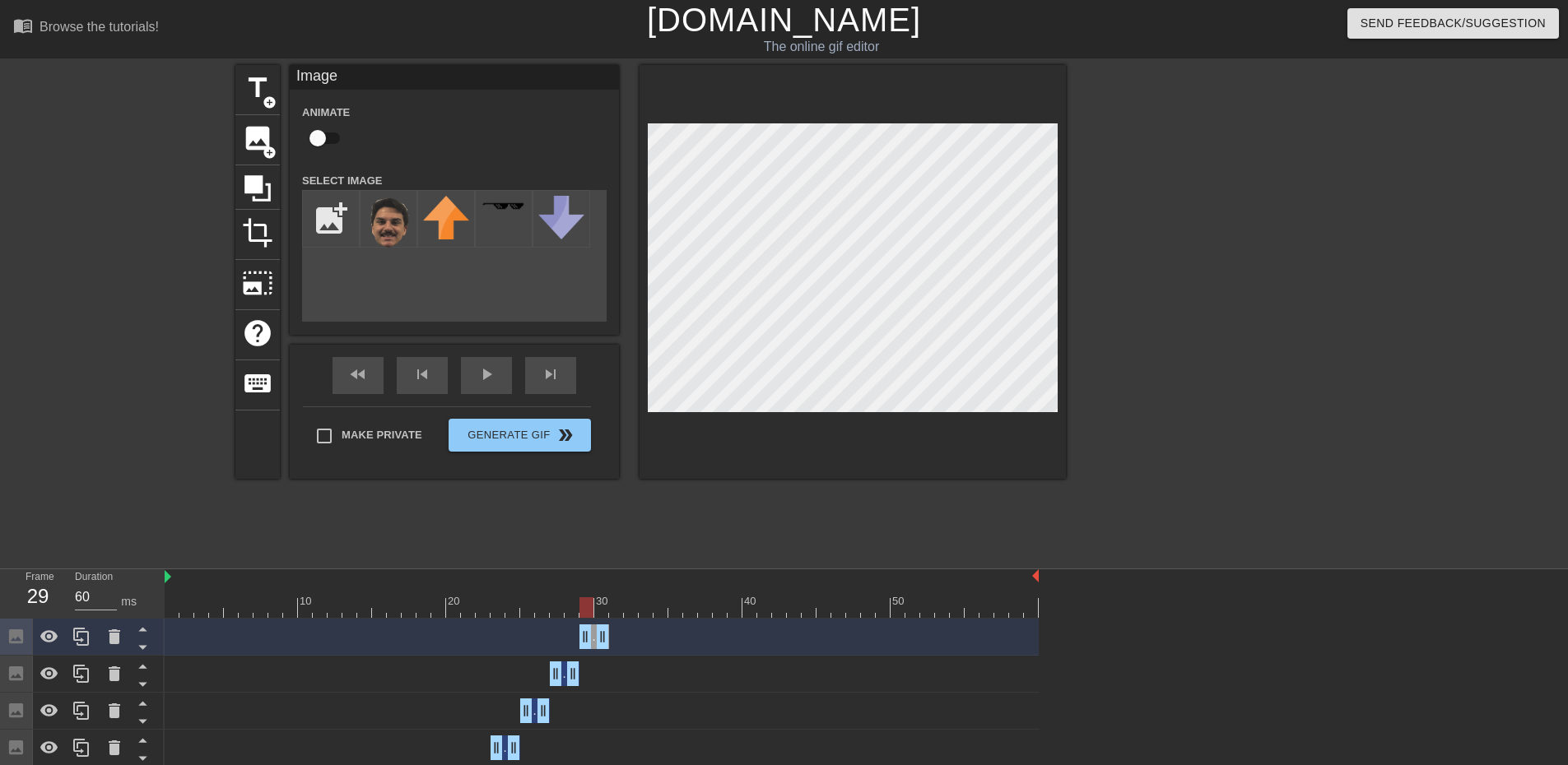 drag, startPoint x: 573, startPoint y: 639, endPoint x: 584, endPoint y: 639, distance: 11 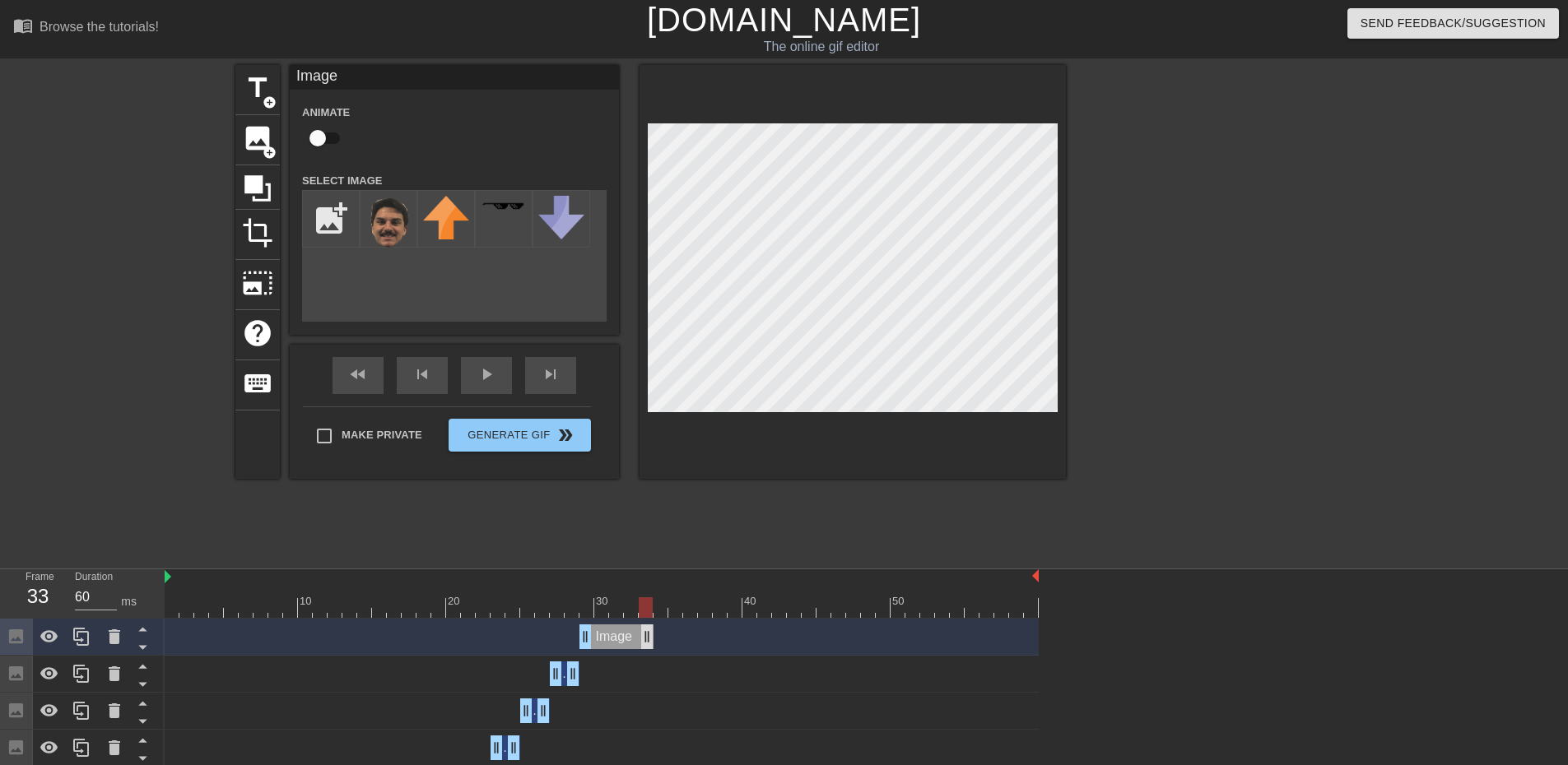 drag, startPoint x: 604, startPoint y: 634, endPoint x: 648, endPoint y: 639, distance: 44.28318 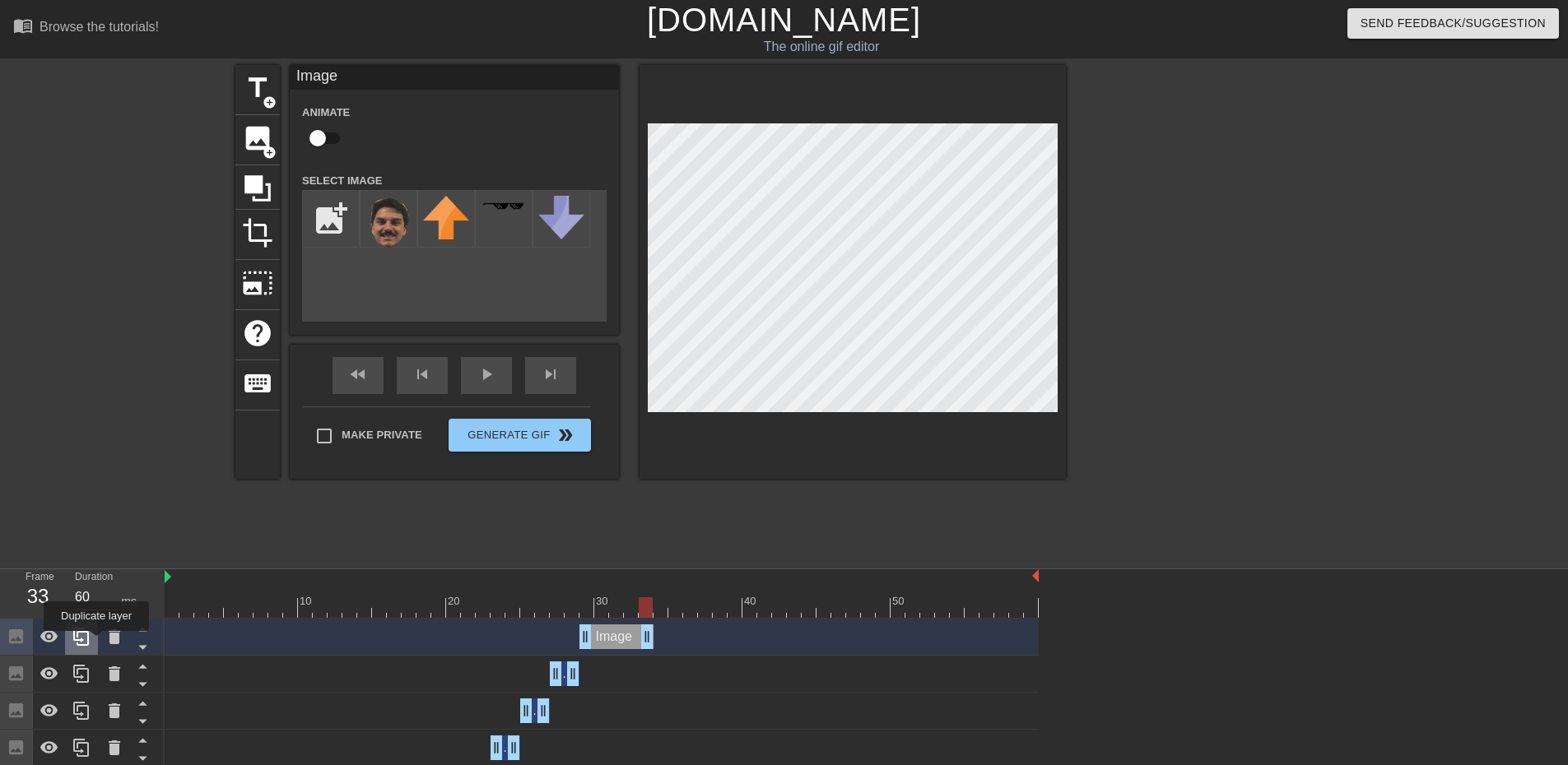 click 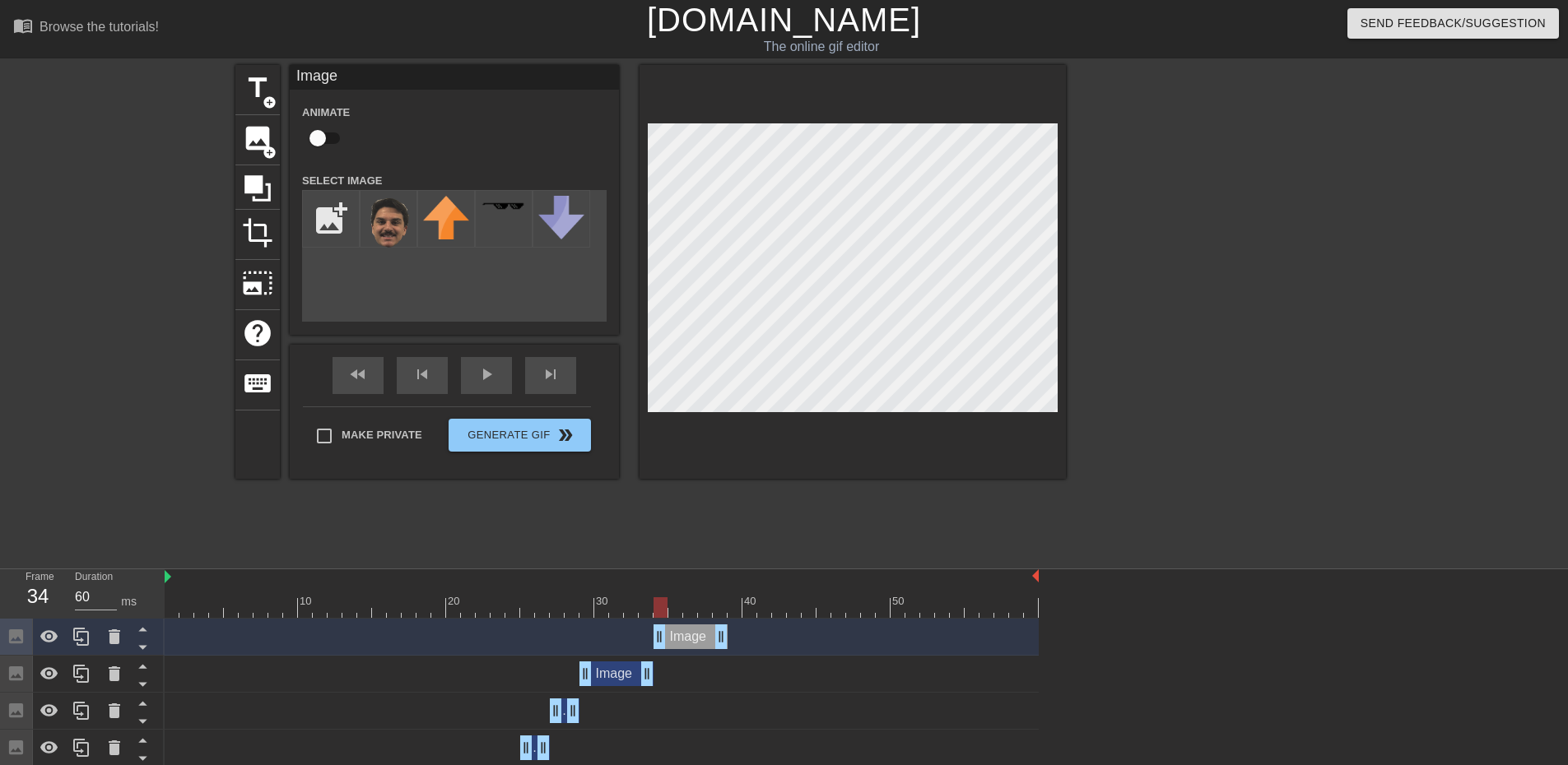 drag, startPoint x: 615, startPoint y: 640, endPoint x: 686, endPoint y: 642, distance: 71.02816 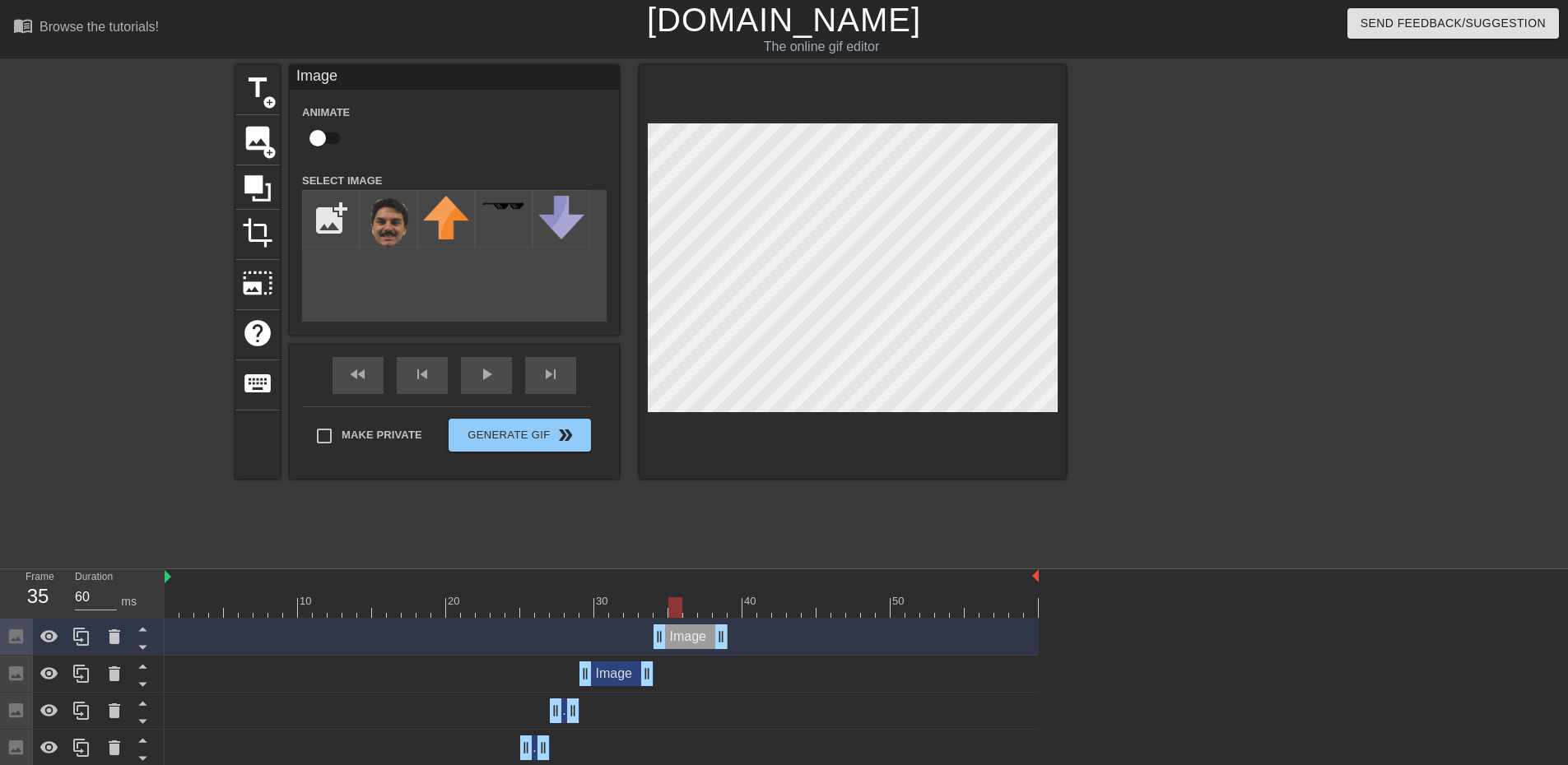 click at bounding box center (602, 607) 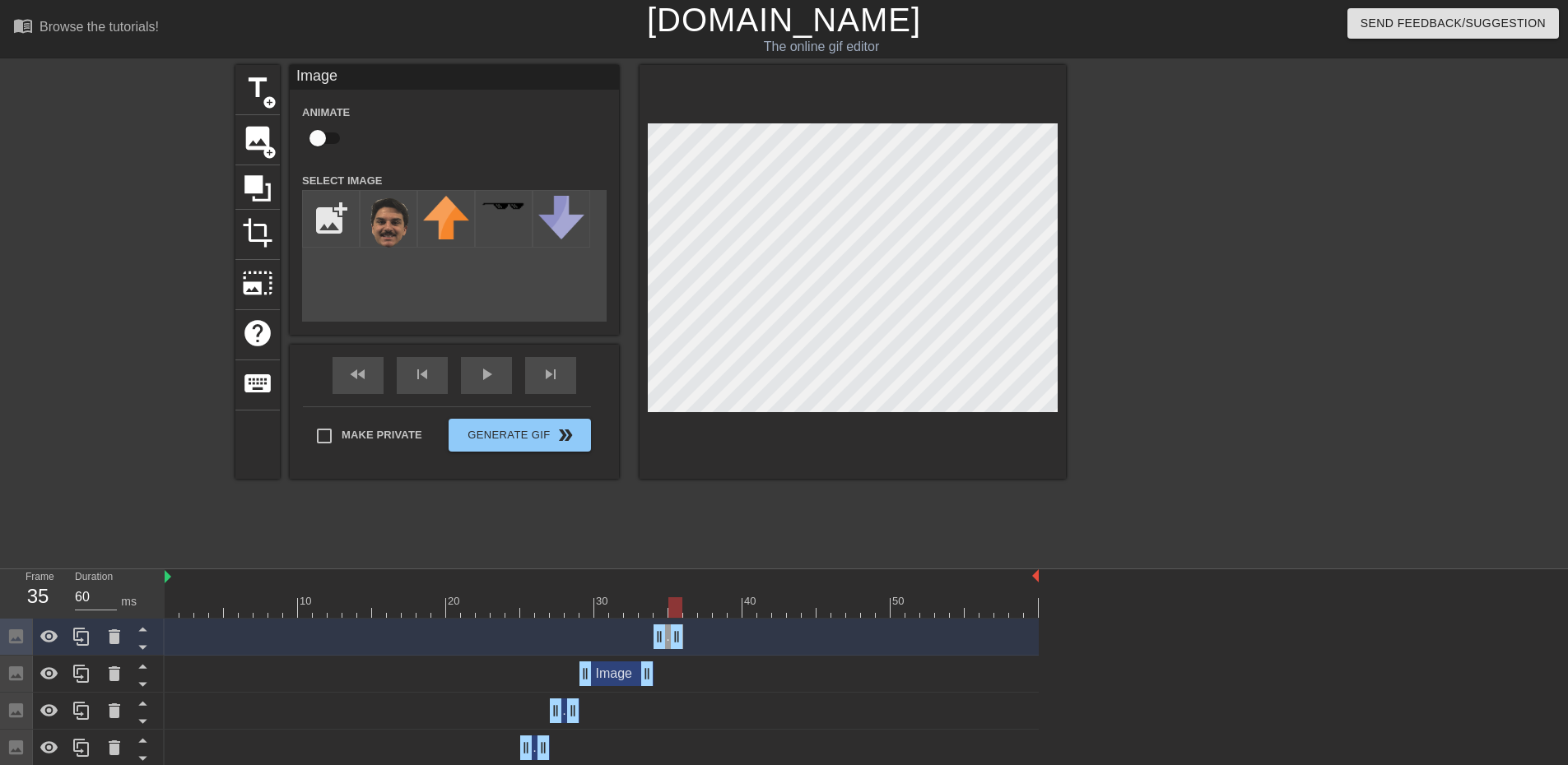 drag, startPoint x: 727, startPoint y: 639, endPoint x: 677, endPoint y: 653, distance: 51.92302 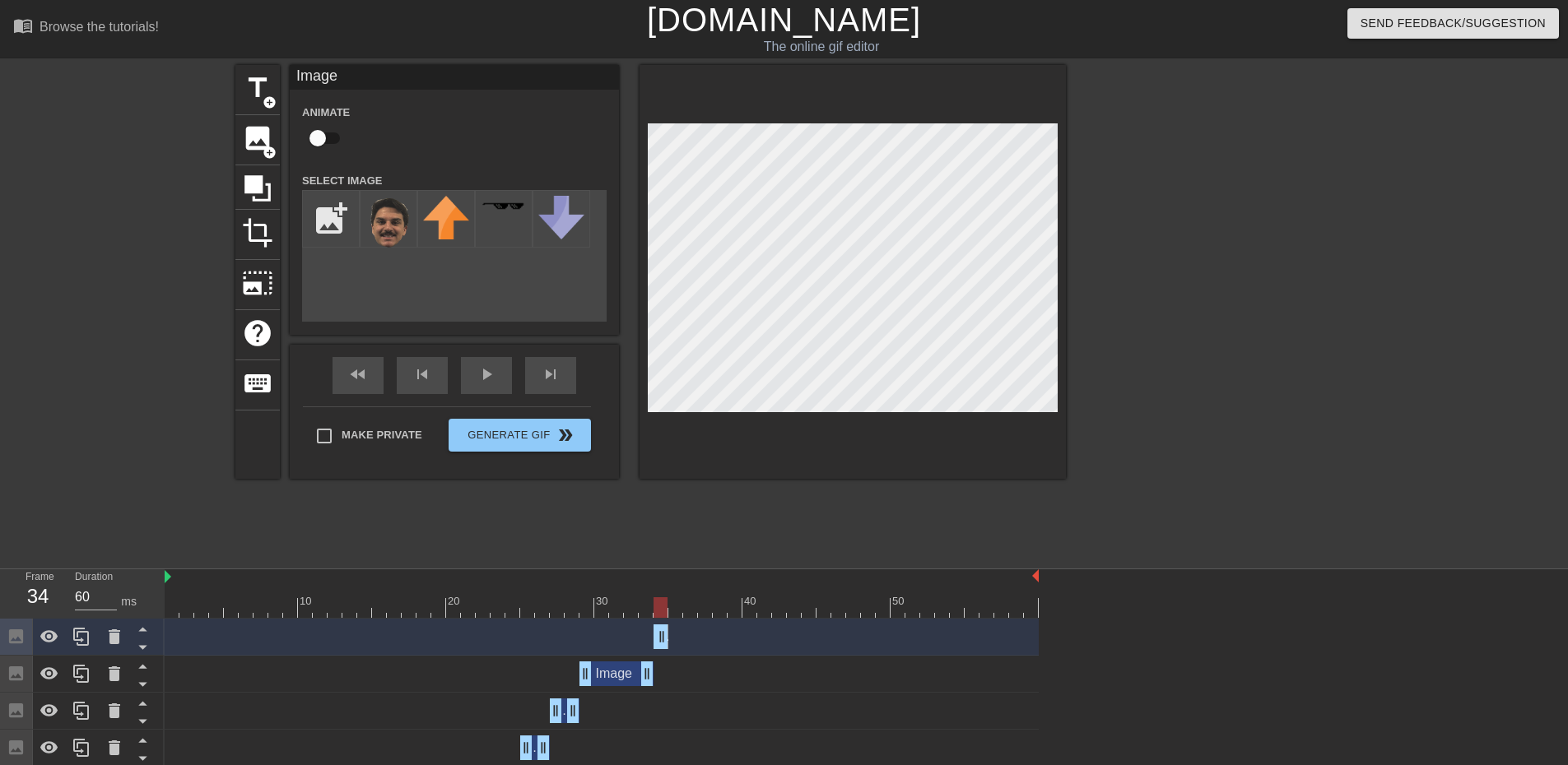 drag, startPoint x: 677, startPoint y: 631, endPoint x: 696, endPoint y: 591, distance: 44.28318 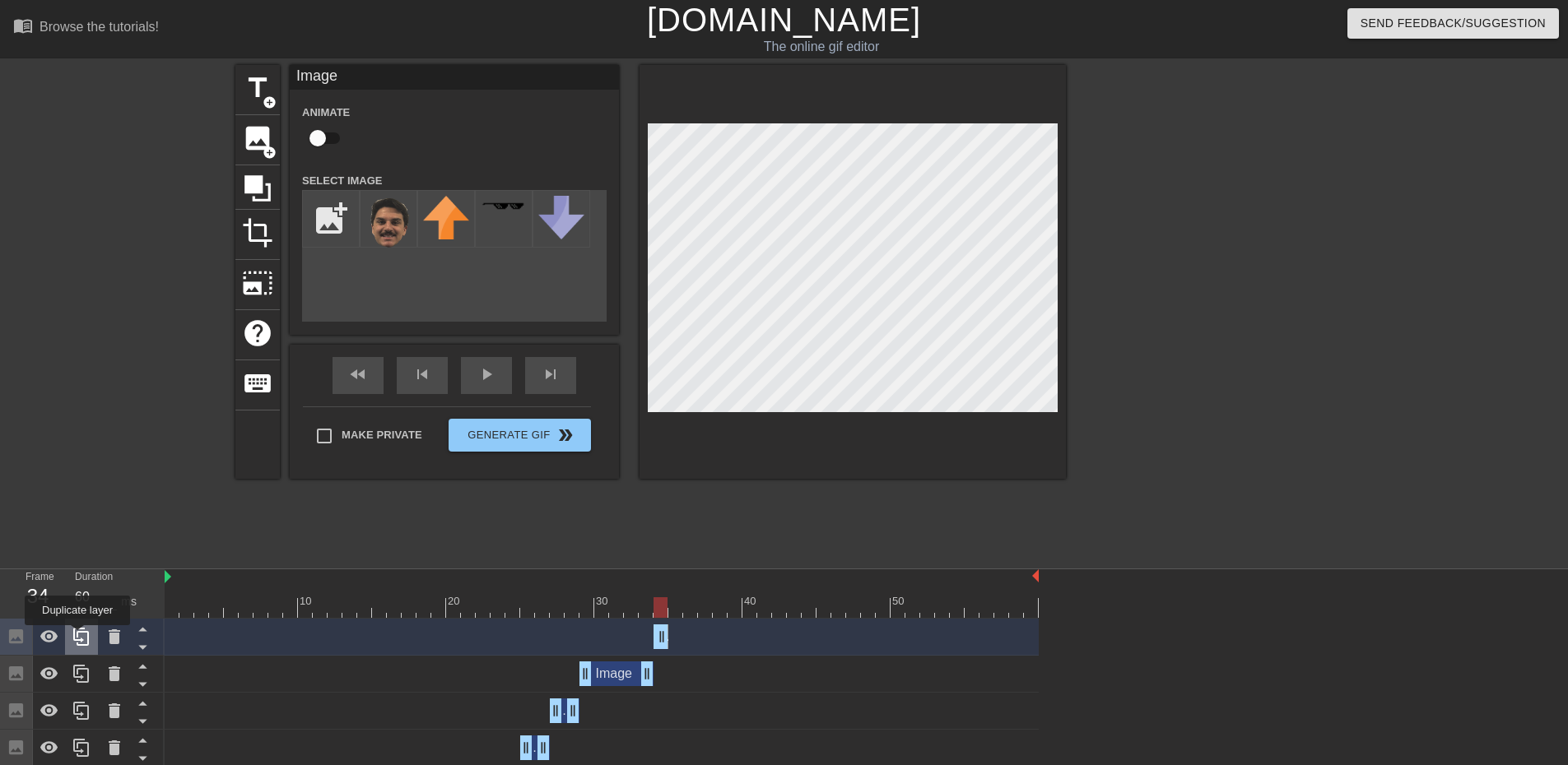 click 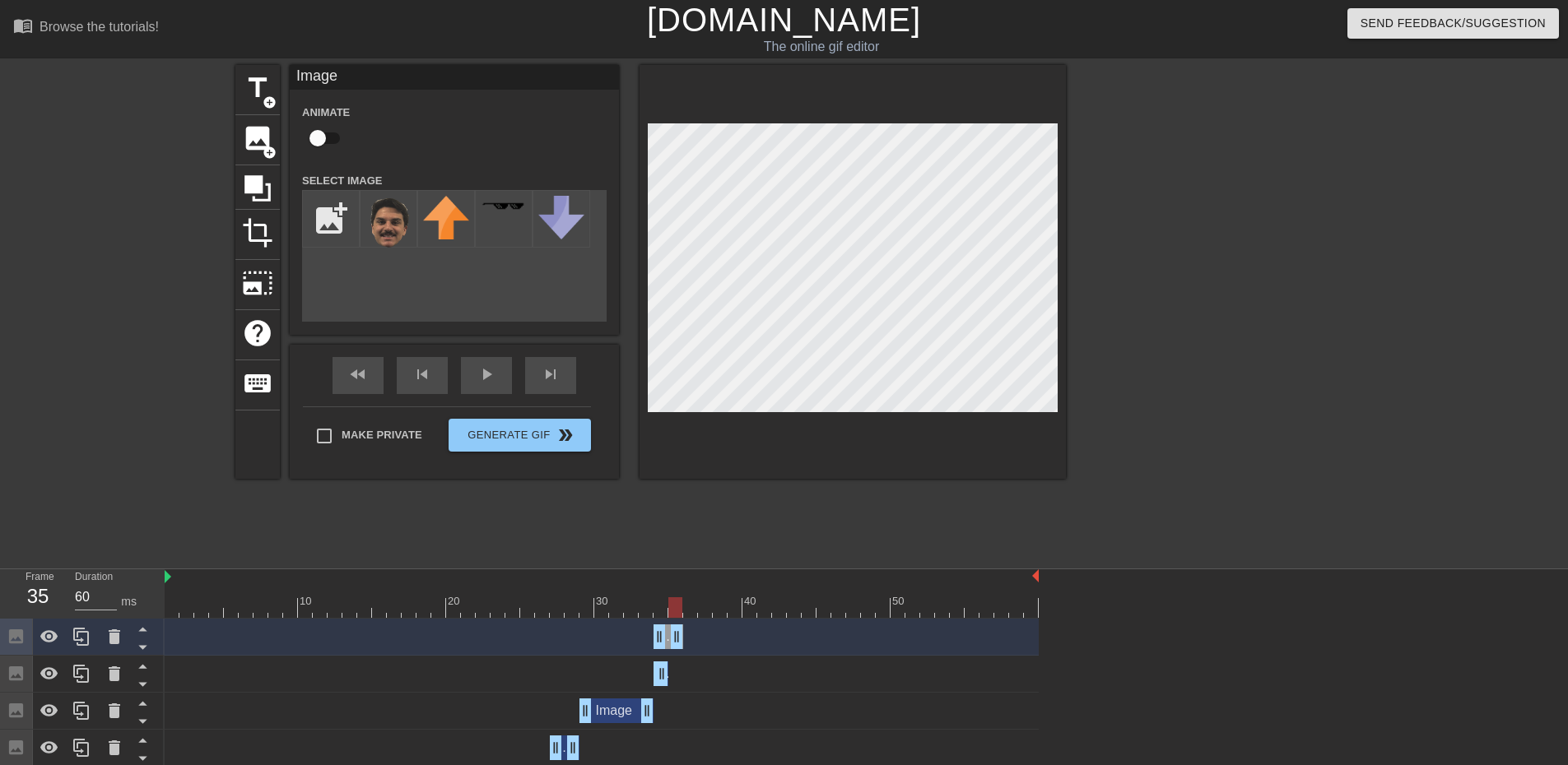 drag, startPoint x: 662, startPoint y: 641, endPoint x: 674, endPoint y: 641, distance: 12 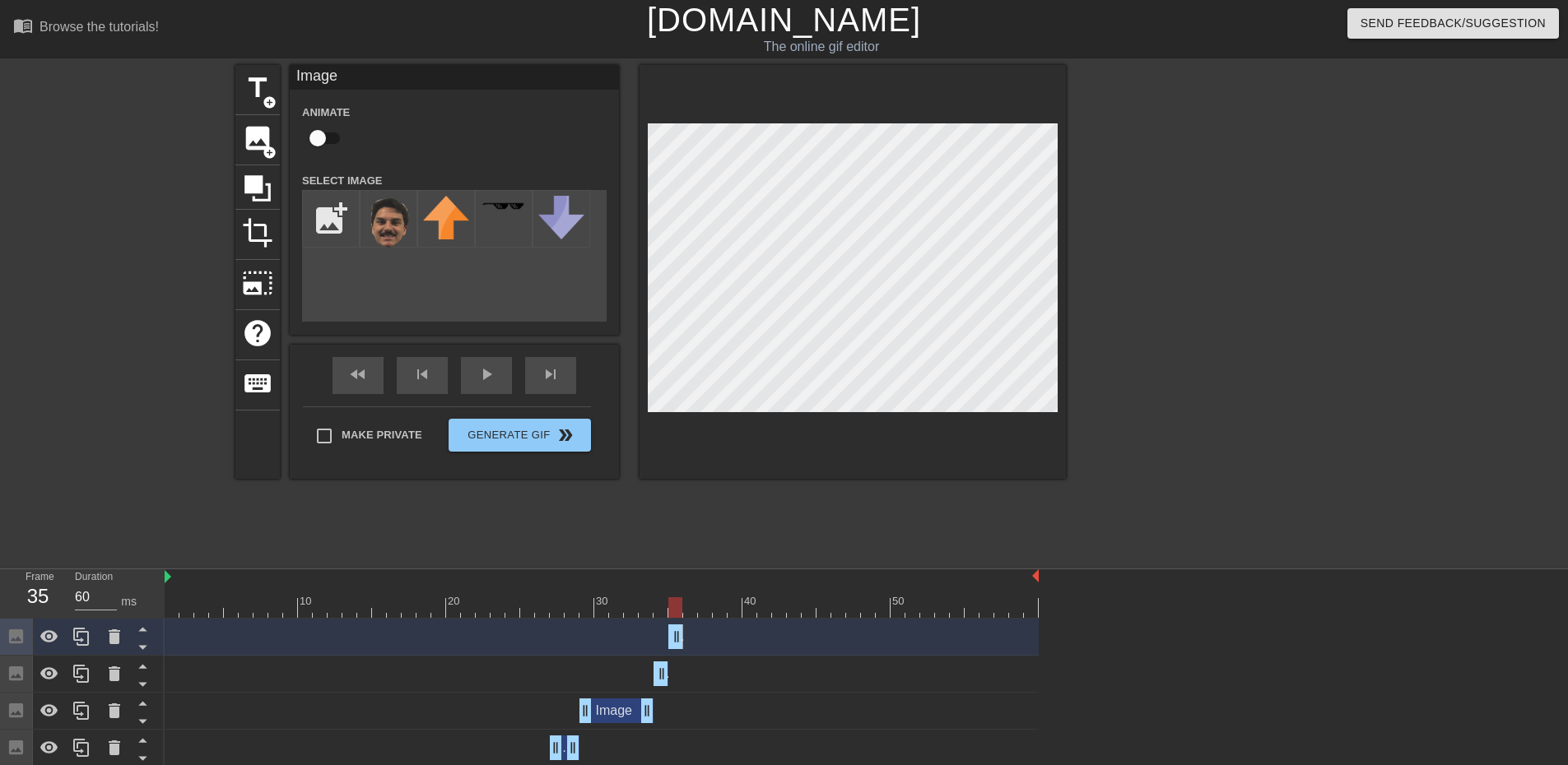 drag, startPoint x: 656, startPoint y: 640, endPoint x: 669, endPoint y: 638, distance: 13.152946 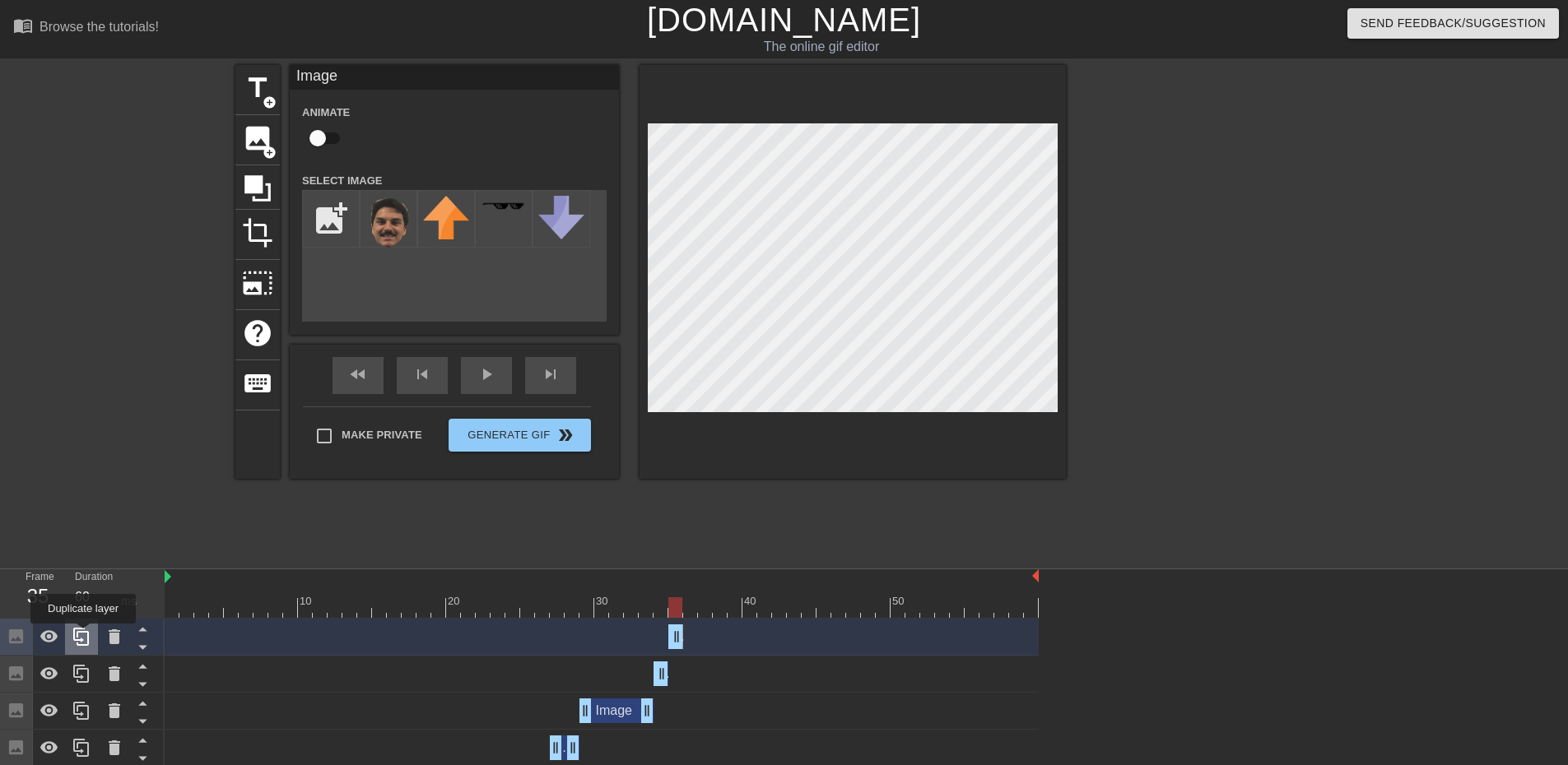 click 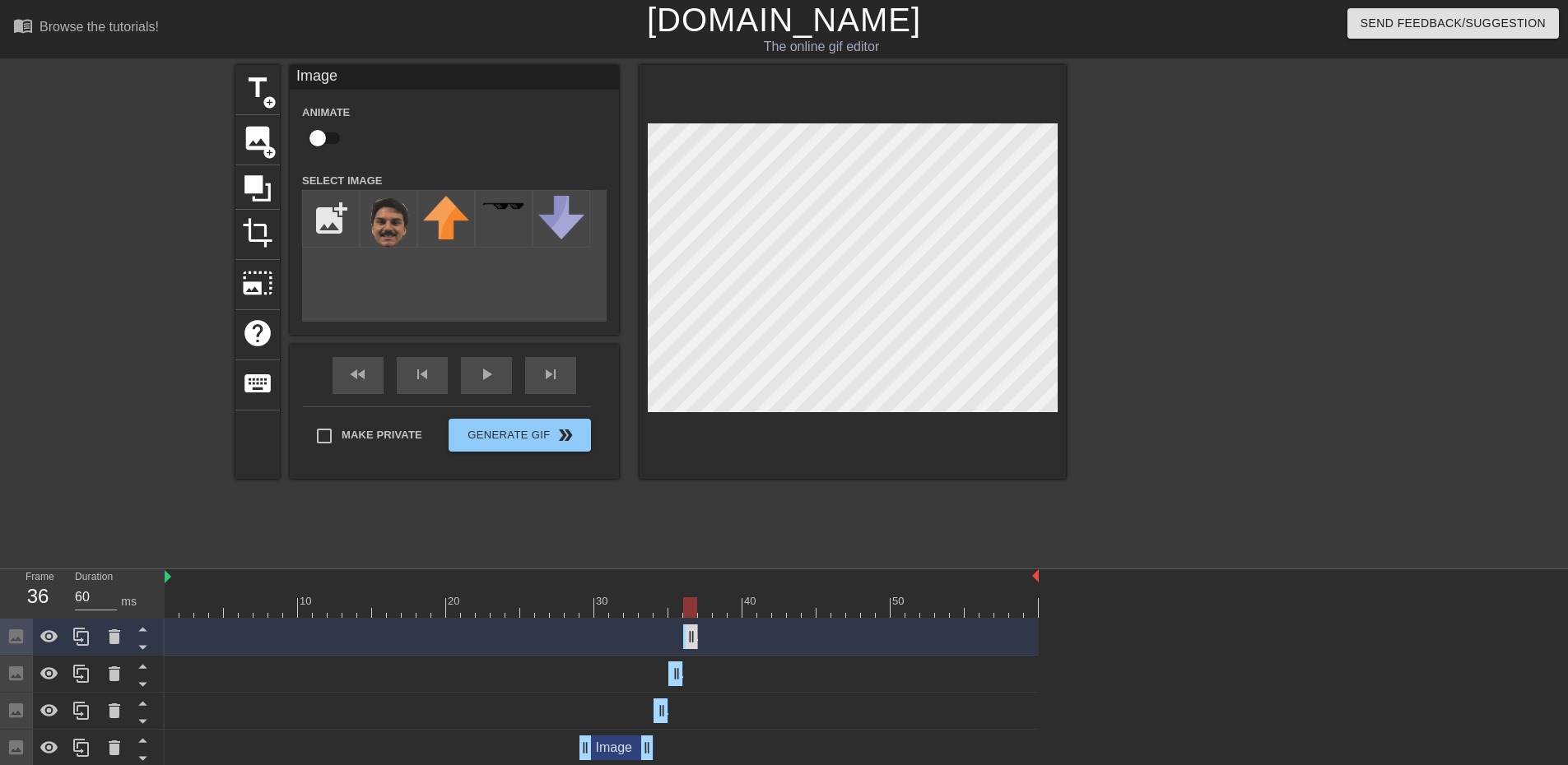 drag, startPoint x: 671, startPoint y: 640, endPoint x: 687, endPoint y: 638, distance: 16.12452 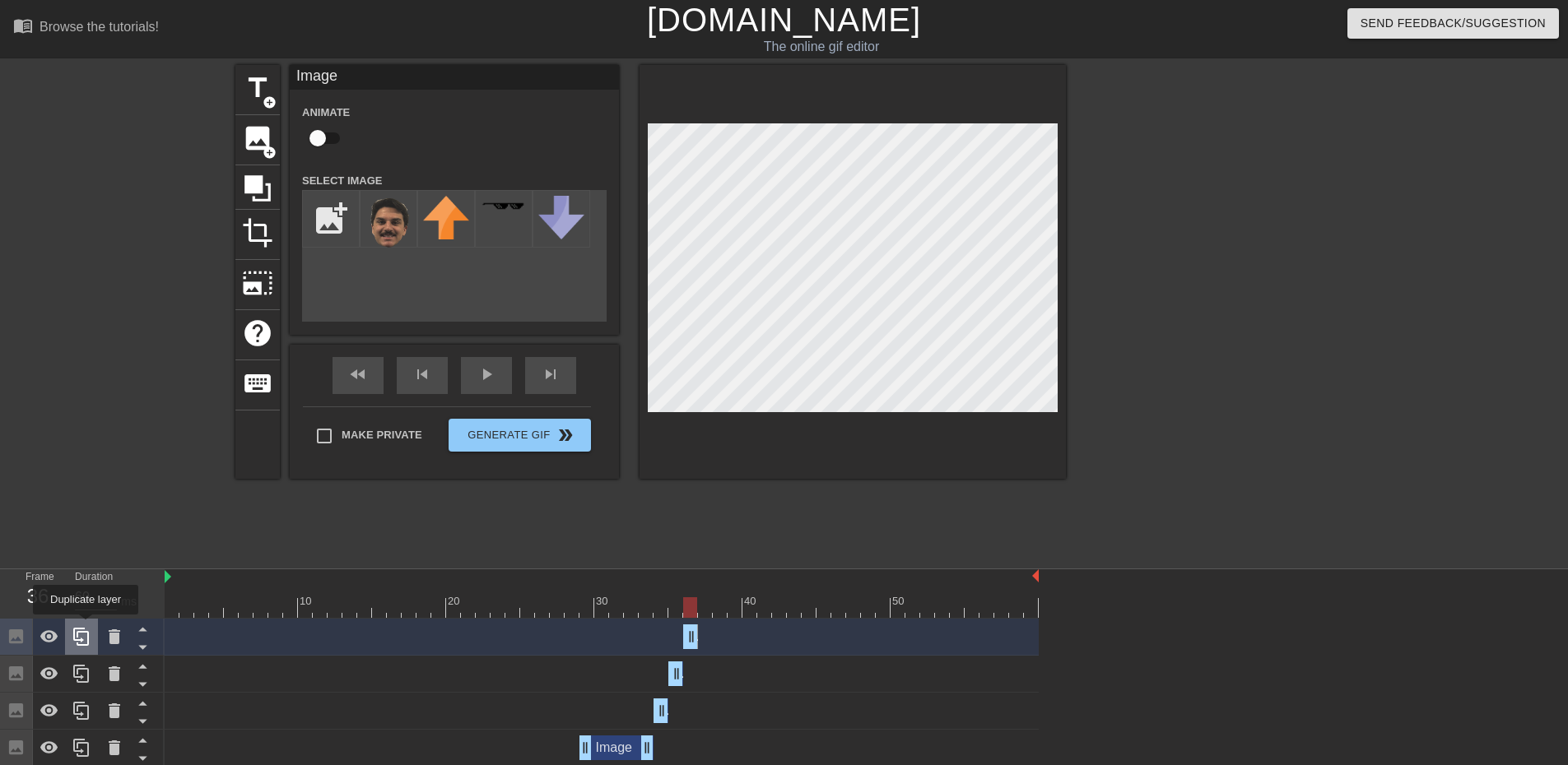 click at bounding box center (81, 637) 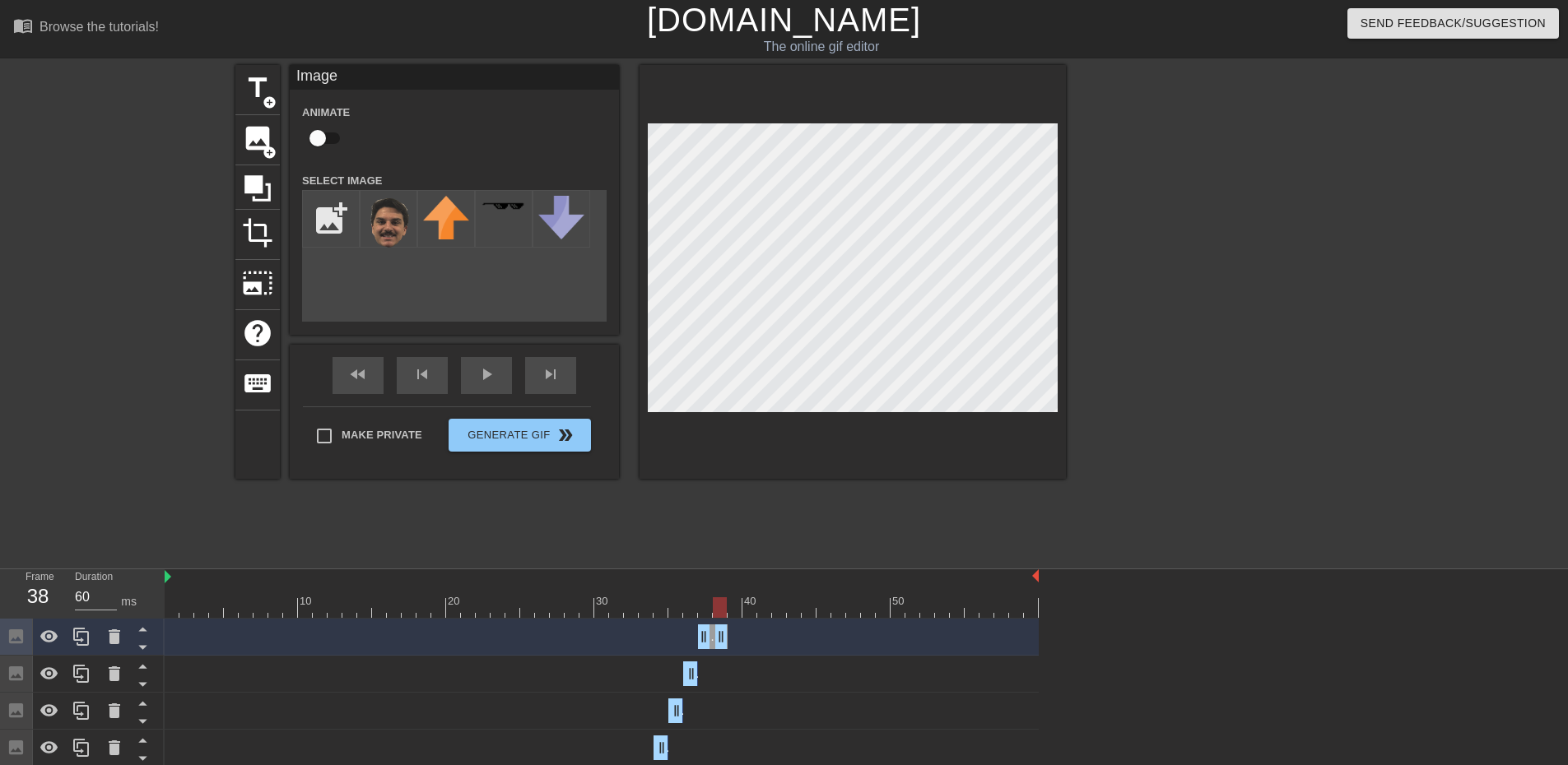 drag, startPoint x: 705, startPoint y: 635, endPoint x: 725, endPoint y: 643, distance: 22 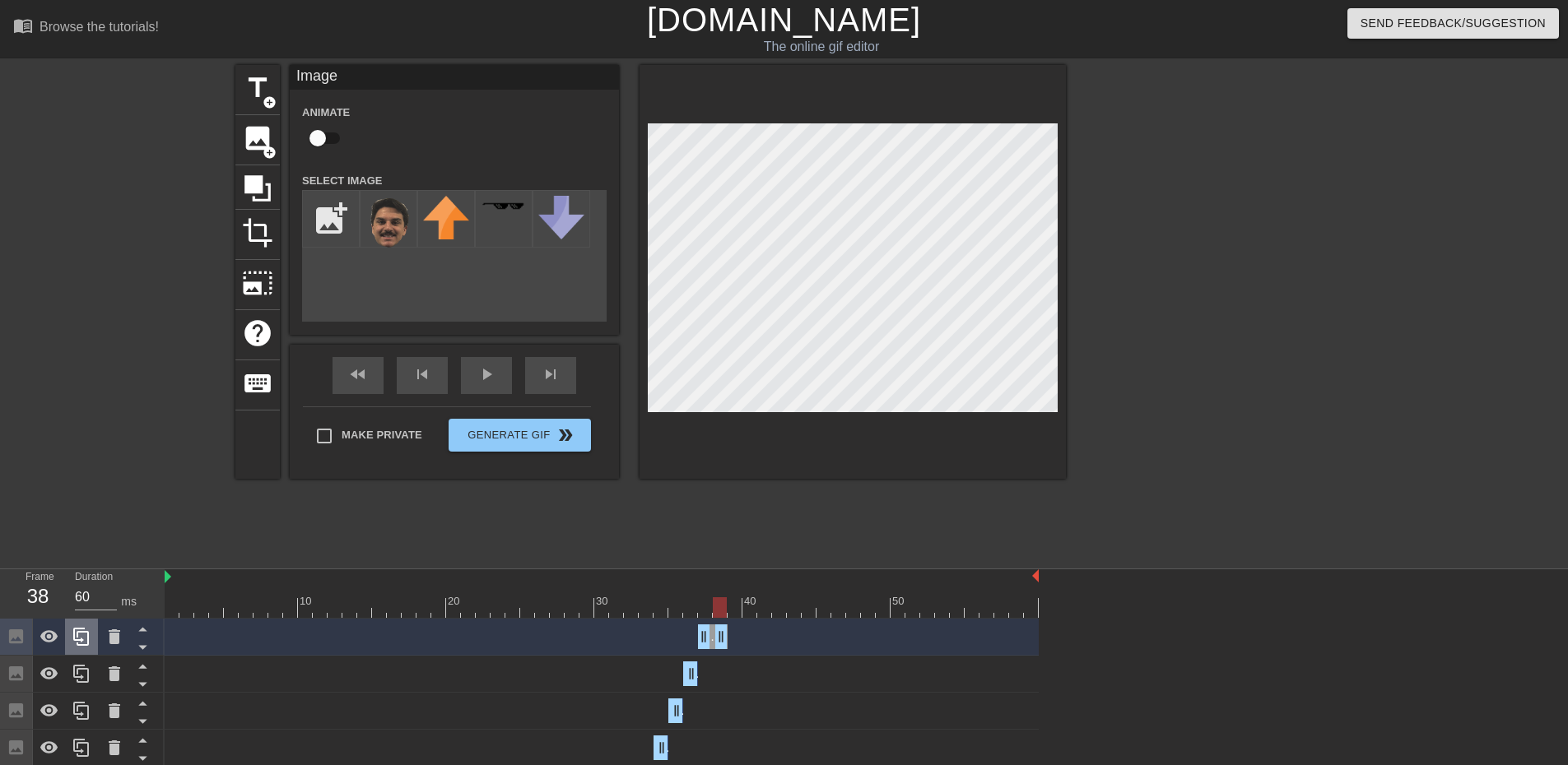 click 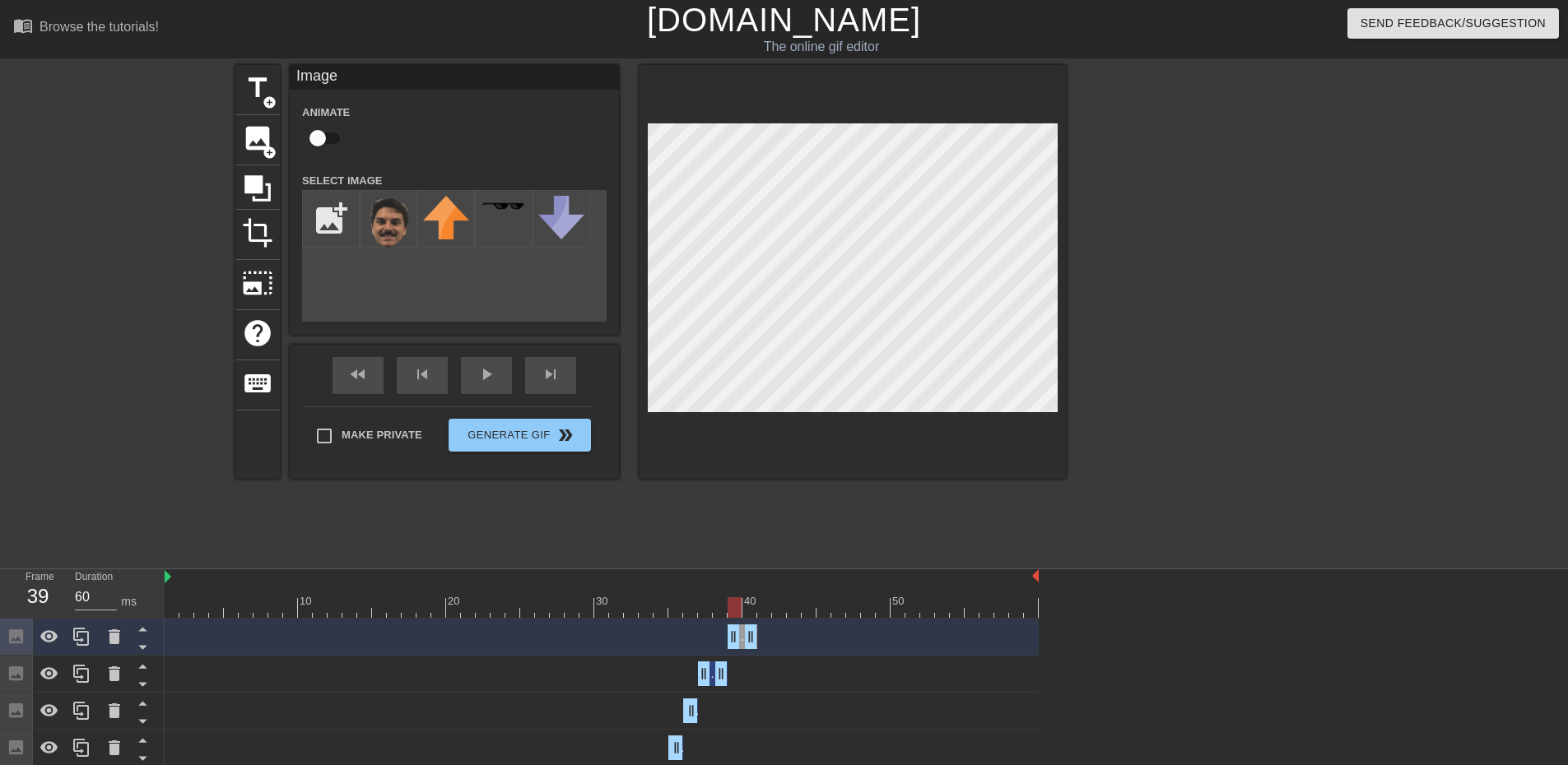 drag, startPoint x: 703, startPoint y: 638, endPoint x: 730, endPoint y: 639, distance: 27.01851 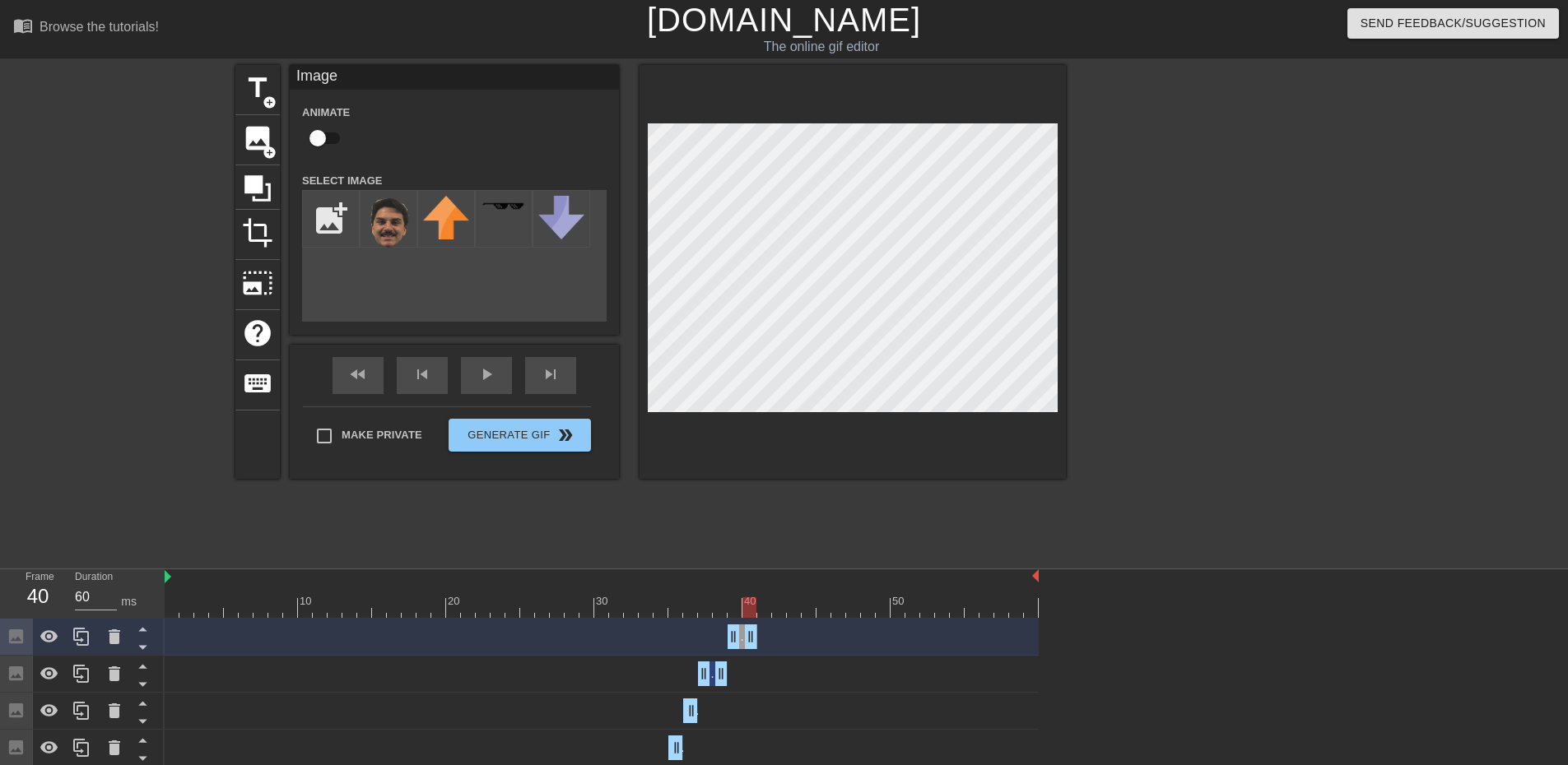 click at bounding box center (602, 607) 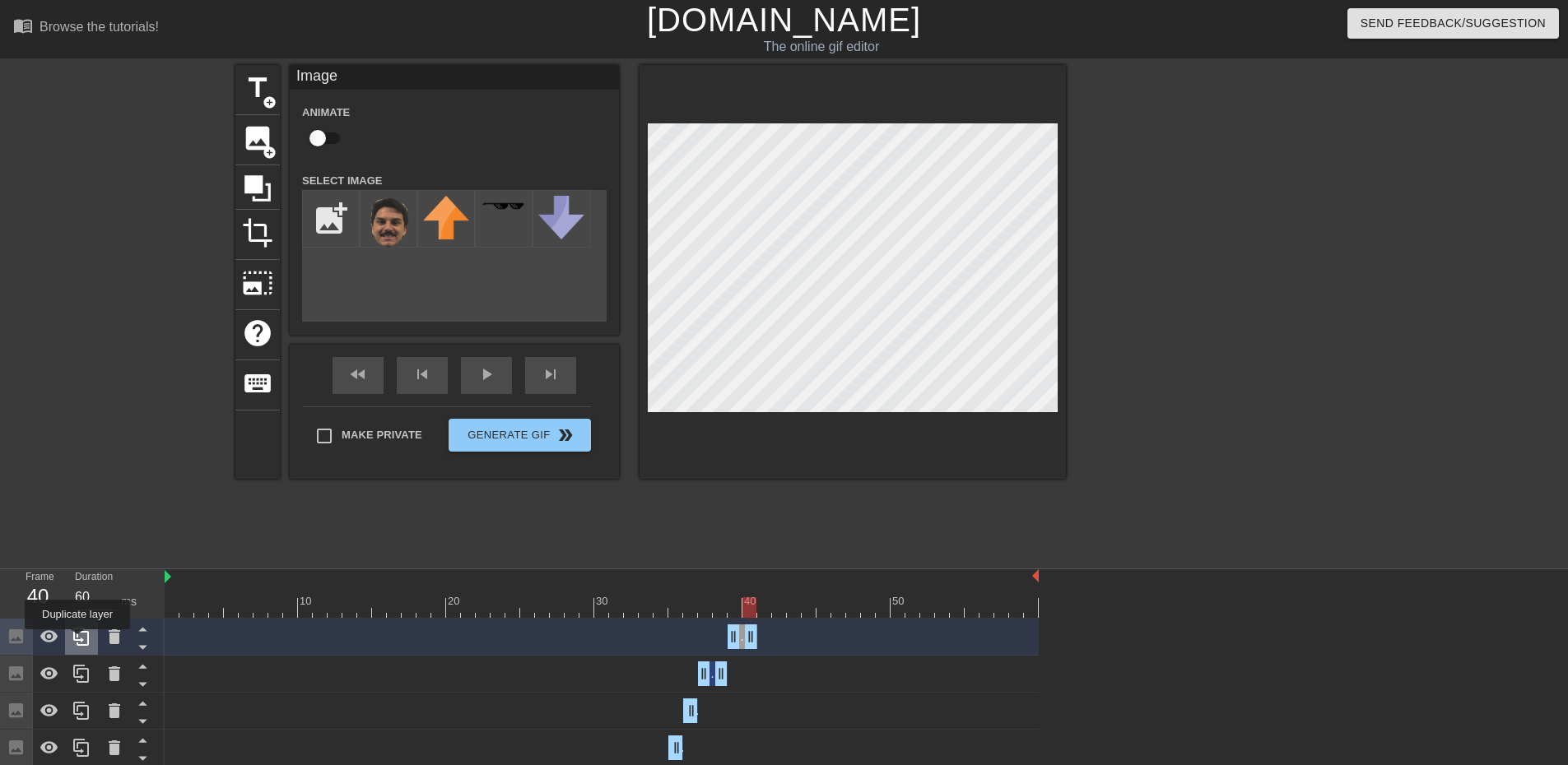 click 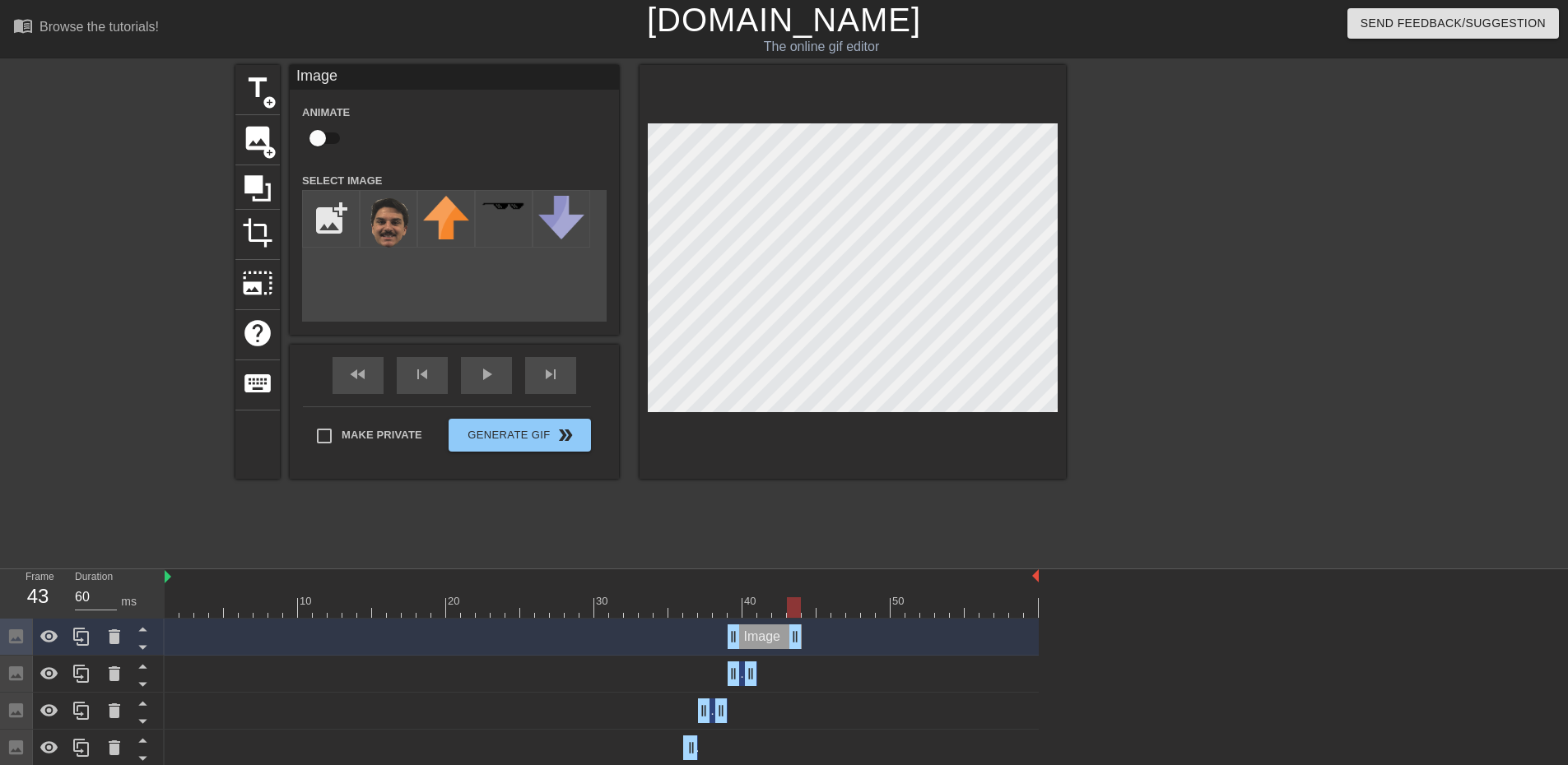 drag, startPoint x: 757, startPoint y: 640, endPoint x: 802, endPoint y: 634, distance: 45.398238 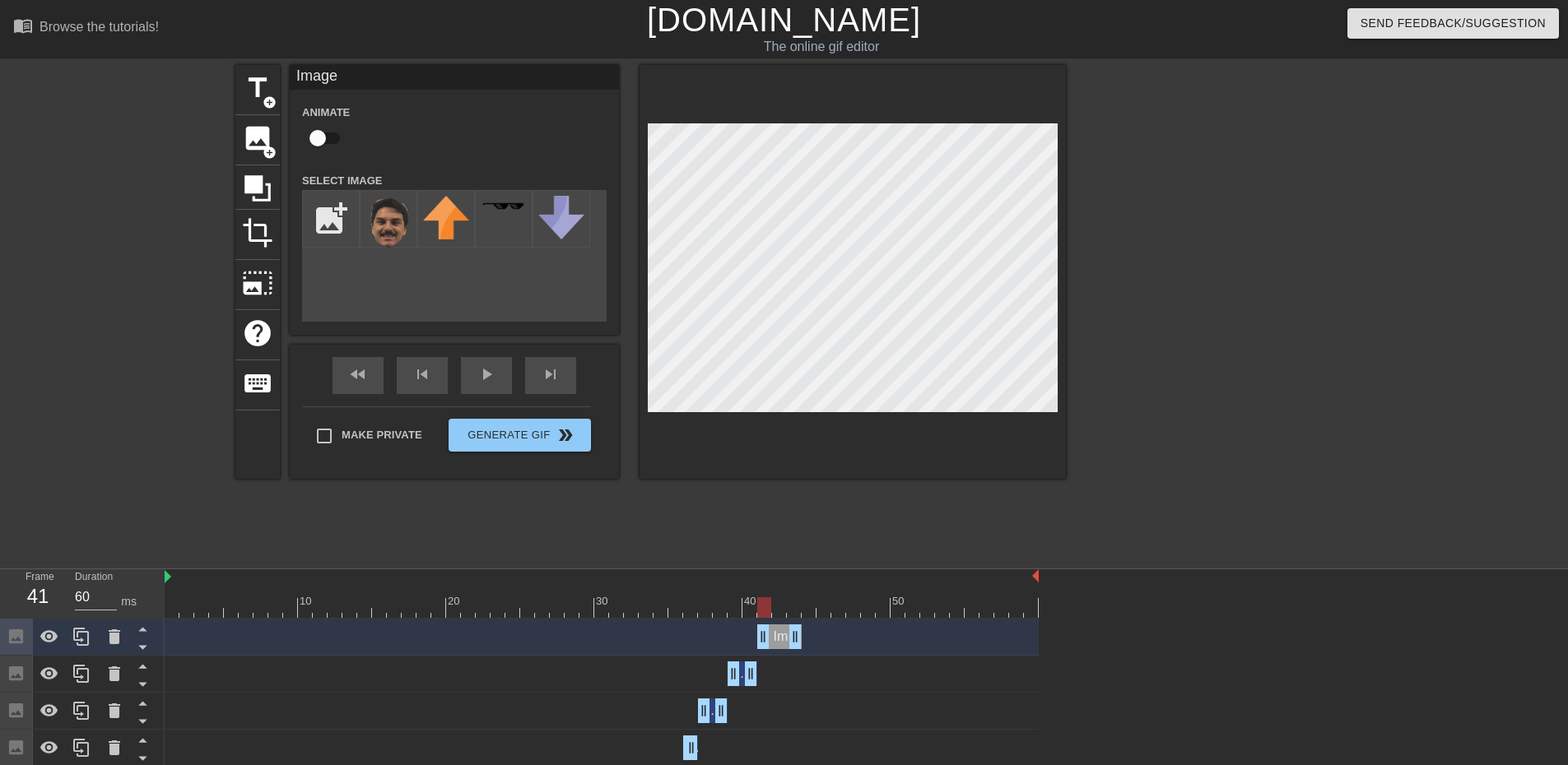 drag, startPoint x: 733, startPoint y: 641, endPoint x: 762, endPoint y: 640, distance: 29.017236 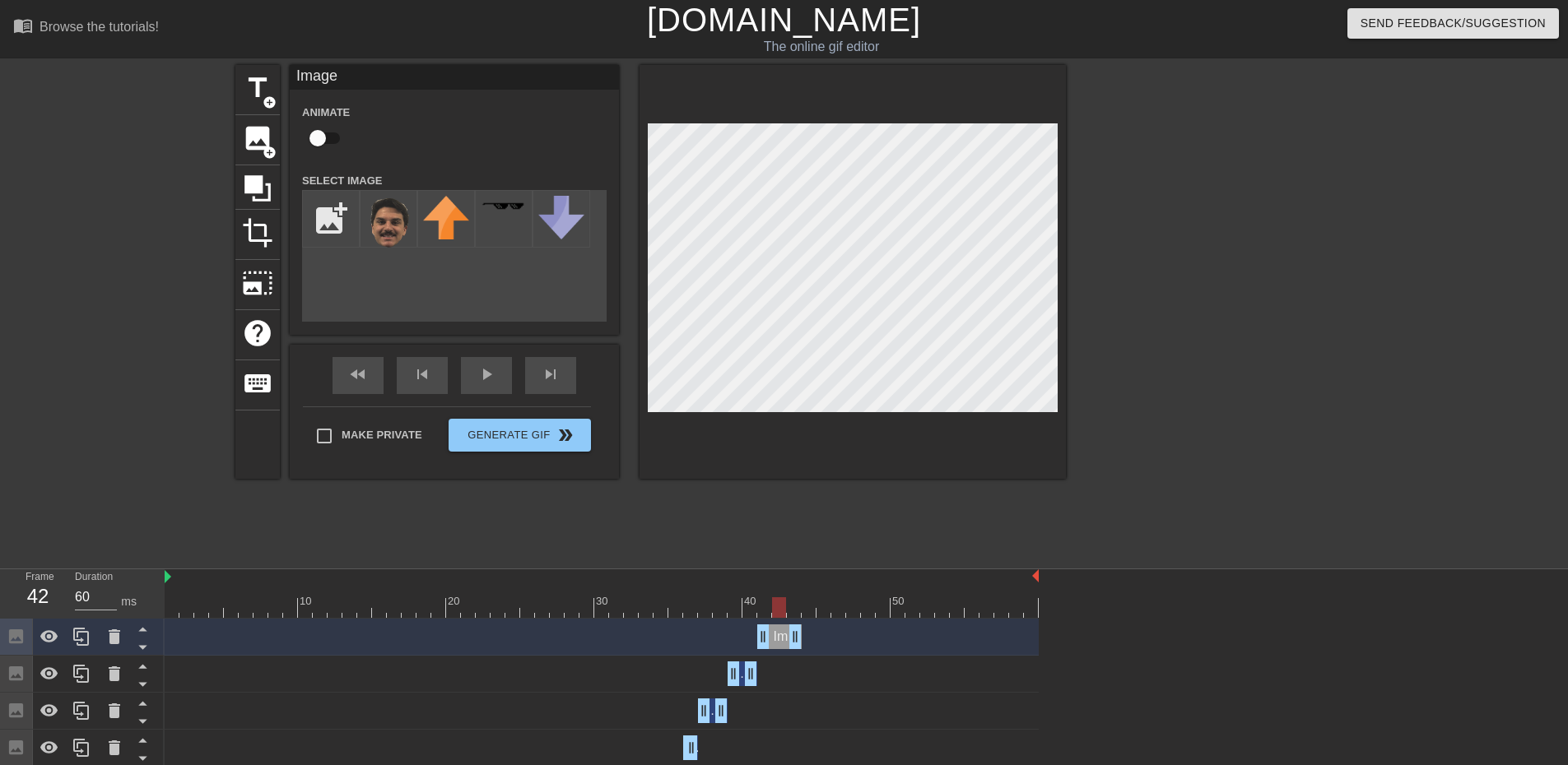 click at bounding box center (602, 607) 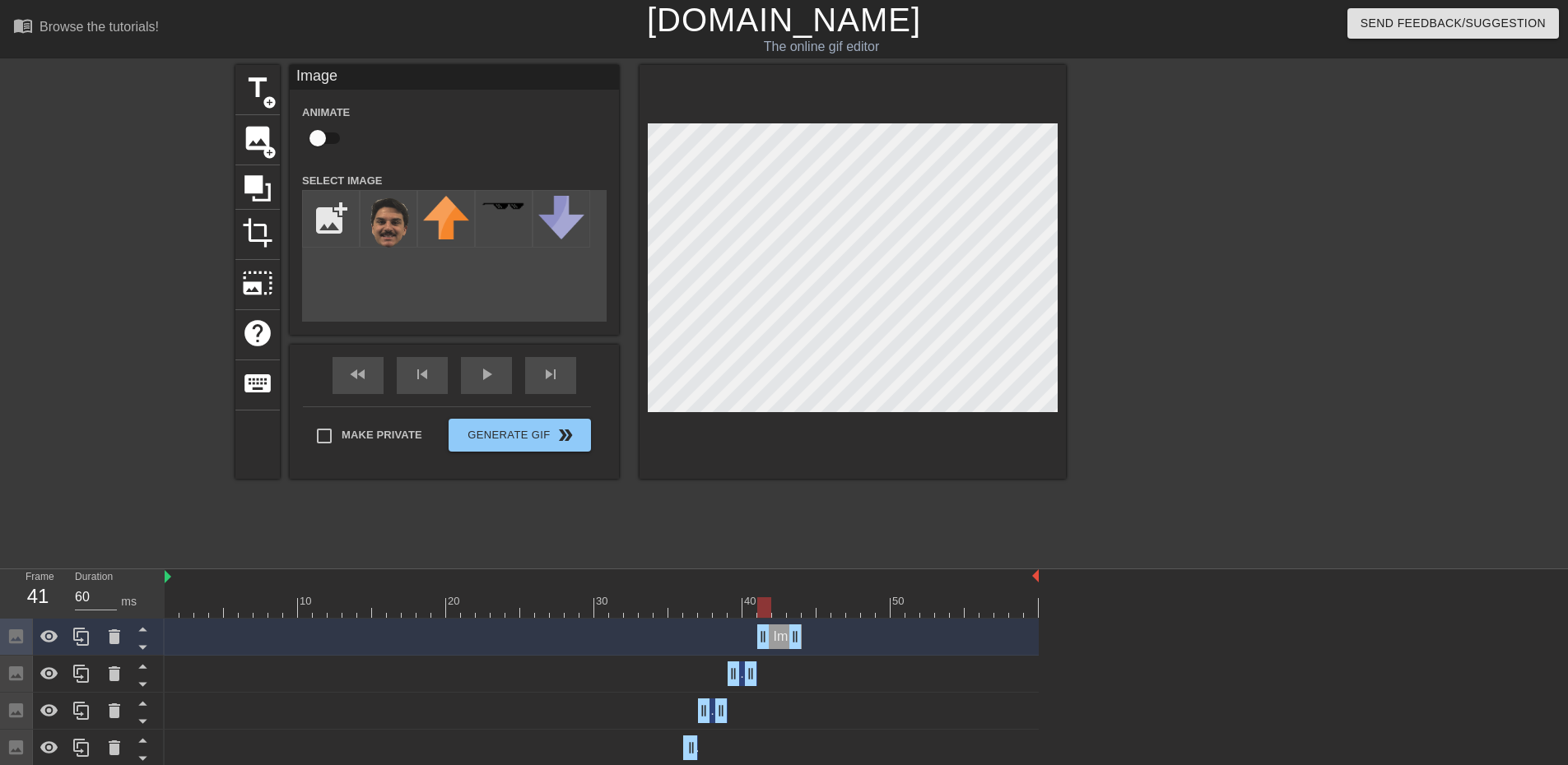 click at bounding box center (602, 607) 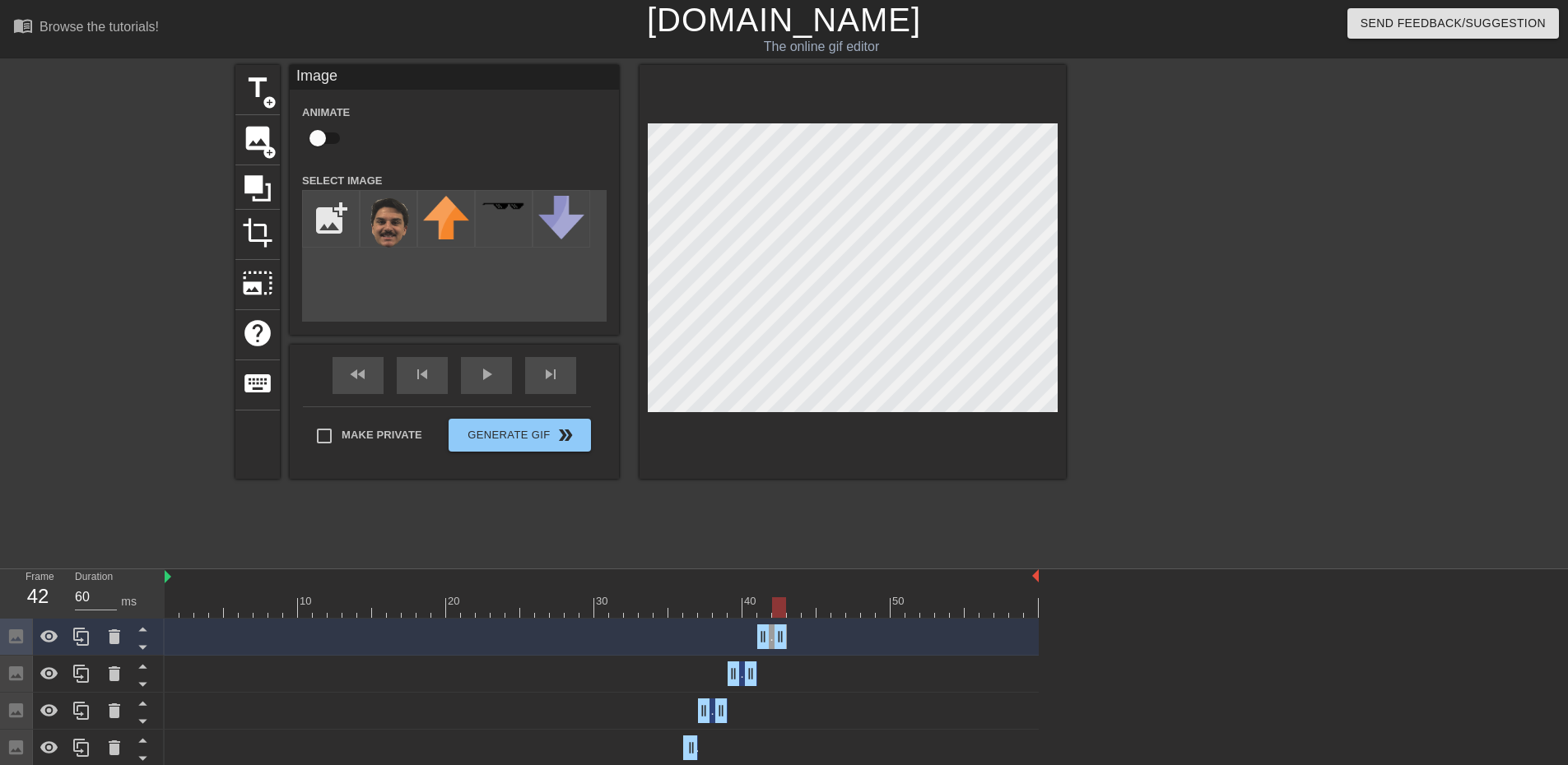 drag, startPoint x: 799, startPoint y: 642, endPoint x: 779, endPoint y: 646, distance: 20.39608 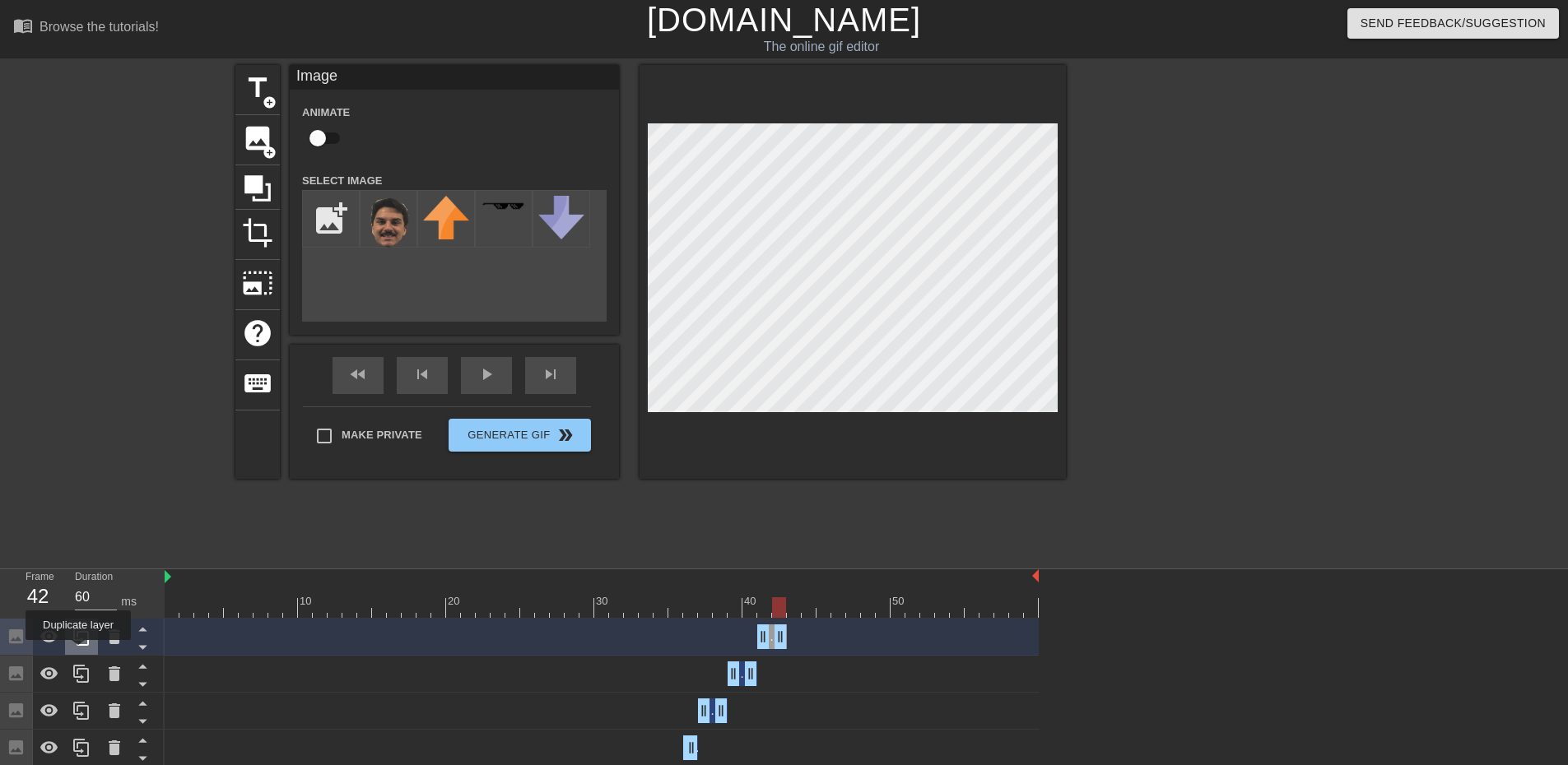 click at bounding box center [81, 637] 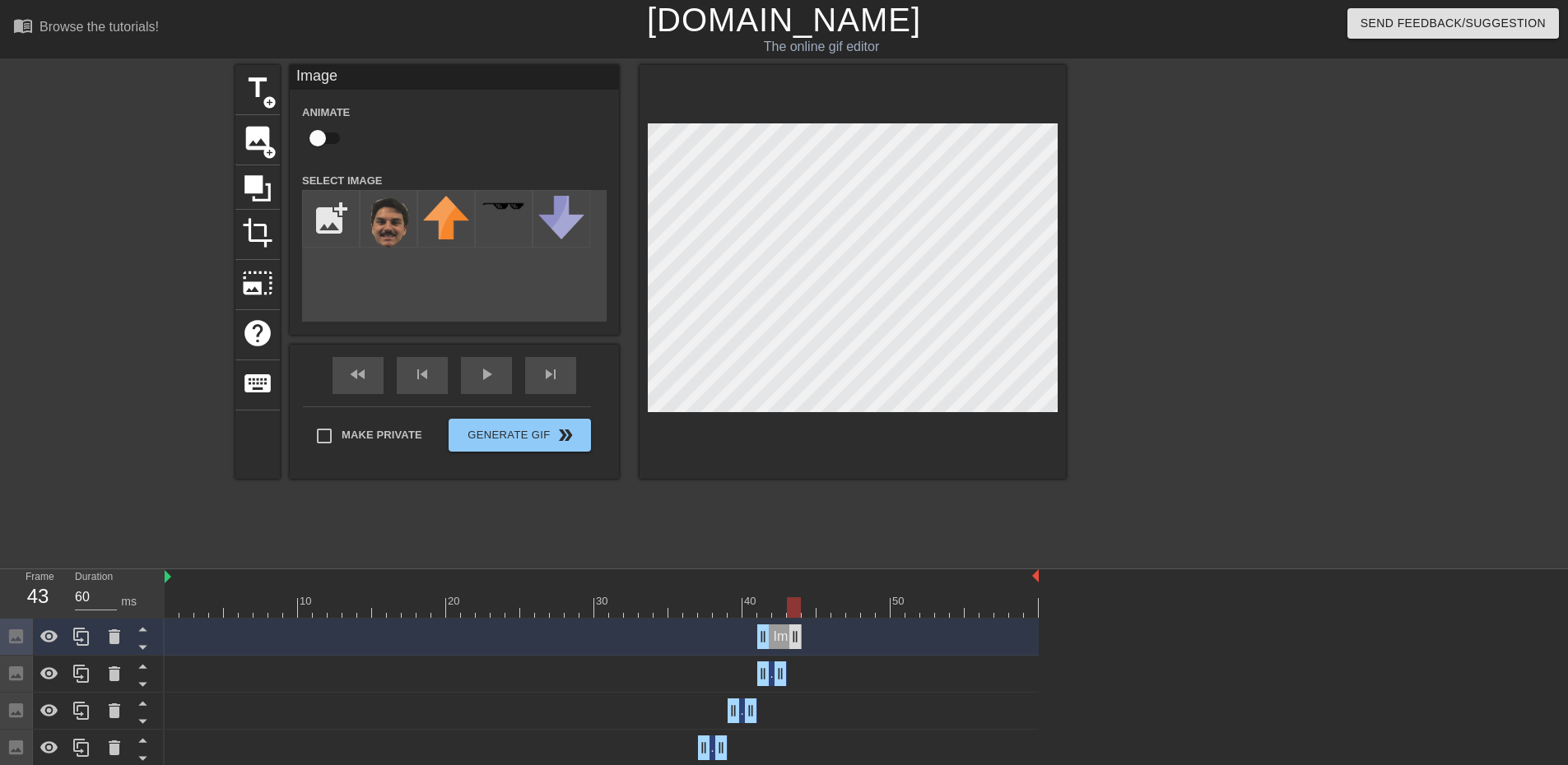 drag, startPoint x: 782, startPoint y: 642, endPoint x: 804, endPoint y: 642, distance: 22 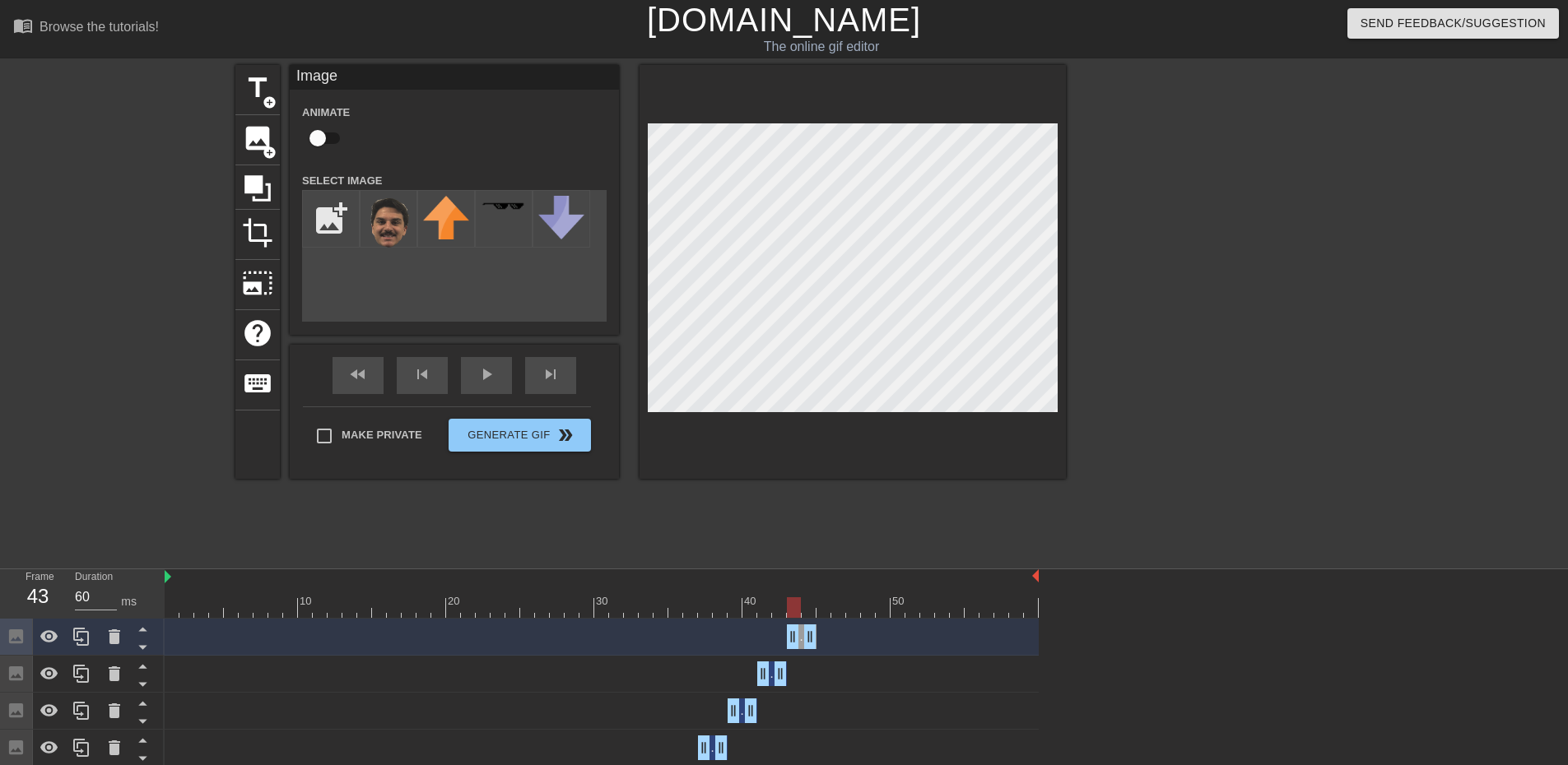 drag, startPoint x: 762, startPoint y: 639, endPoint x: 792, endPoint y: 638, distance: 30.01666 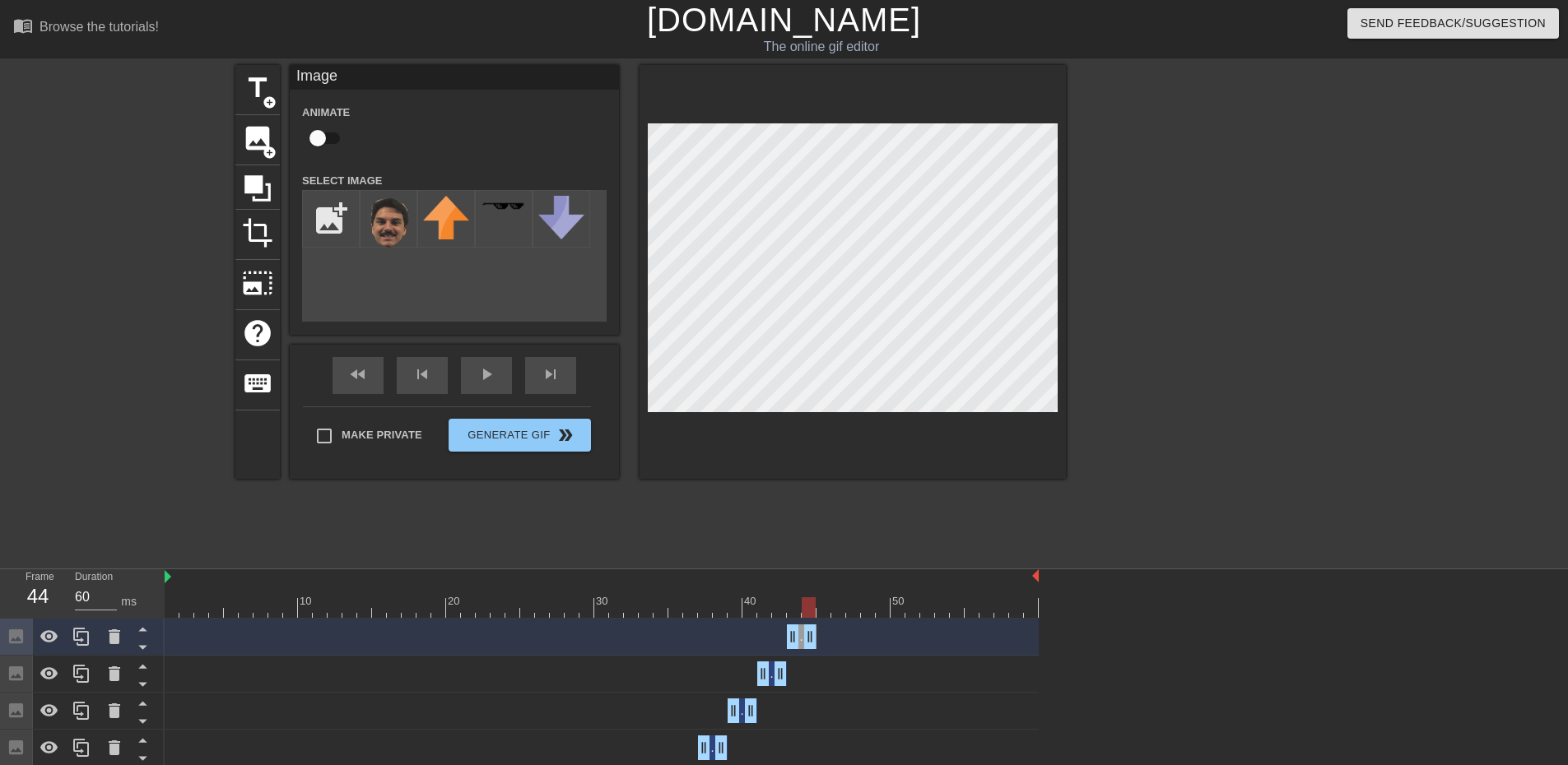 click at bounding box center (602, 607) 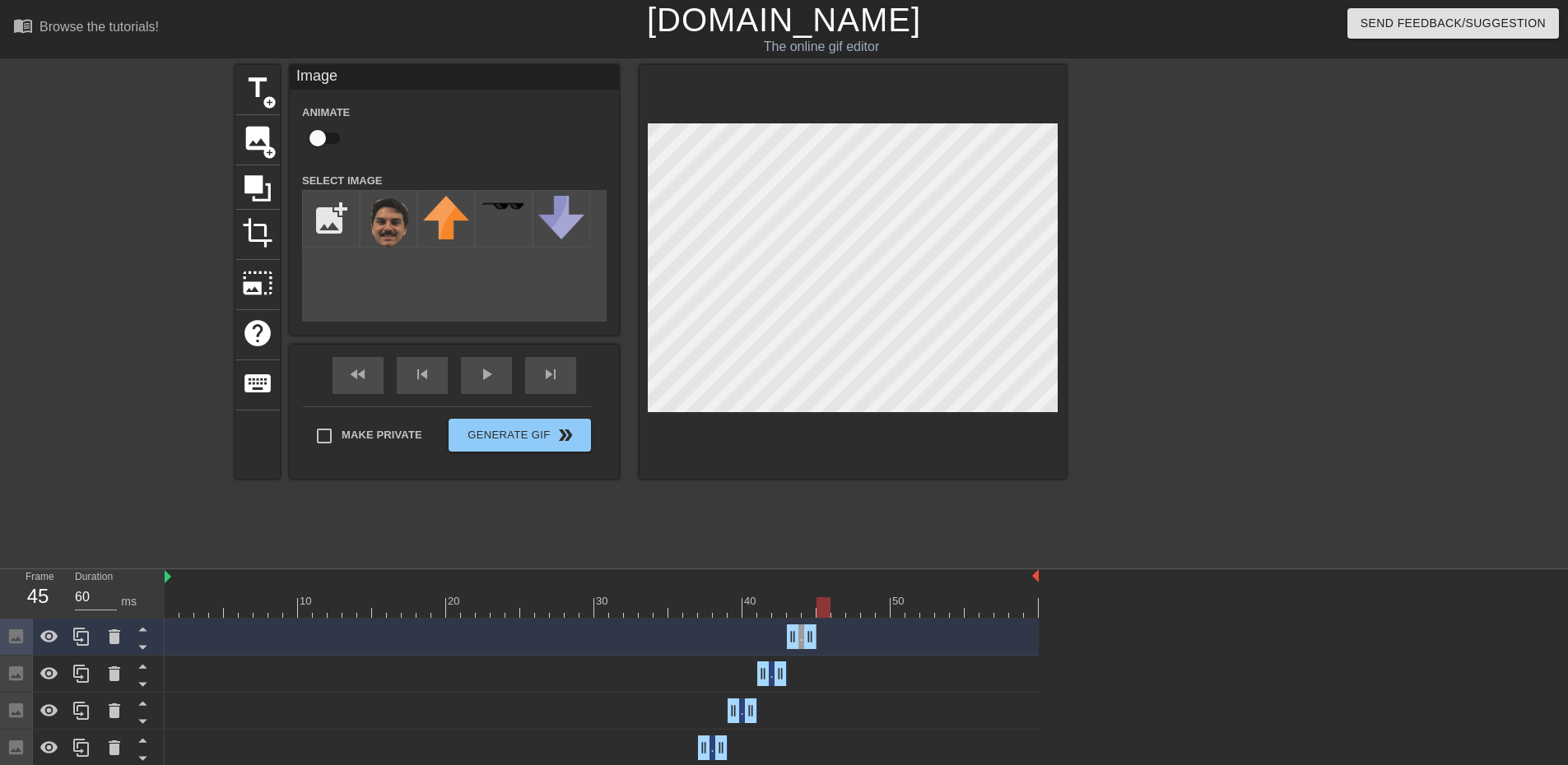 click at bounding box center (602, 607) 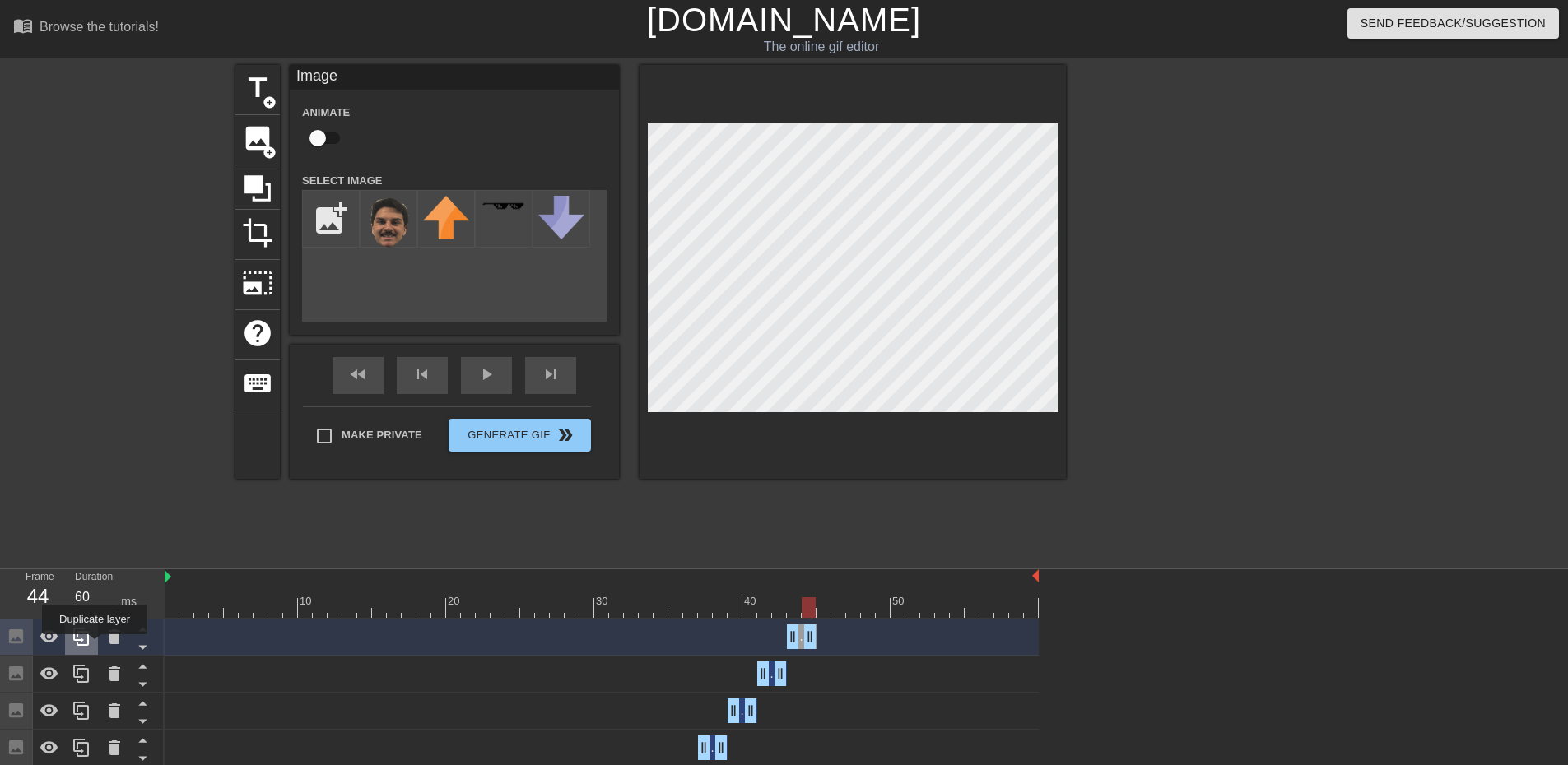 click at bounding box center [81, 637] 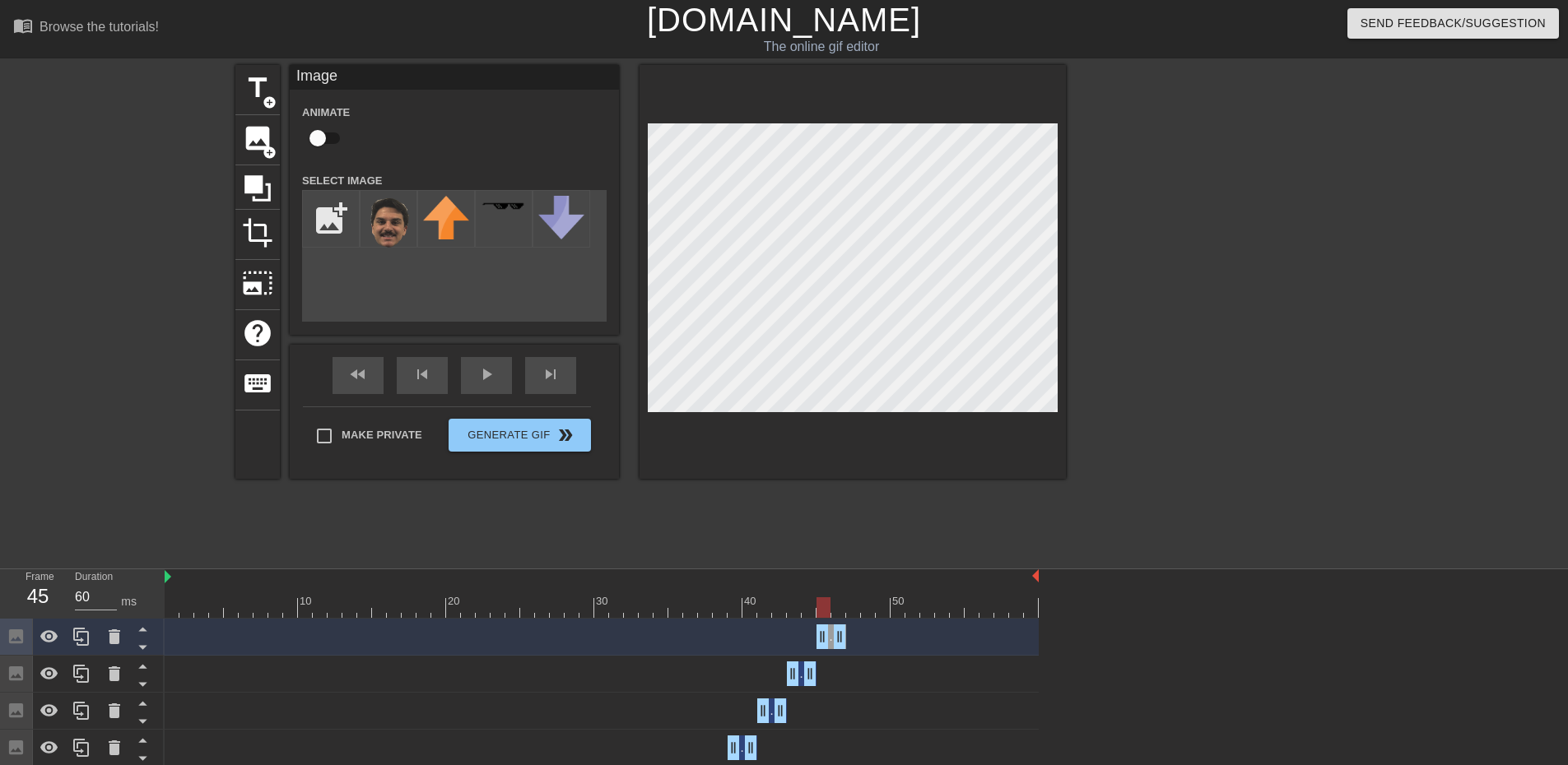 drag, startPoint x: 791, startPoint y: 638, endPoint x: 818, endPoint y: 638, distance: 27 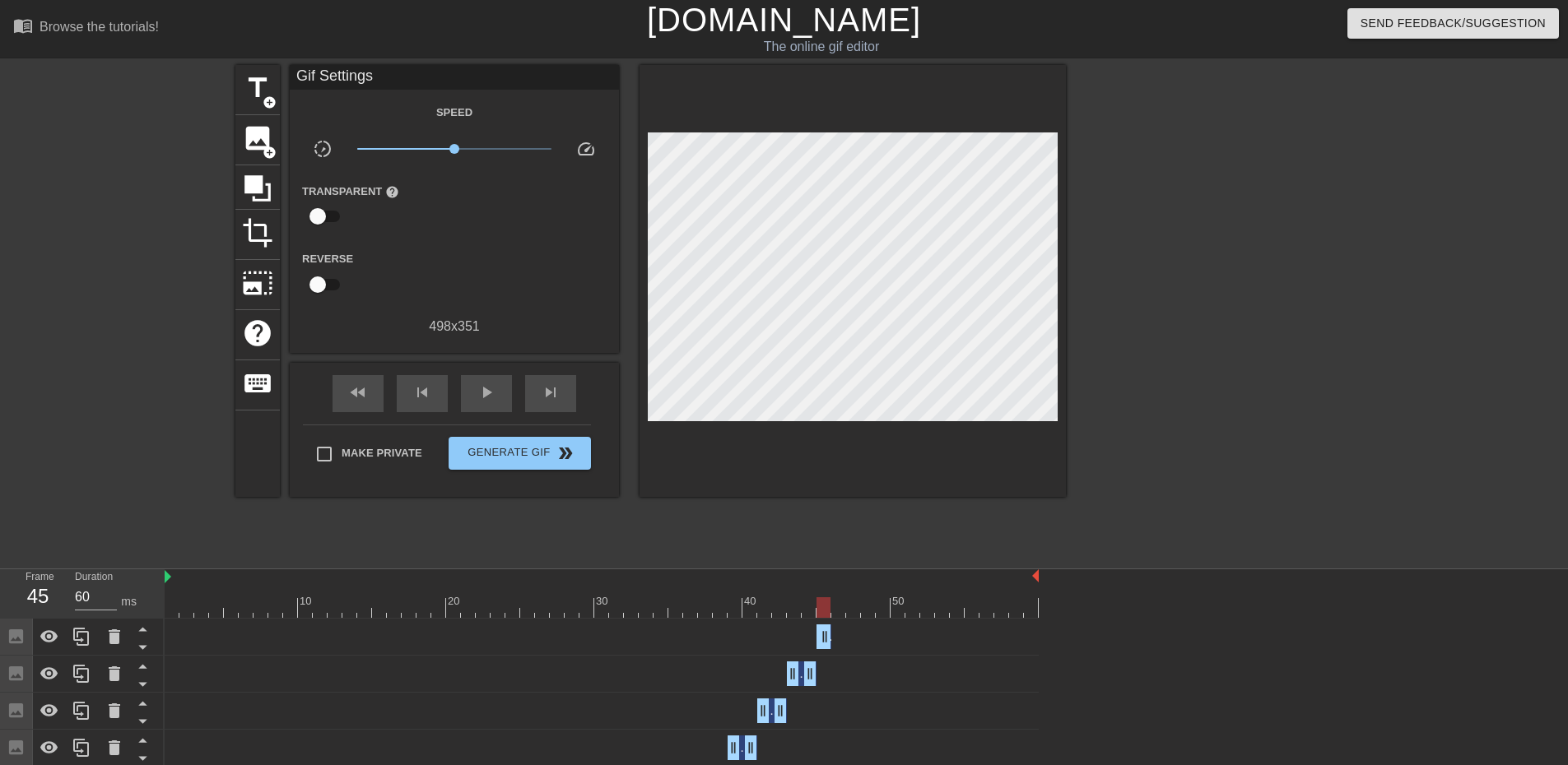 drag, startPoint x: 845, startPoint y: 628, endPoint x: 816, endPoint y: 600, distance: 40.311289 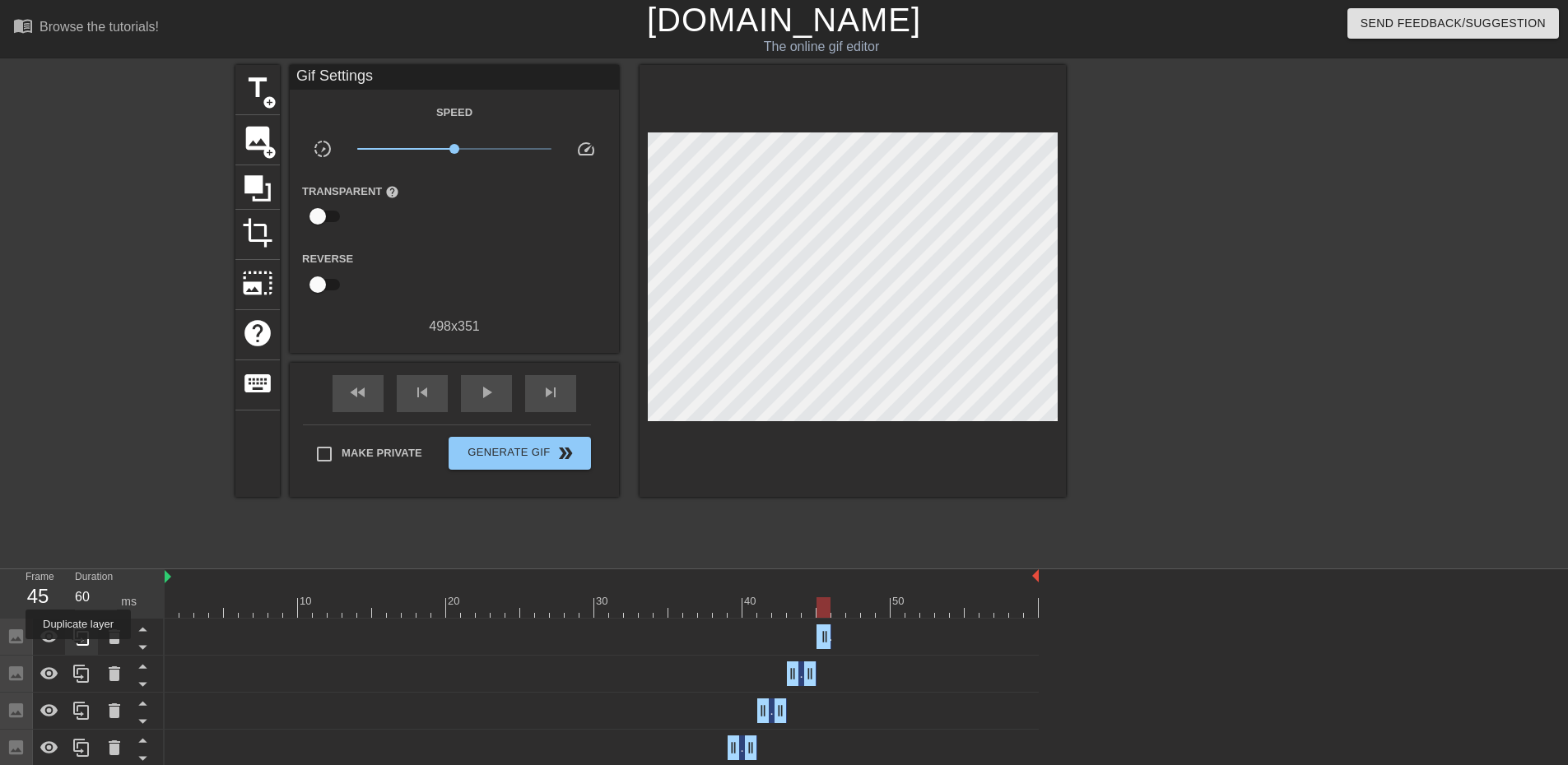 click at bounding box center (81, 637) 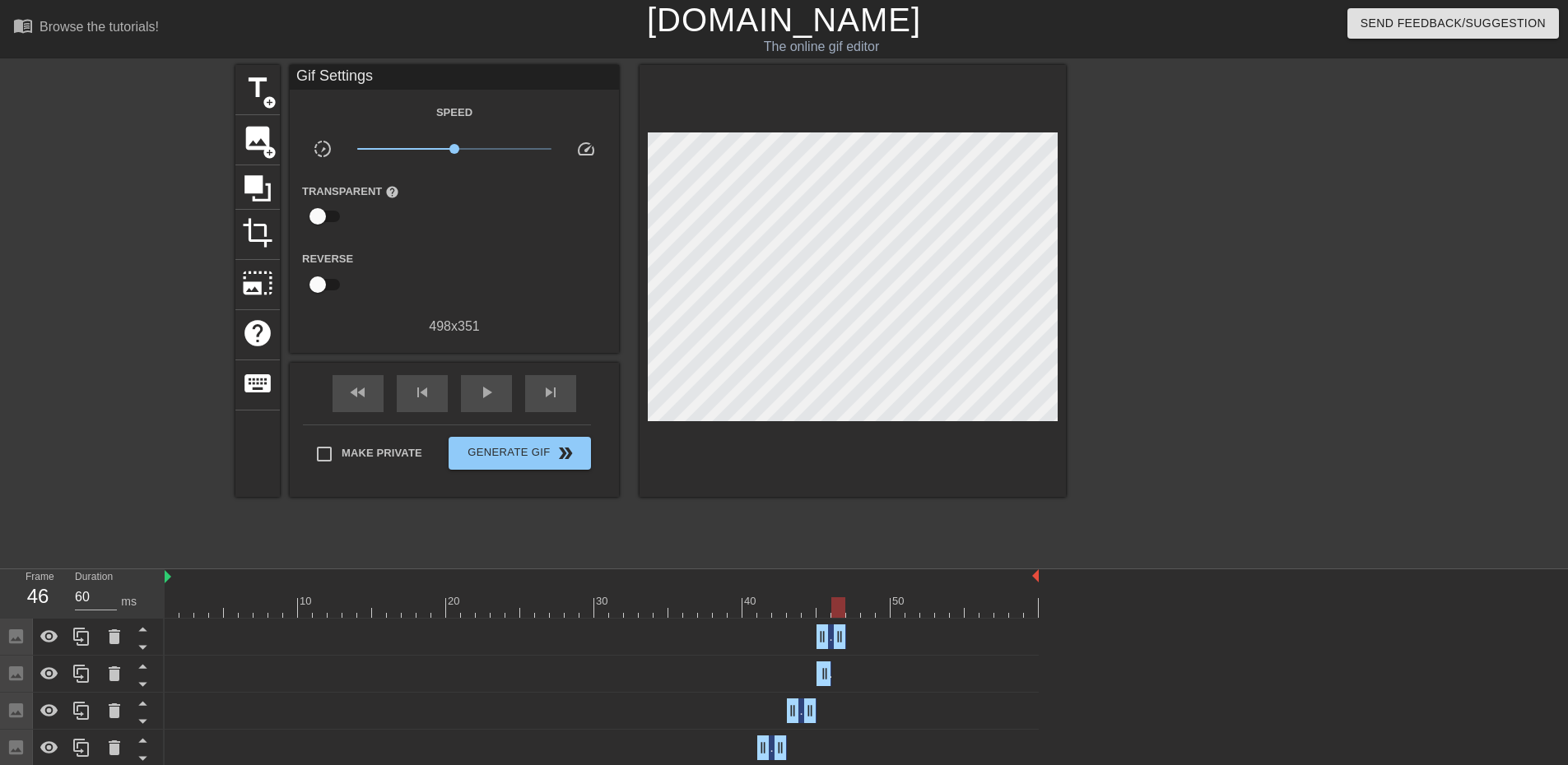 click on "Image drag_handle drag_handle" at bounding box center (602, 637) 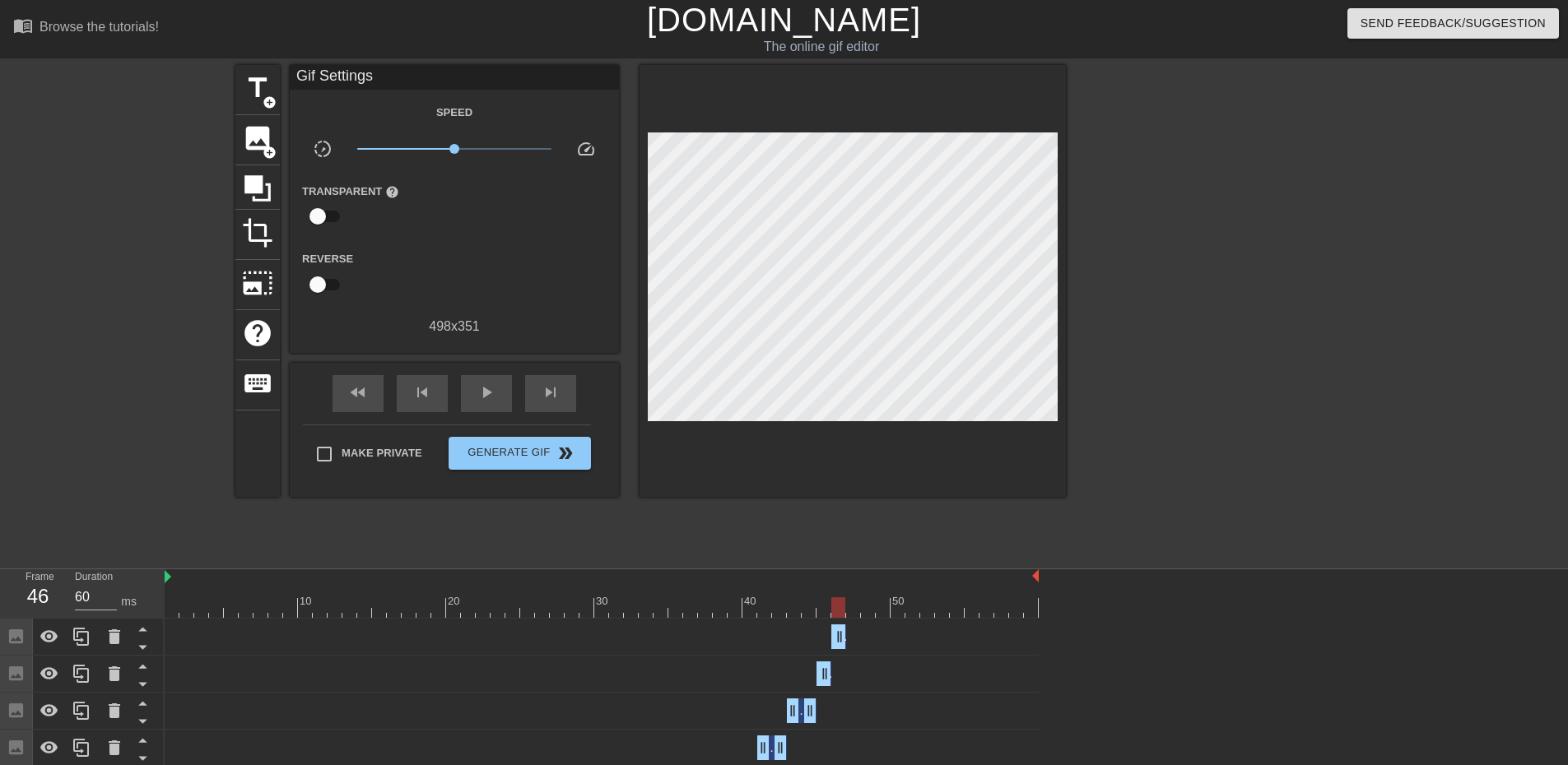 drag, startPoint x: 817, startPoint y: 641, endPoint x: 829, endPoint y: 641, distance: 12 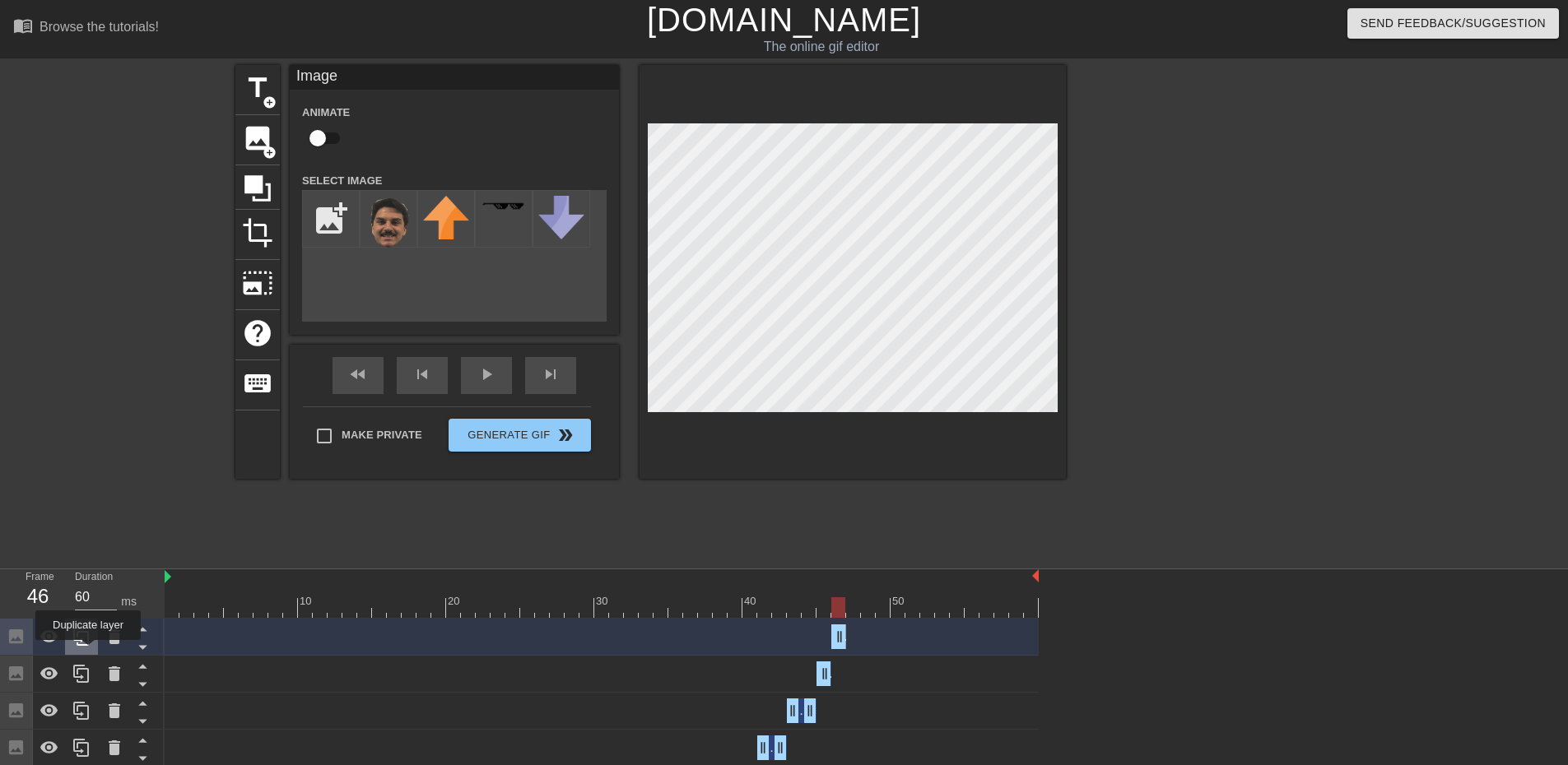 click at bounding box center (81, 637) 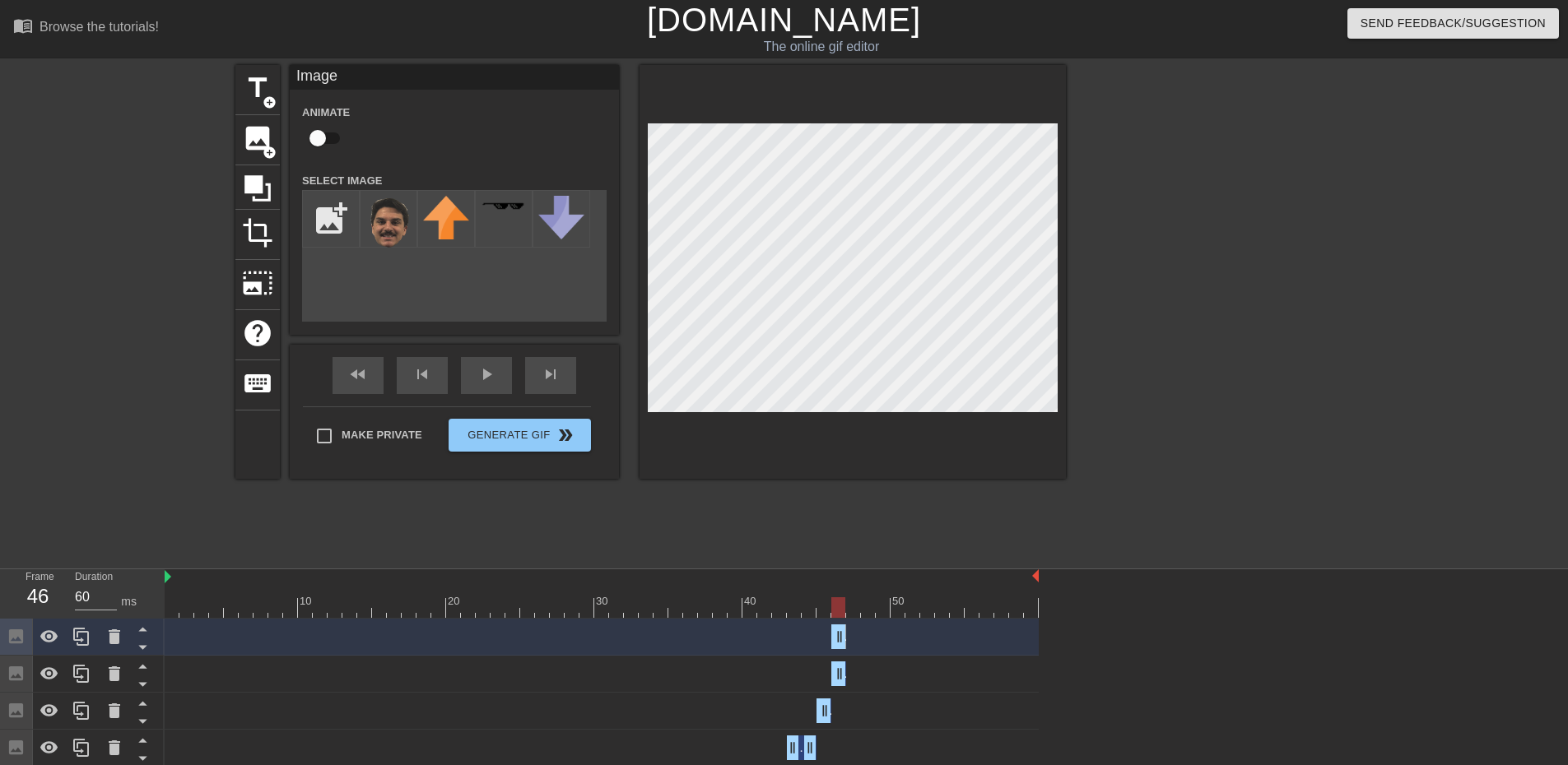 drag, startPoint x: 839, startPoint y: 636, endPoint x: 856, endPoint y: 636, distance: 17 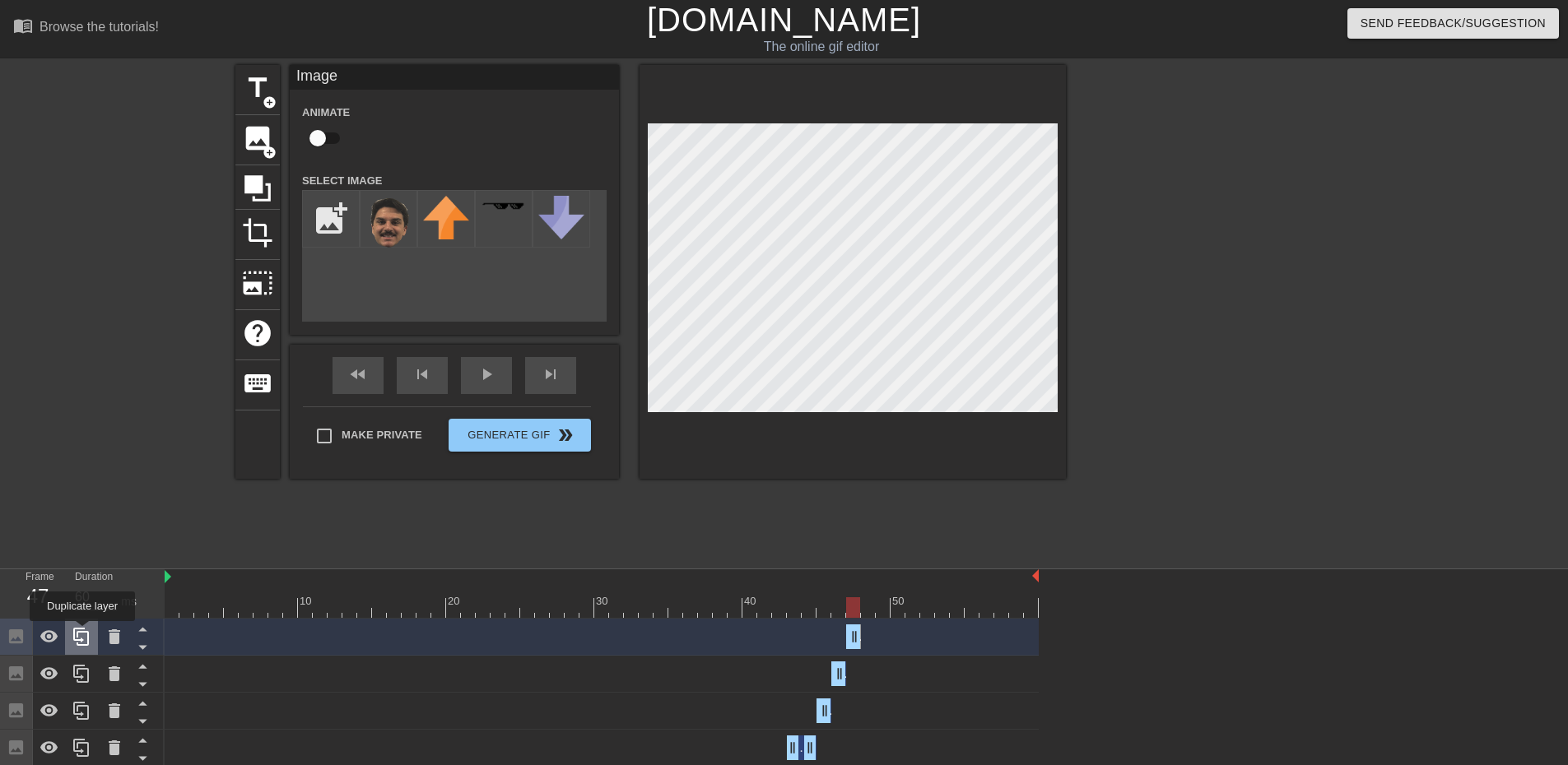 click 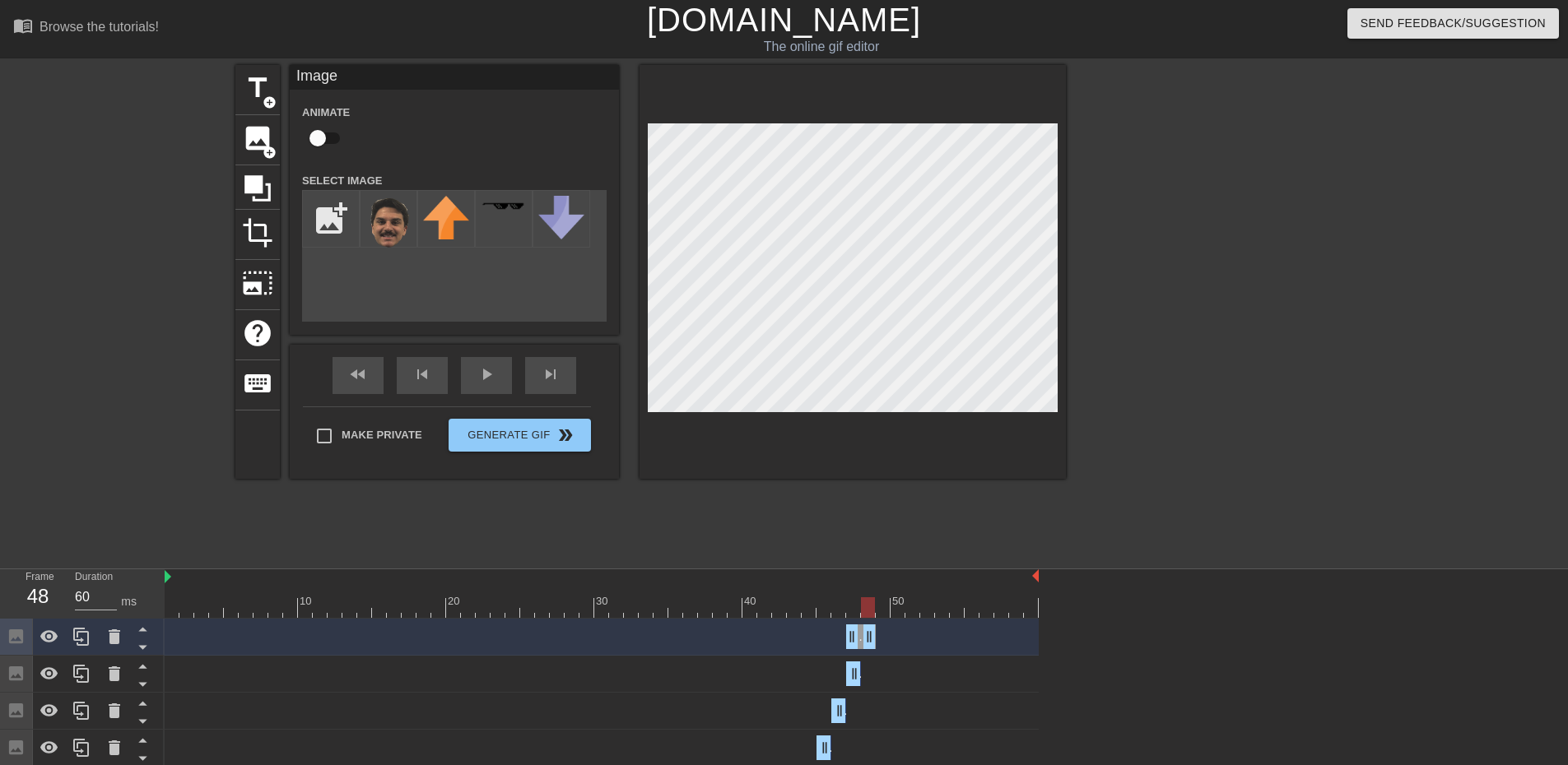 drag, startPoint x: 858, startPoint y: 634, endPoint x: 874, endPoint y: 634, distance: 16 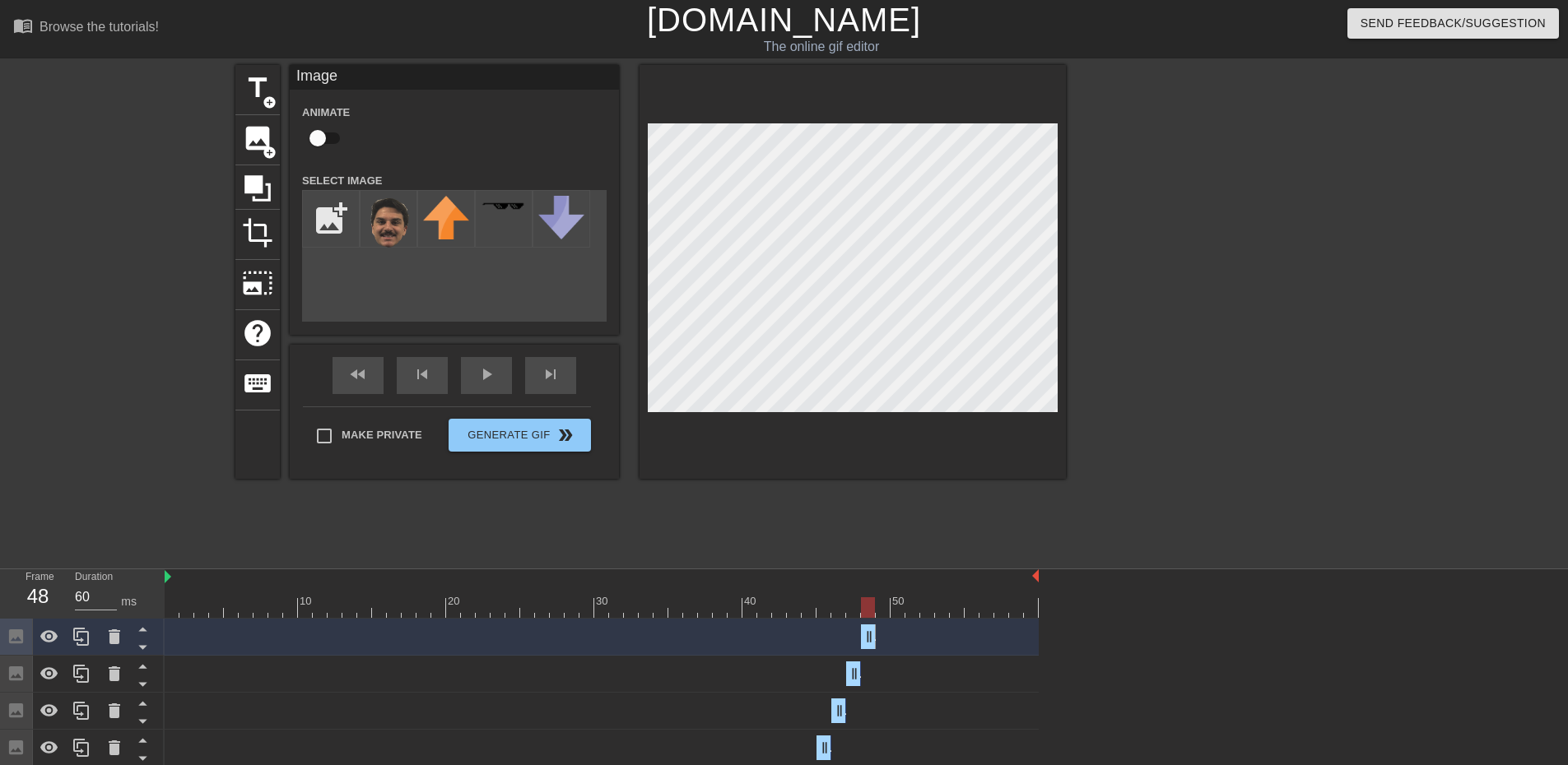 drag, startPoint x: 853, startPoint y: 639, endPoint x: 868, endPoint y: 641, distance: 15.132746 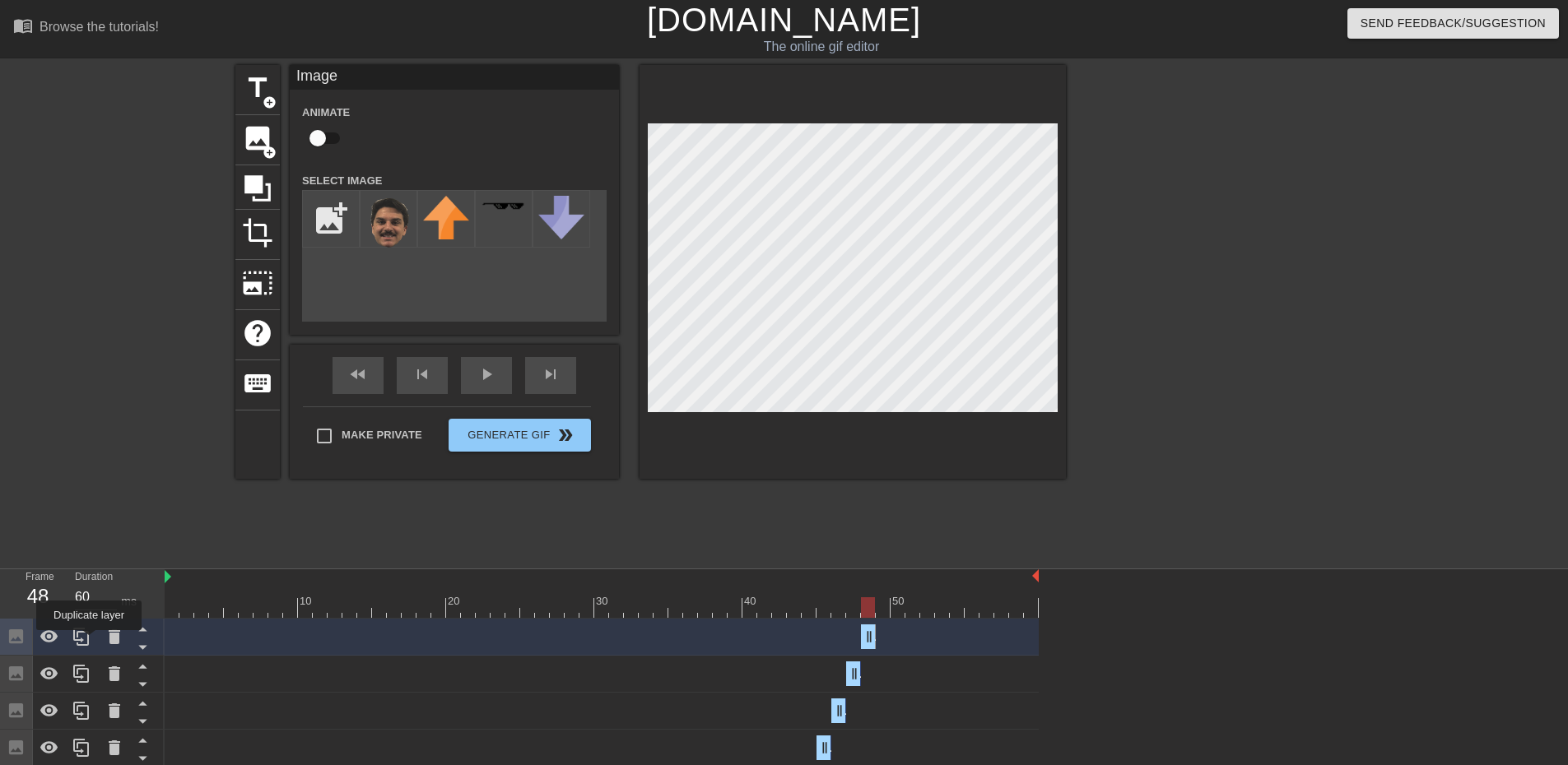 click 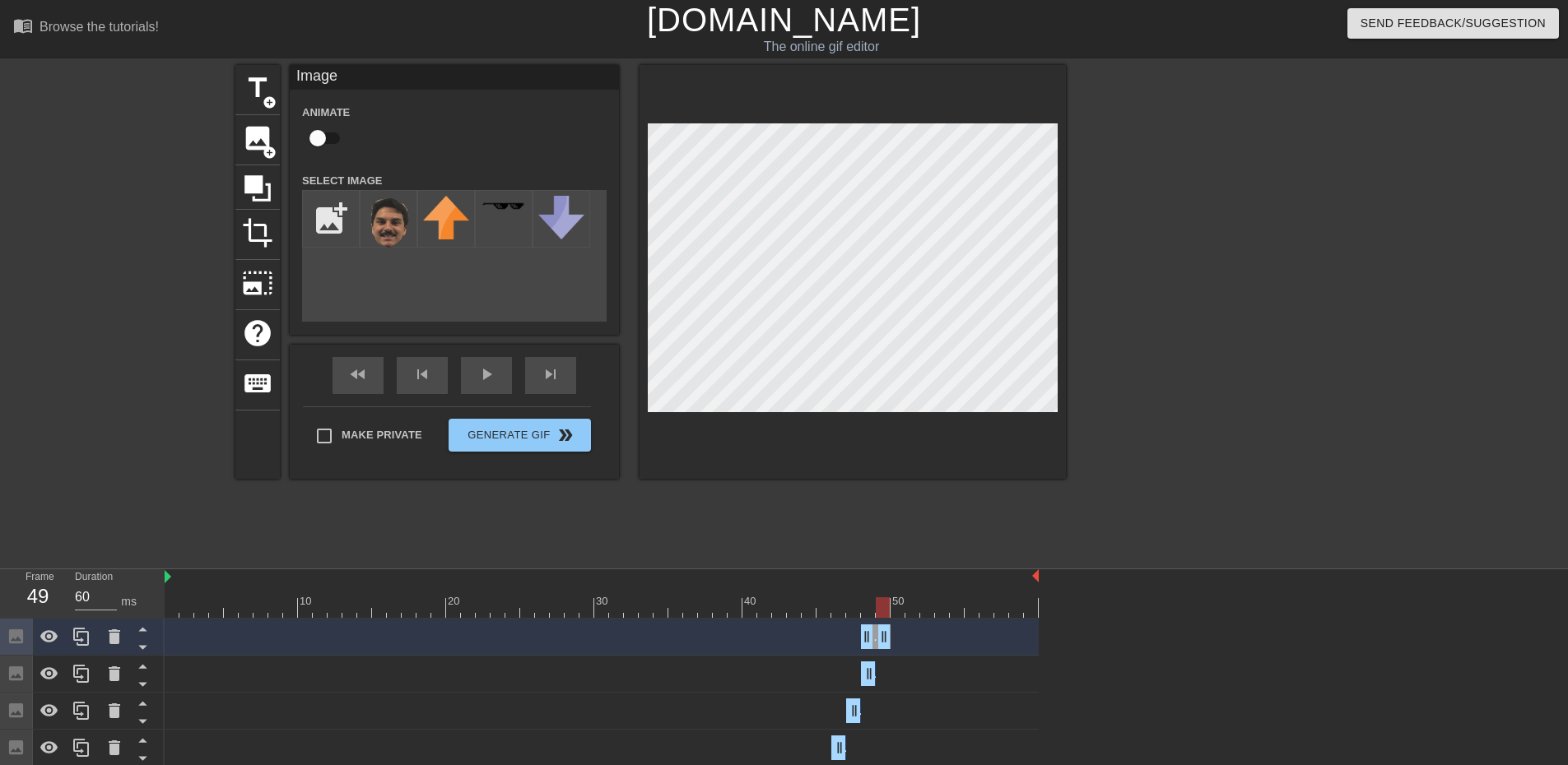 drag, startPoint x: 874, startPoint y: 638, endPoint x: 882, endPoint y: 637, distance: 8.062258 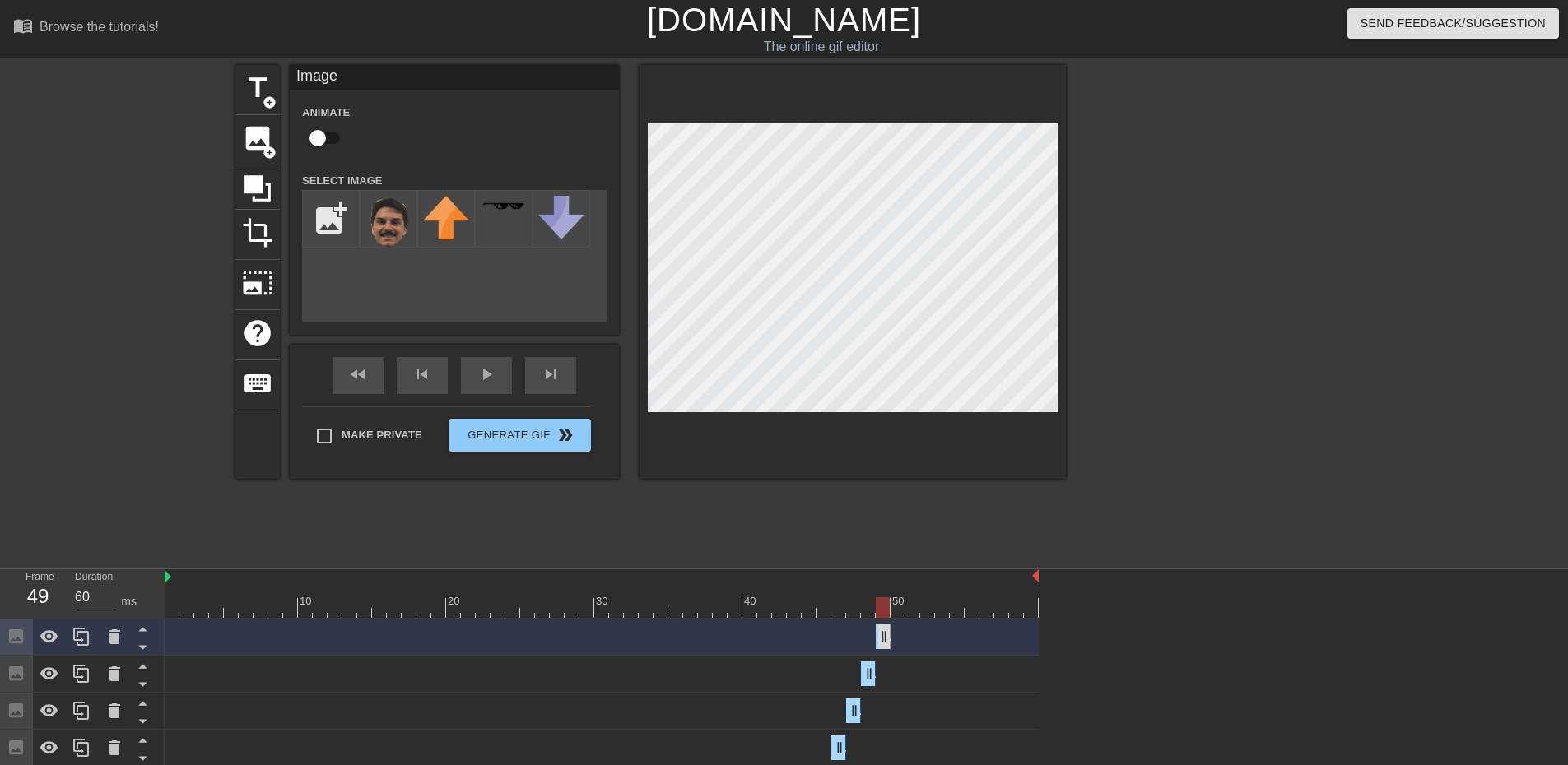 drag, startPoint x: 869, startPoint y: 643, endPoint x: 880, endPoint y: 641, distance: 11.18034 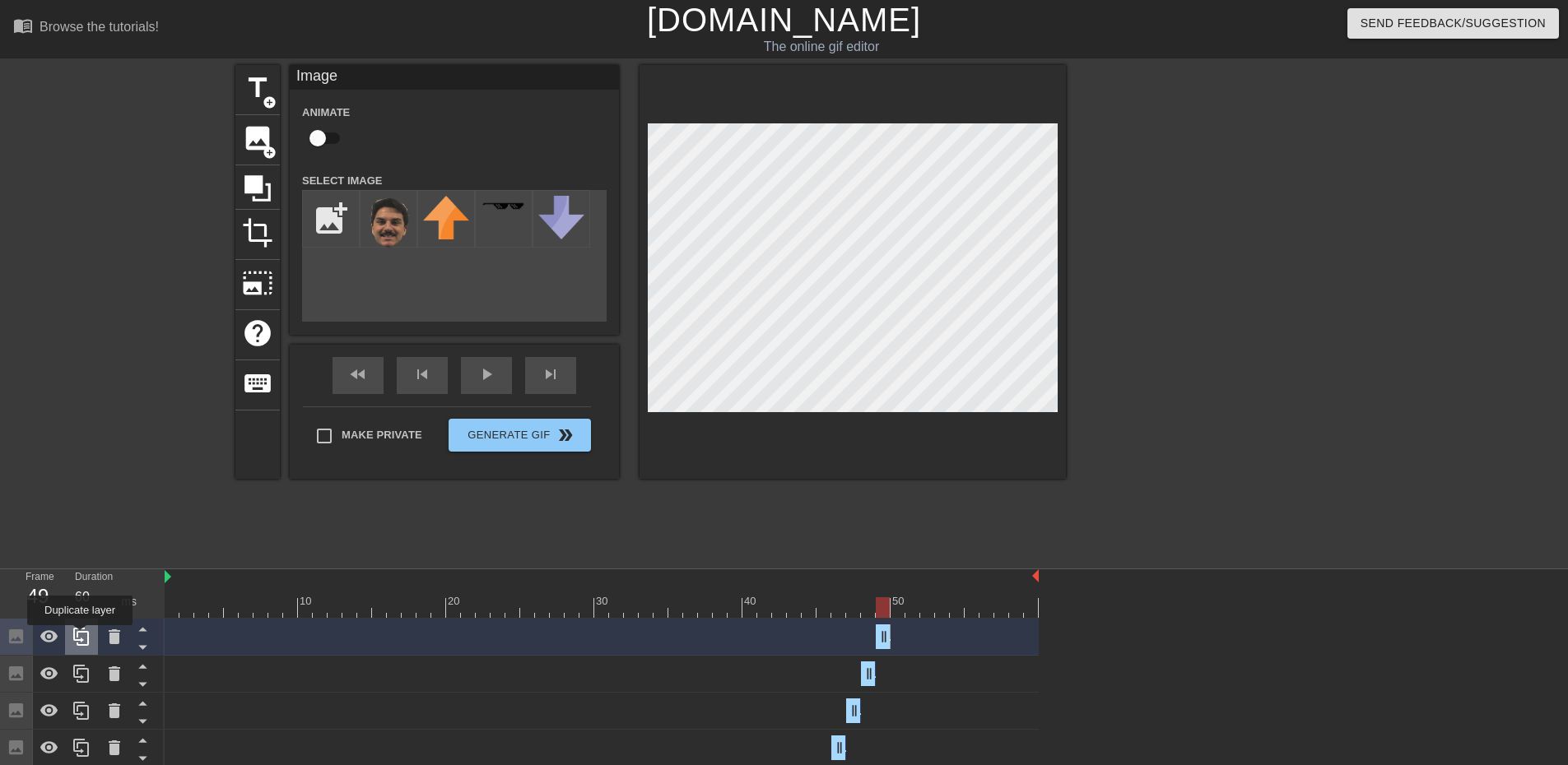 click 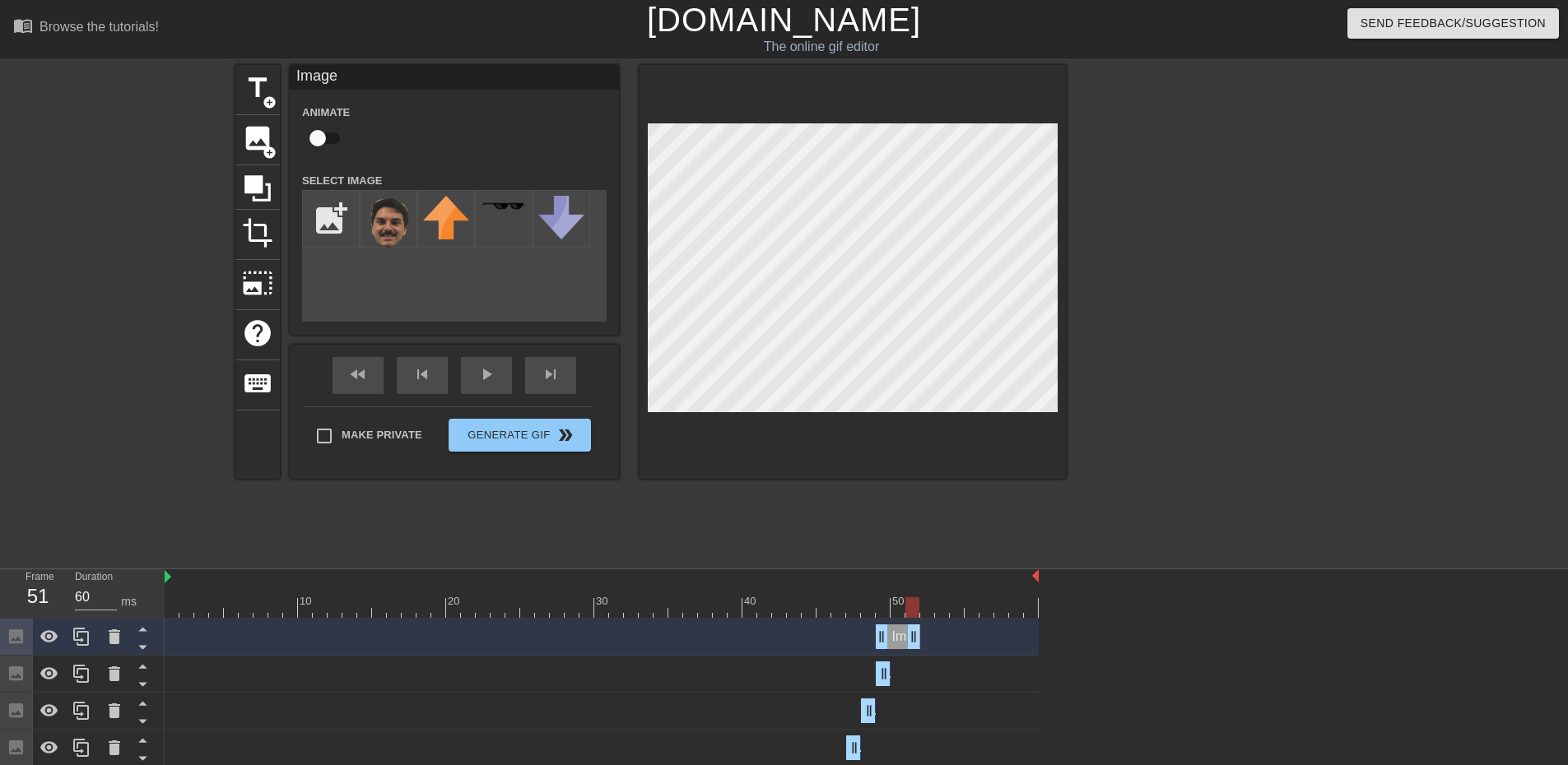 drag, startPoint x: 887, startPoint y: 638, endPoint x: 910, endPoint y: 638, distance: 23 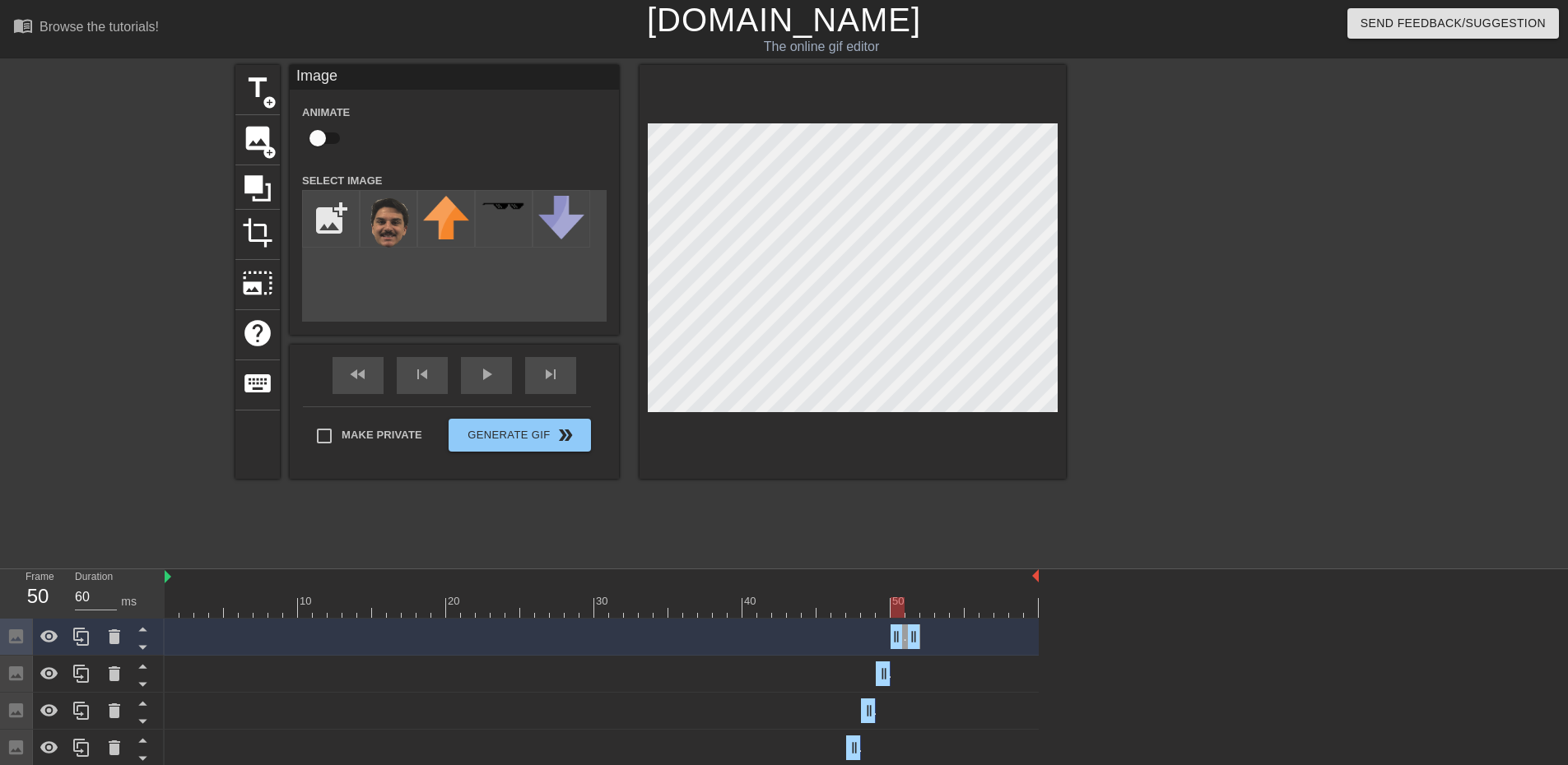 drag, startPoint x: 883, startPoint y: 640, endPoint x: 896, endPoint y: 639, distance: 13.038405 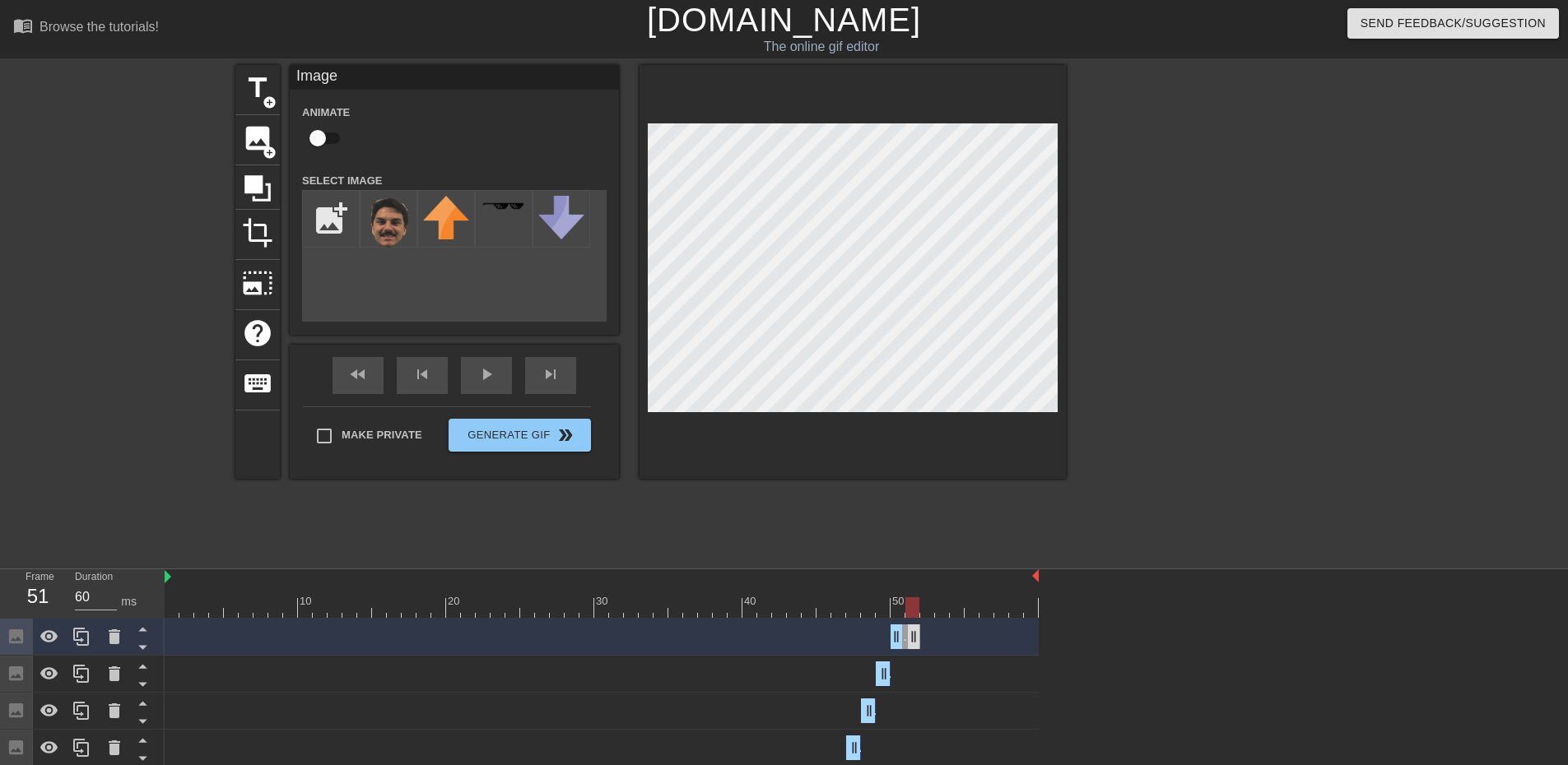 drag, startPoint x: 910, startPoint y: 638, endPoint x: 896, endPoint y: 633, distance: 14.866069 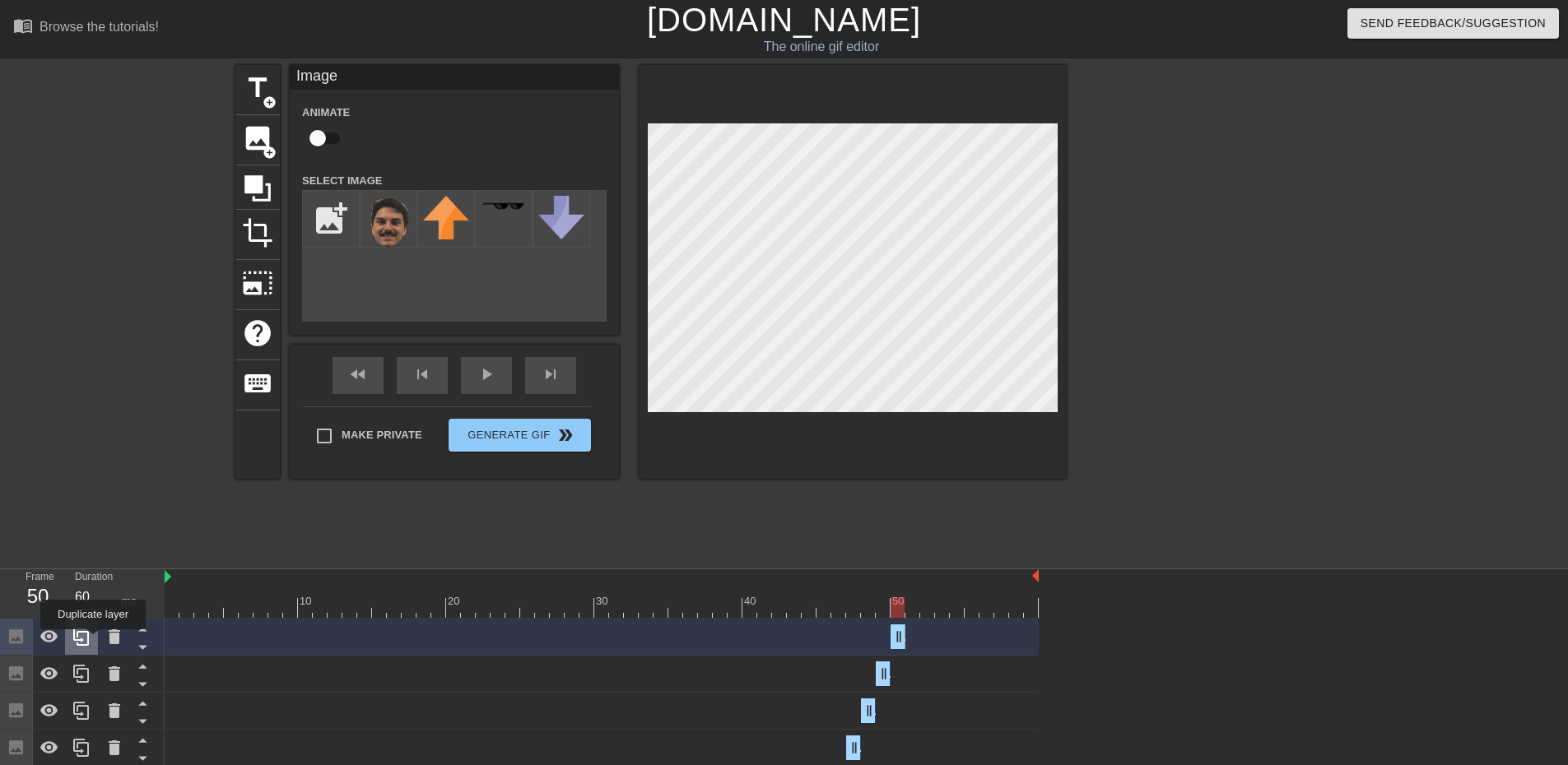 click at bounding box center [81, 637] 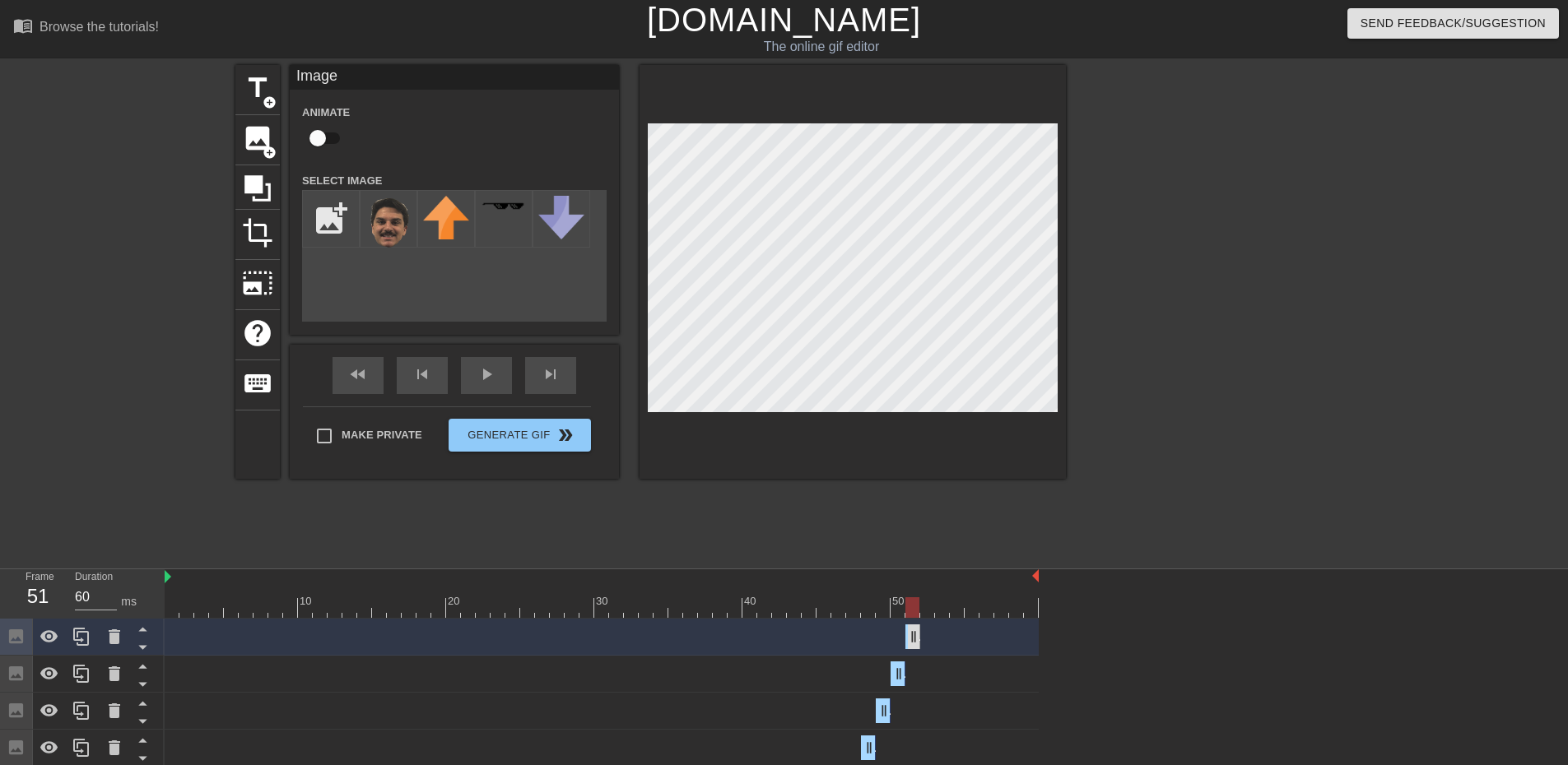 drag, startPoint x: 892, startPoint y: 641, endPoint x: 908, endPoint y: 638, distance: 16.278821 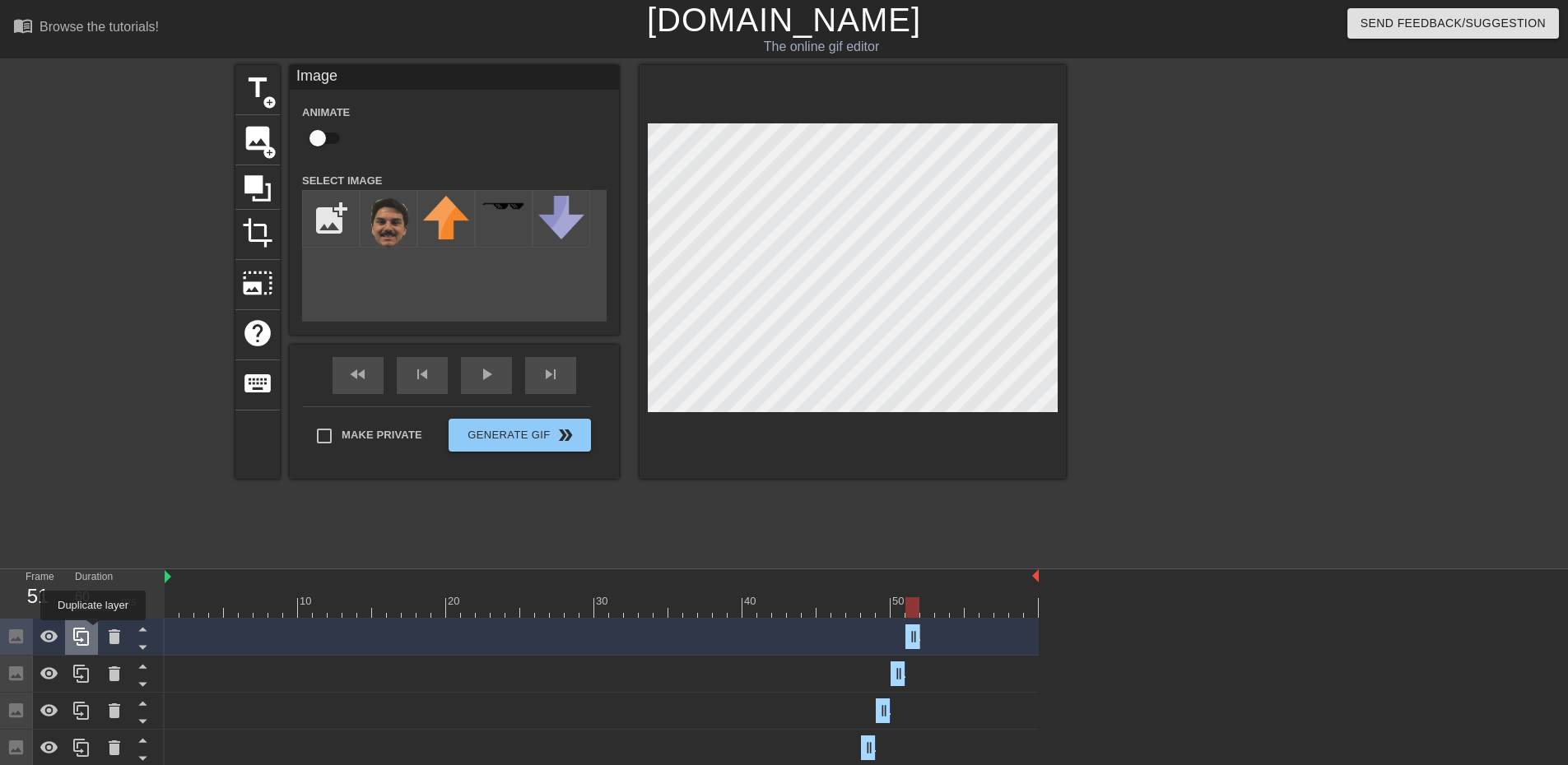 click 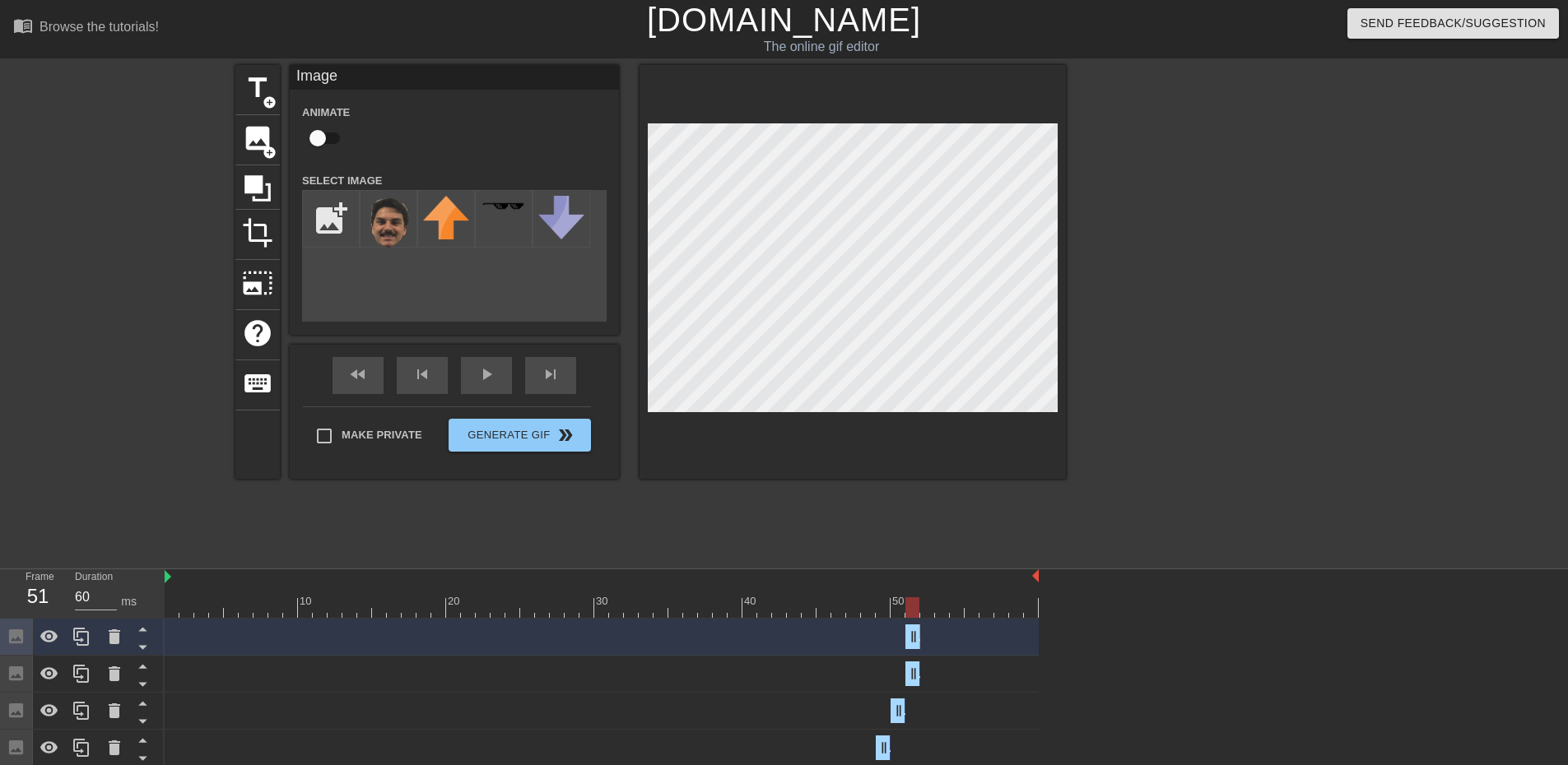 drag, startPoint x: 924, startPoint y: 637, endPoint x: 936, endPoint y: 635, distance: 12.165525 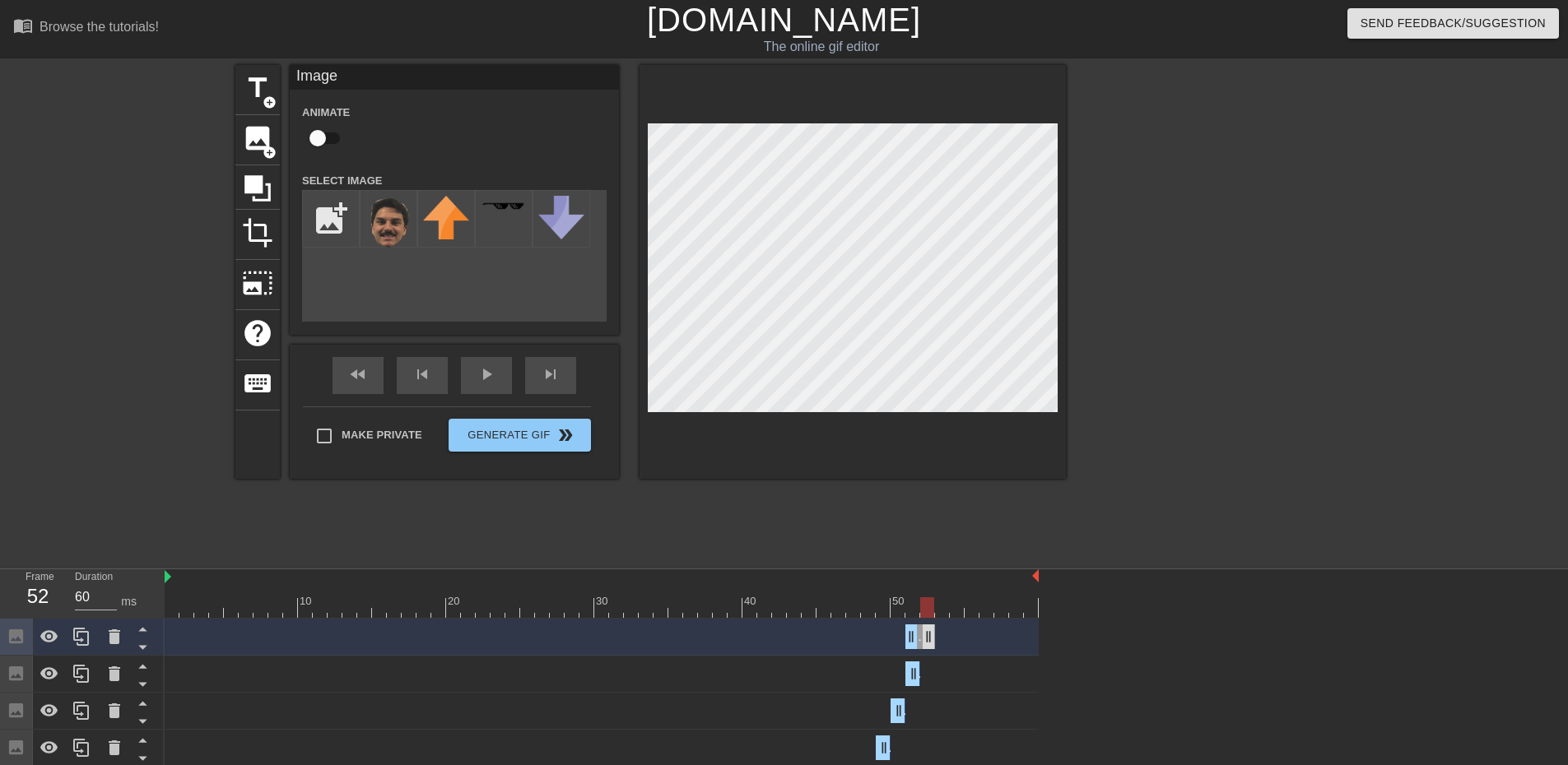 drag, startPoint x: 911, startPoint y: 638, endPoint x: 930, endPoint y: 637, distance: 19.026298 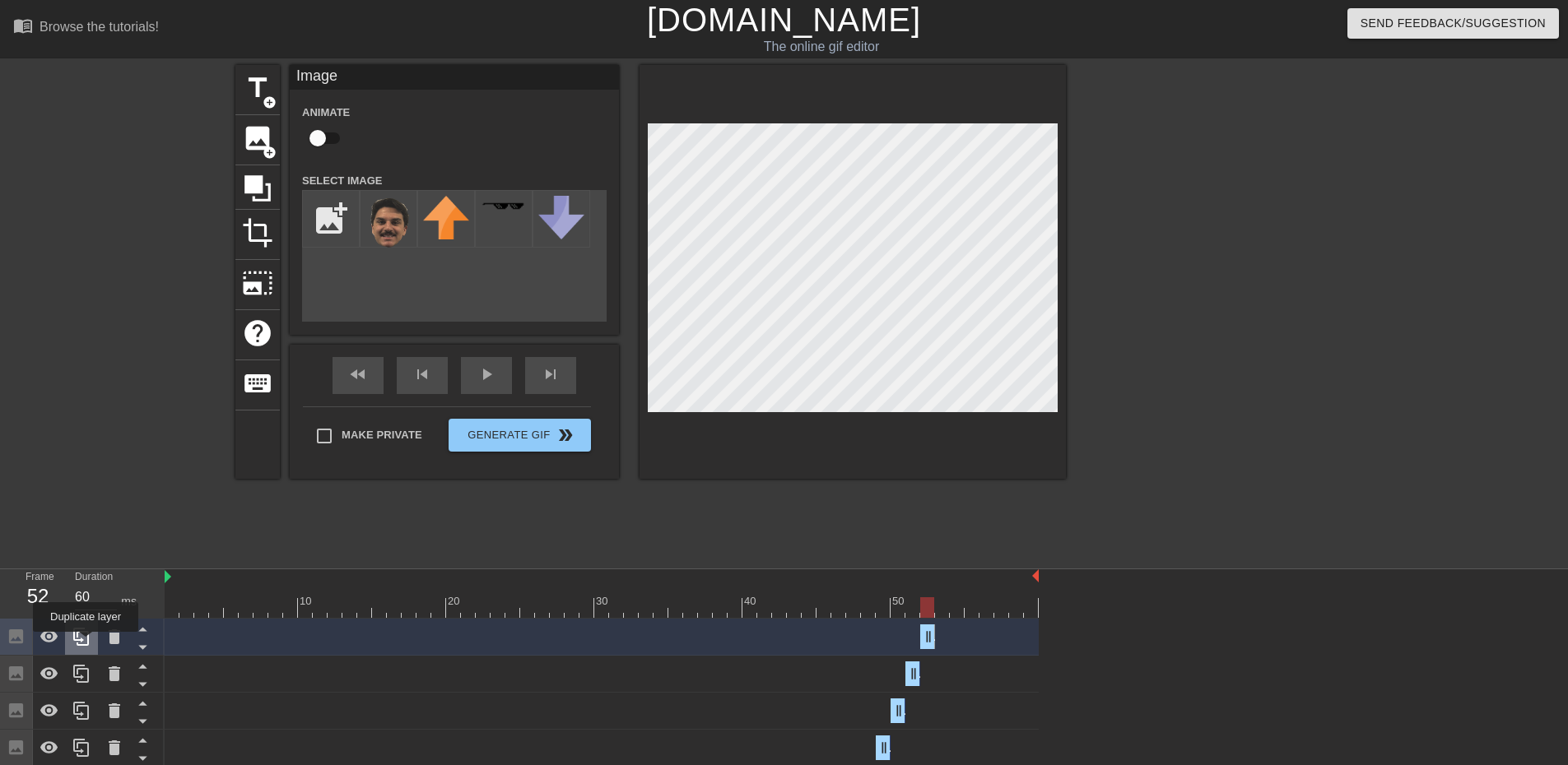 click 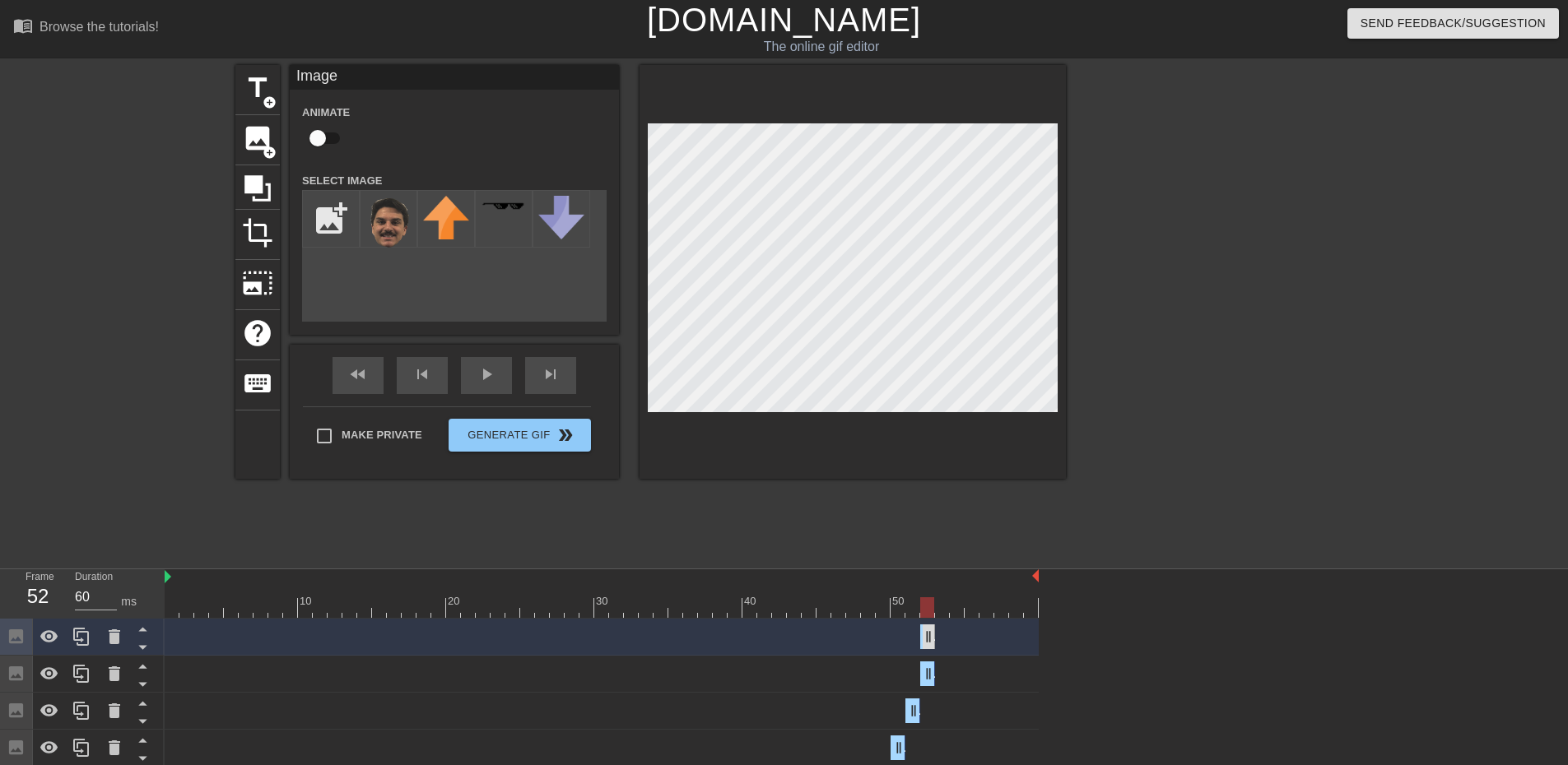 drag, startPoint x: 930, startPoint y: 633, endPoint x: 941, endPoint y: 632, distance: 11.045361 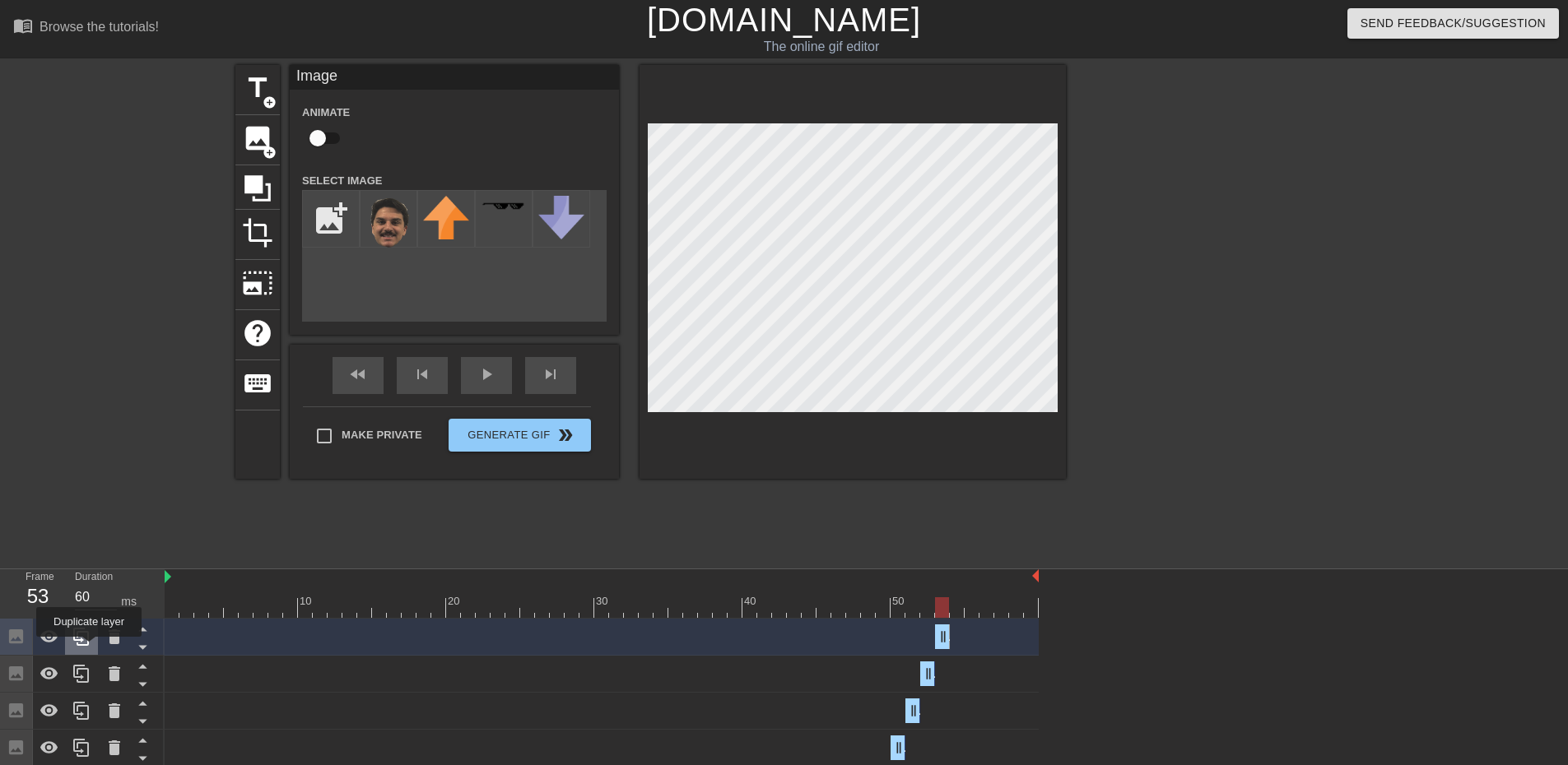 click at bounding box center (81, 637) 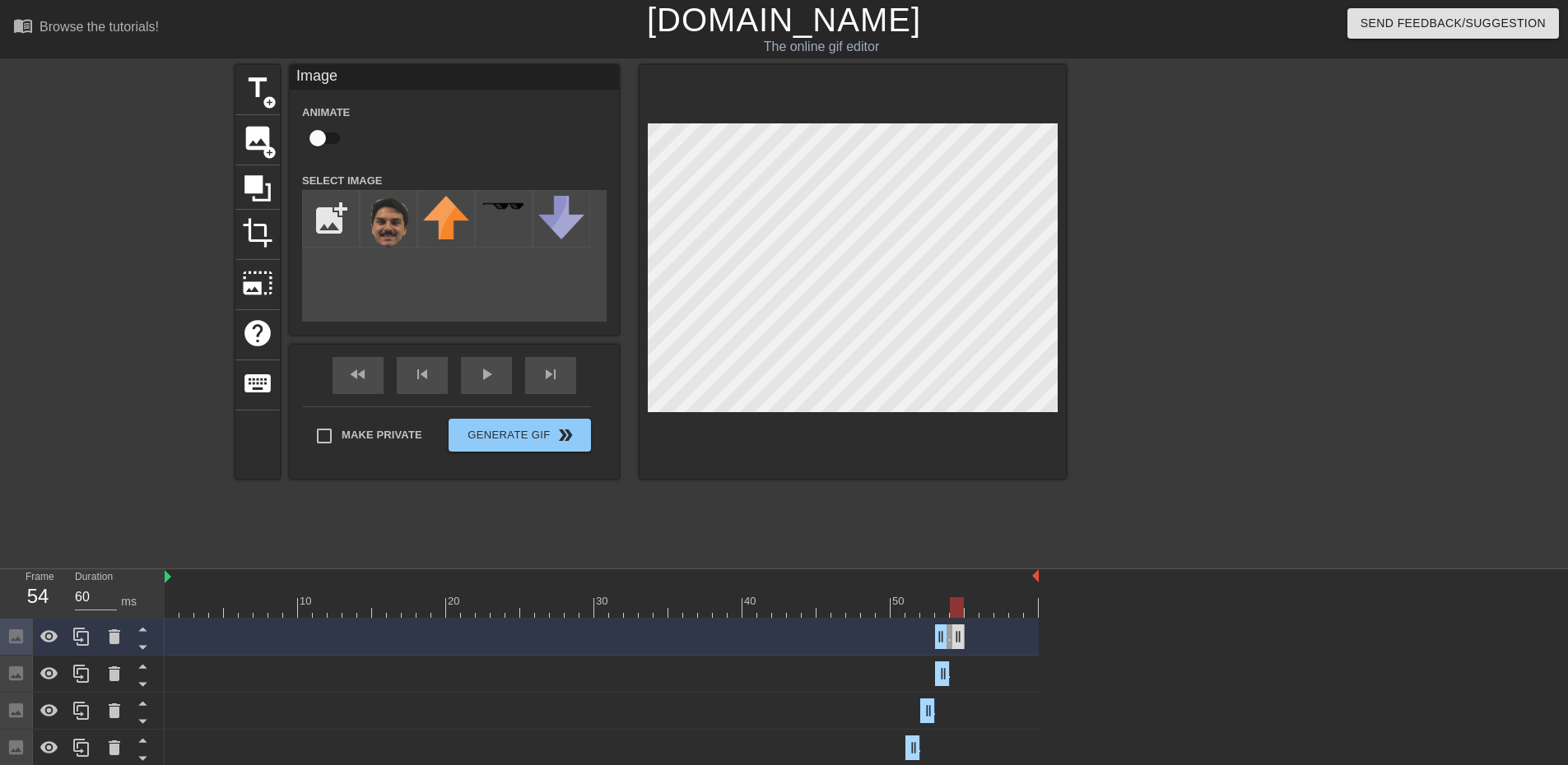 drag, startPoint x: 941, startPoint y: 640, endPoint x: 961, endPoint y: 639, distance: 20.024984 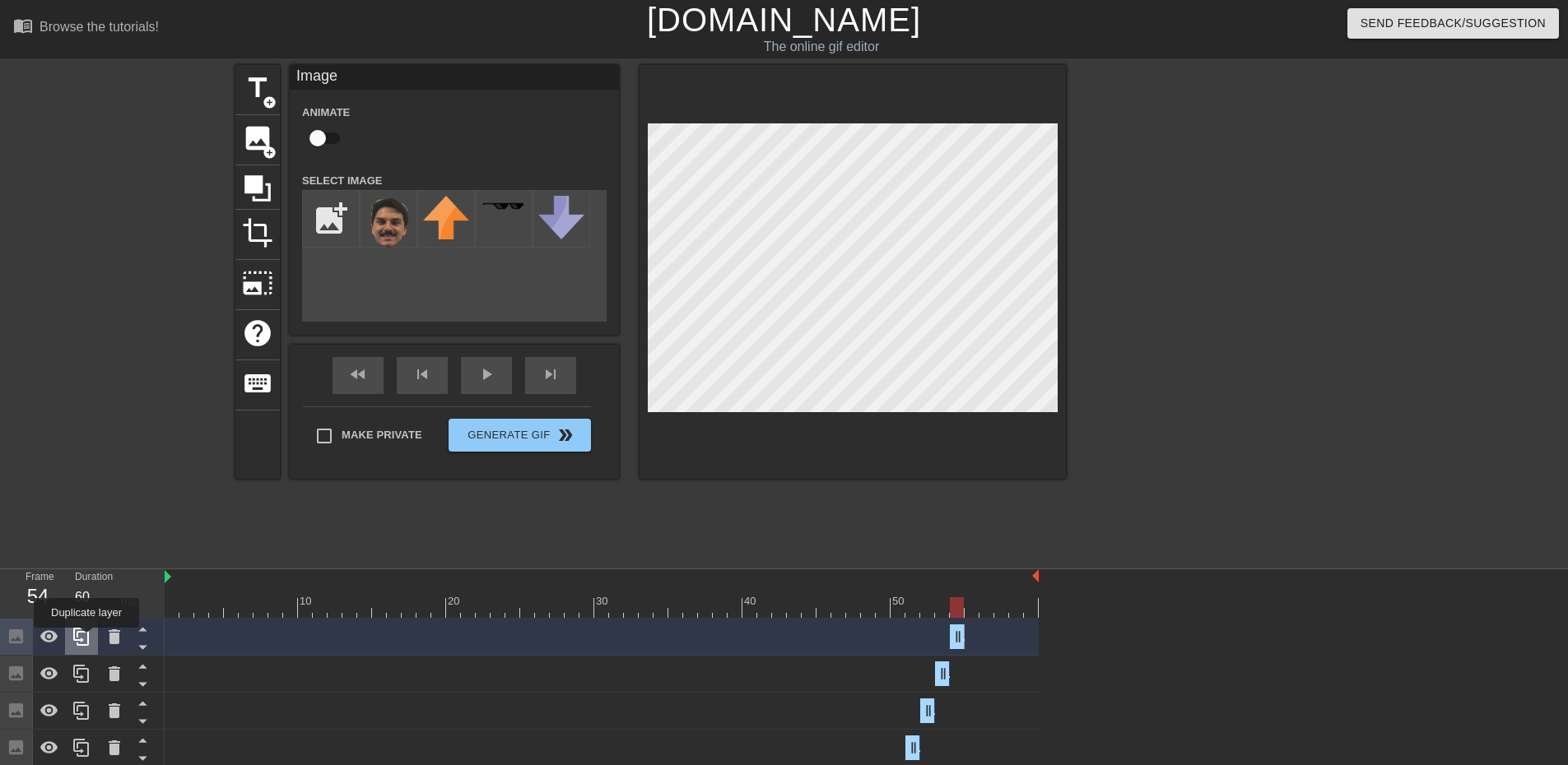 click 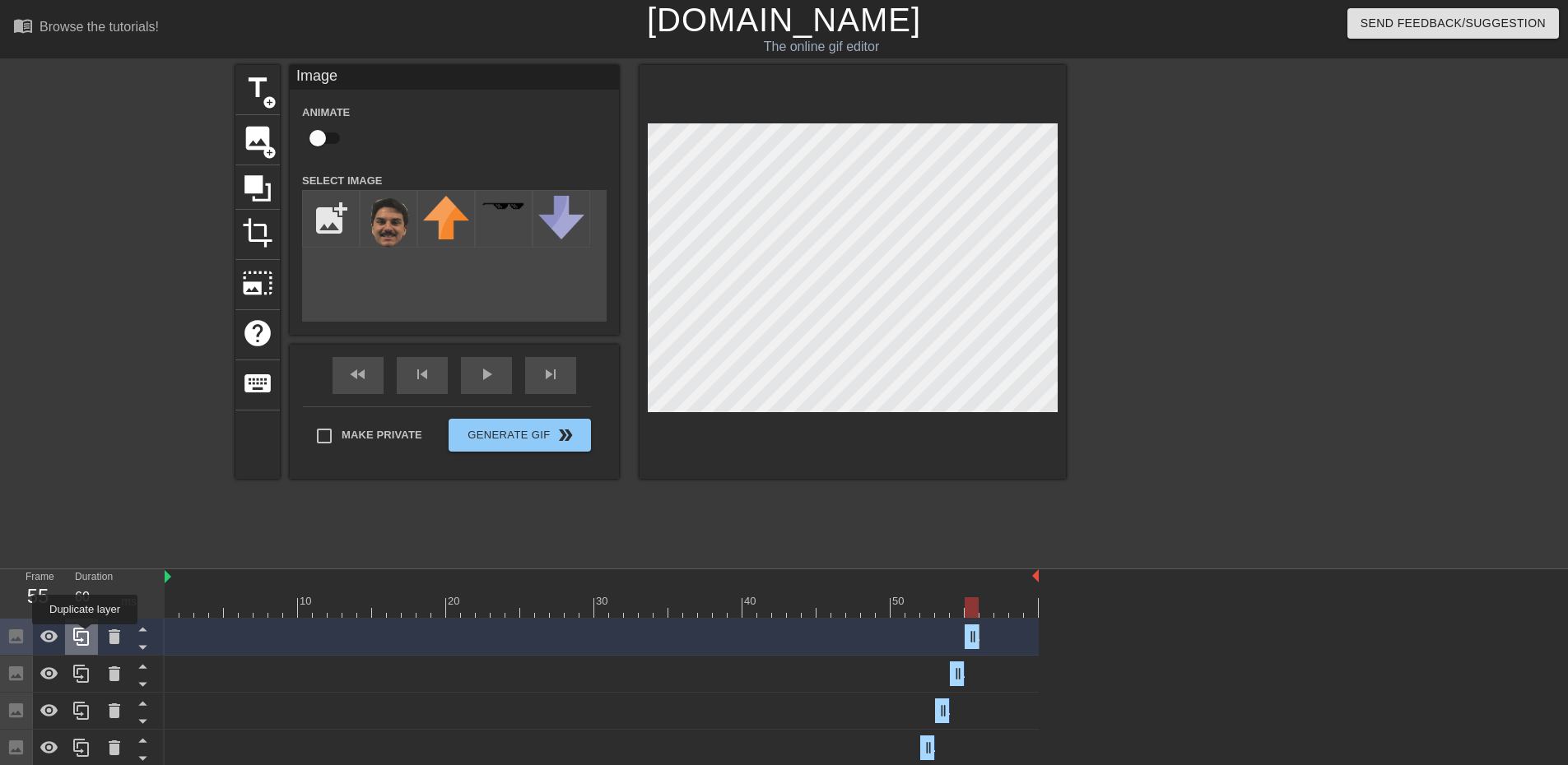 click 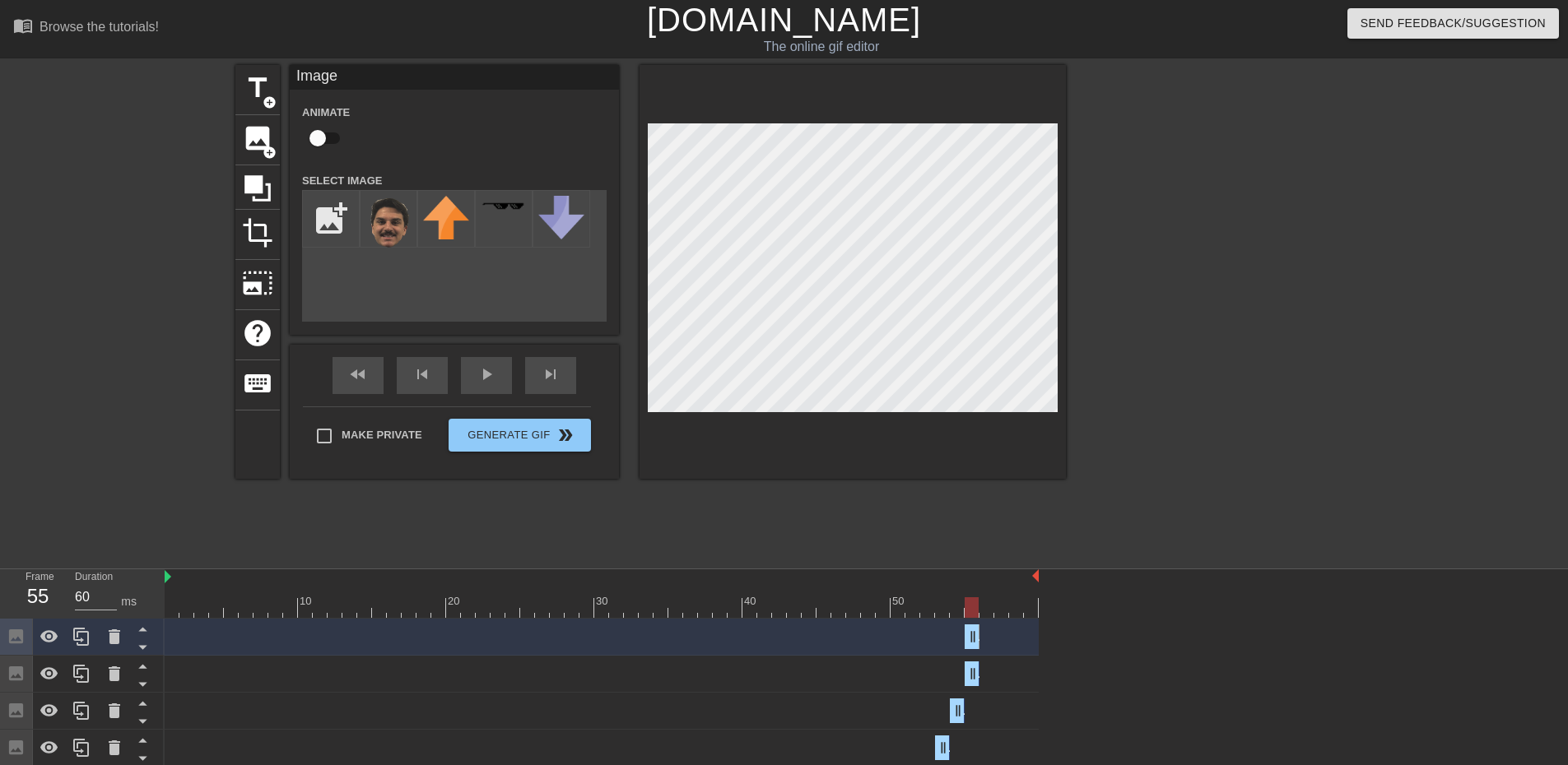 drag, startPoint x: 976, startPoint y: 638, endPoint x: 994, endPoint y: 635, distance: 18.248288 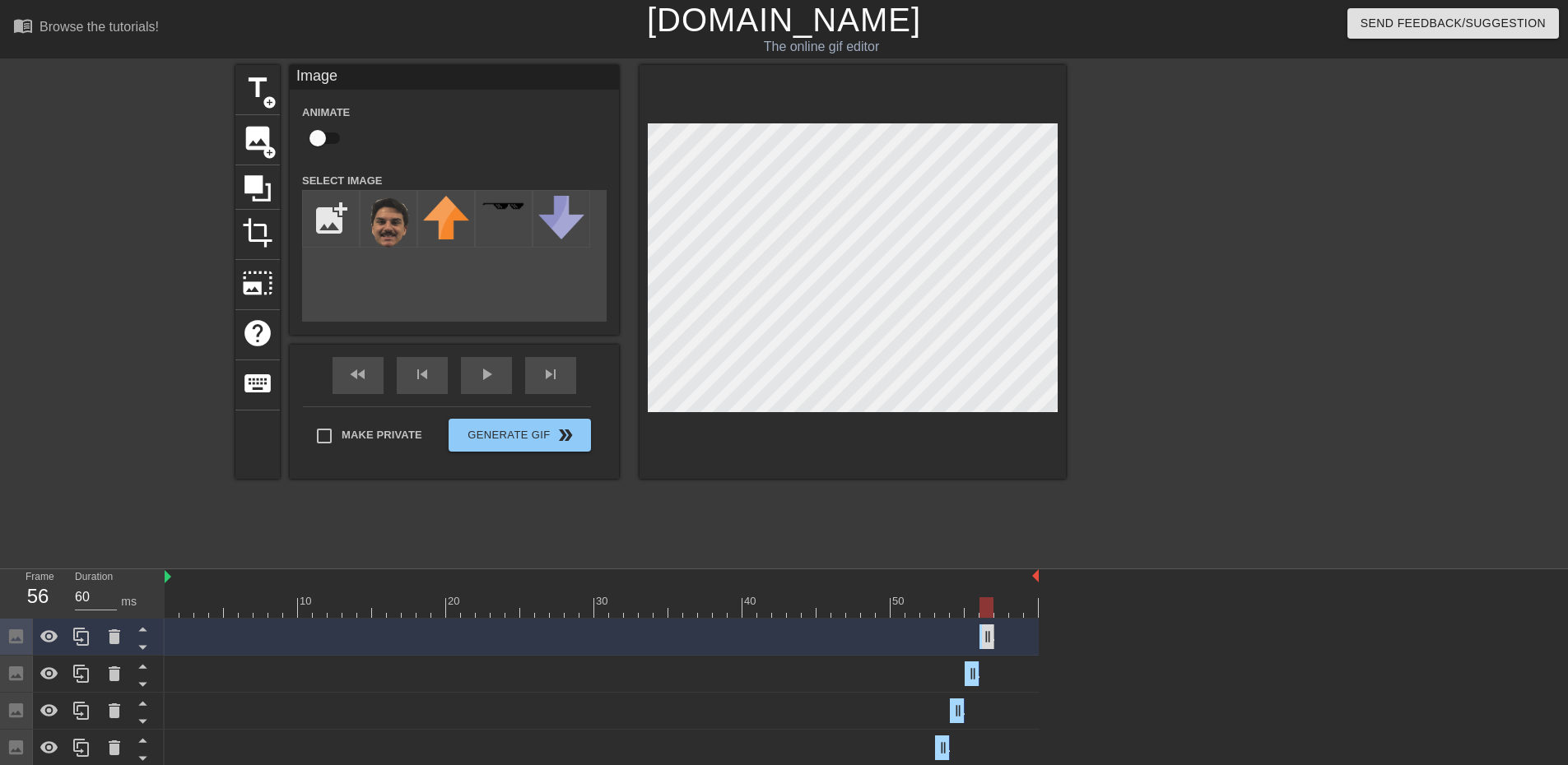 drag, startPoint x: 970, startPoint y: 642, endPoint x: 986, endPoint y: 643, distance: 16.03122 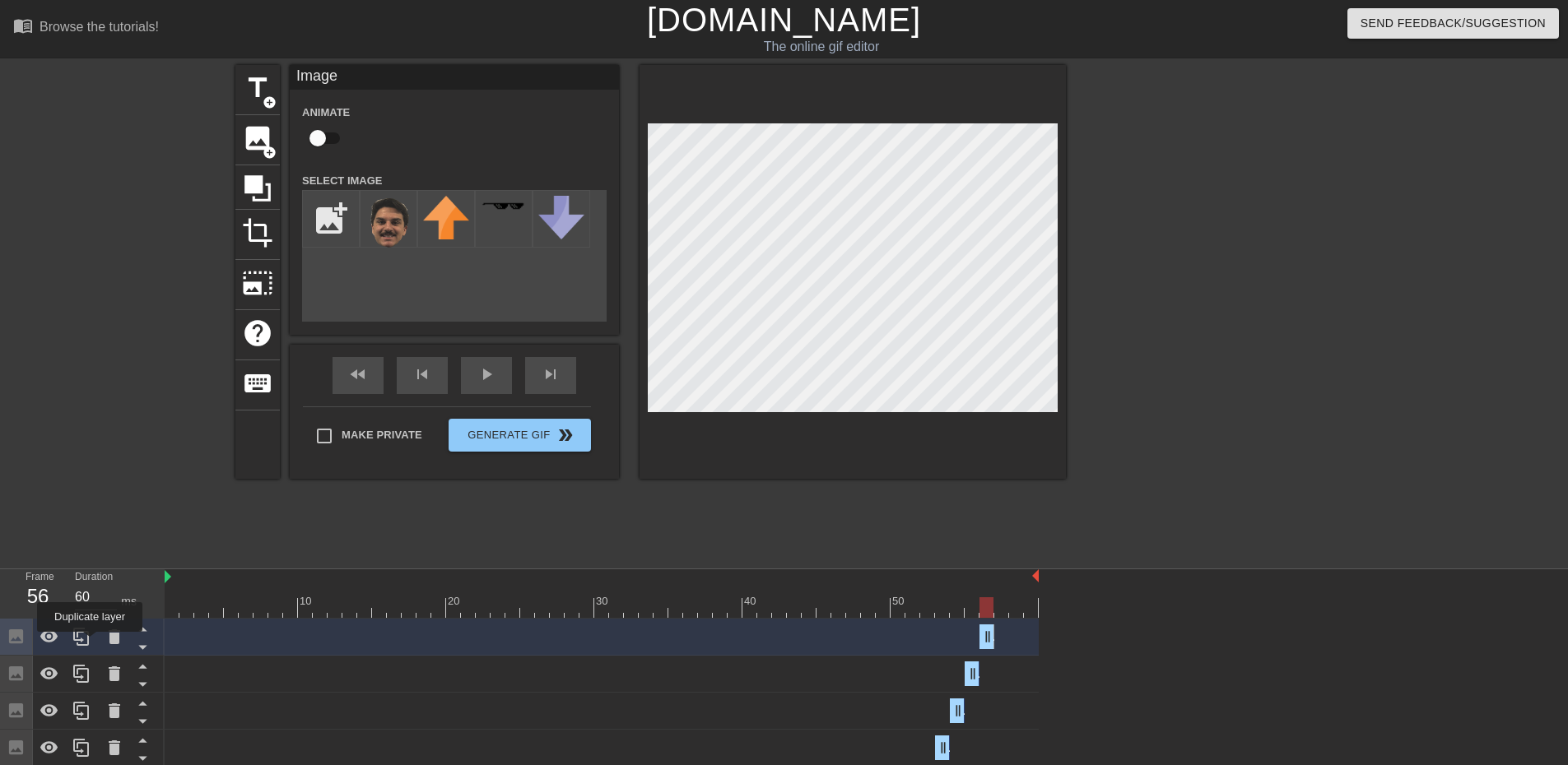 drag, startPoint x: 90, startPoint y: 643, endPoint x: 289, endPoint y: 632, distance: 199.30379 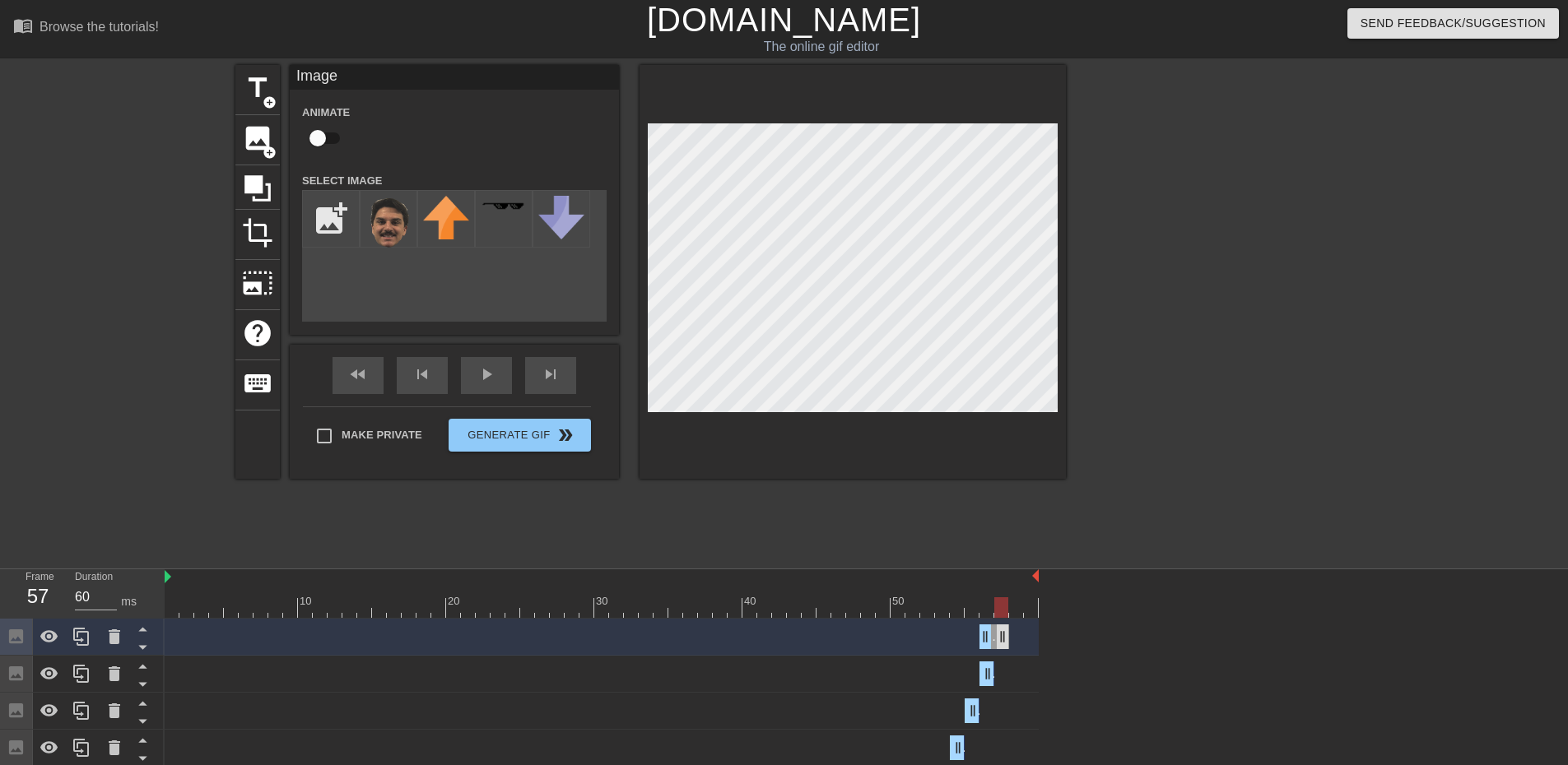 drag, startPoint x: 991, startPoint y: 636, endPoint x: 1003, endPoint y: 636, distance: 12 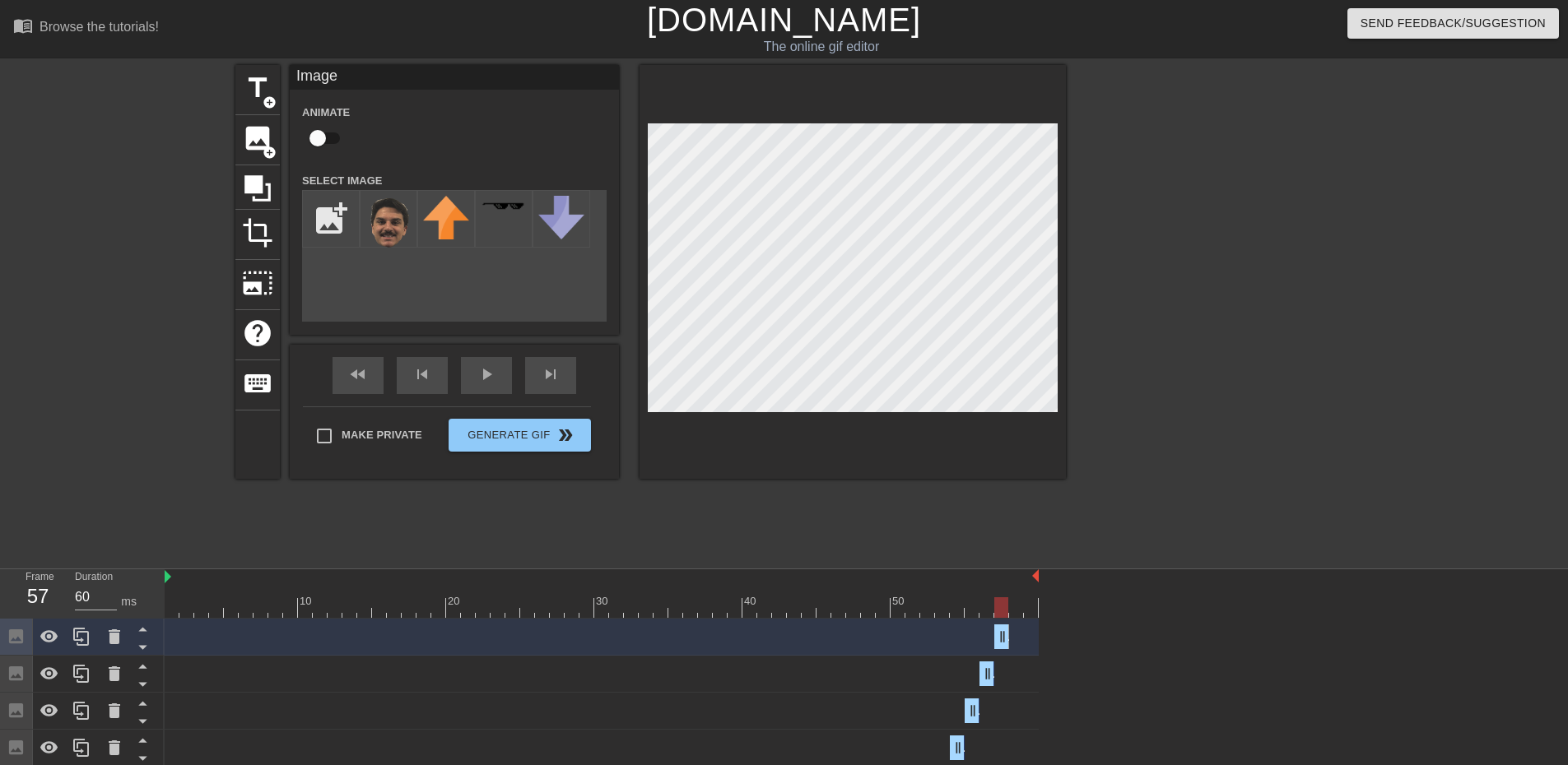 drag, startPoint x: 984, startPoint y: 641, endPoint x: 995, endPoint y: 640, distance: 11.045361 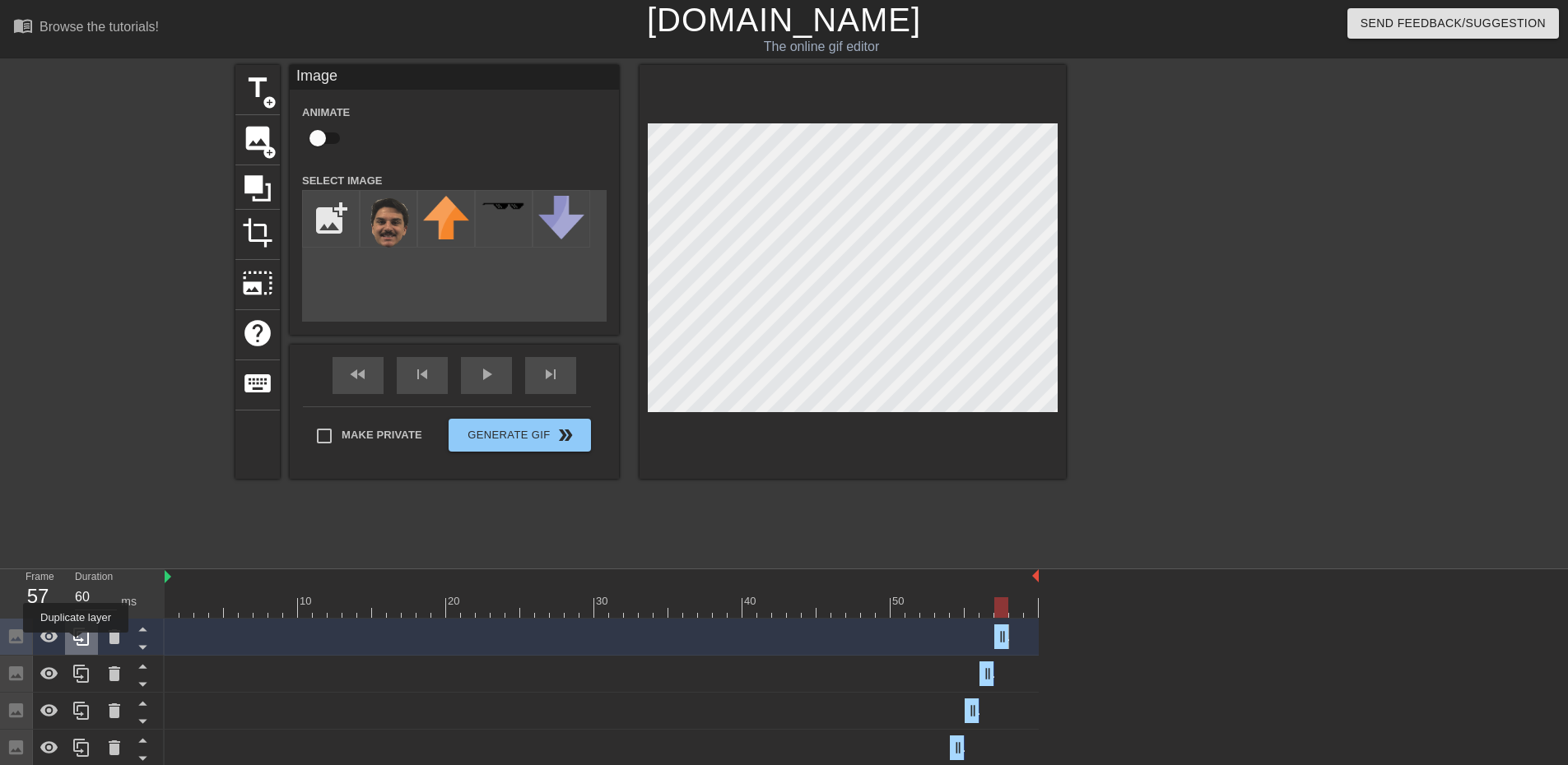 click 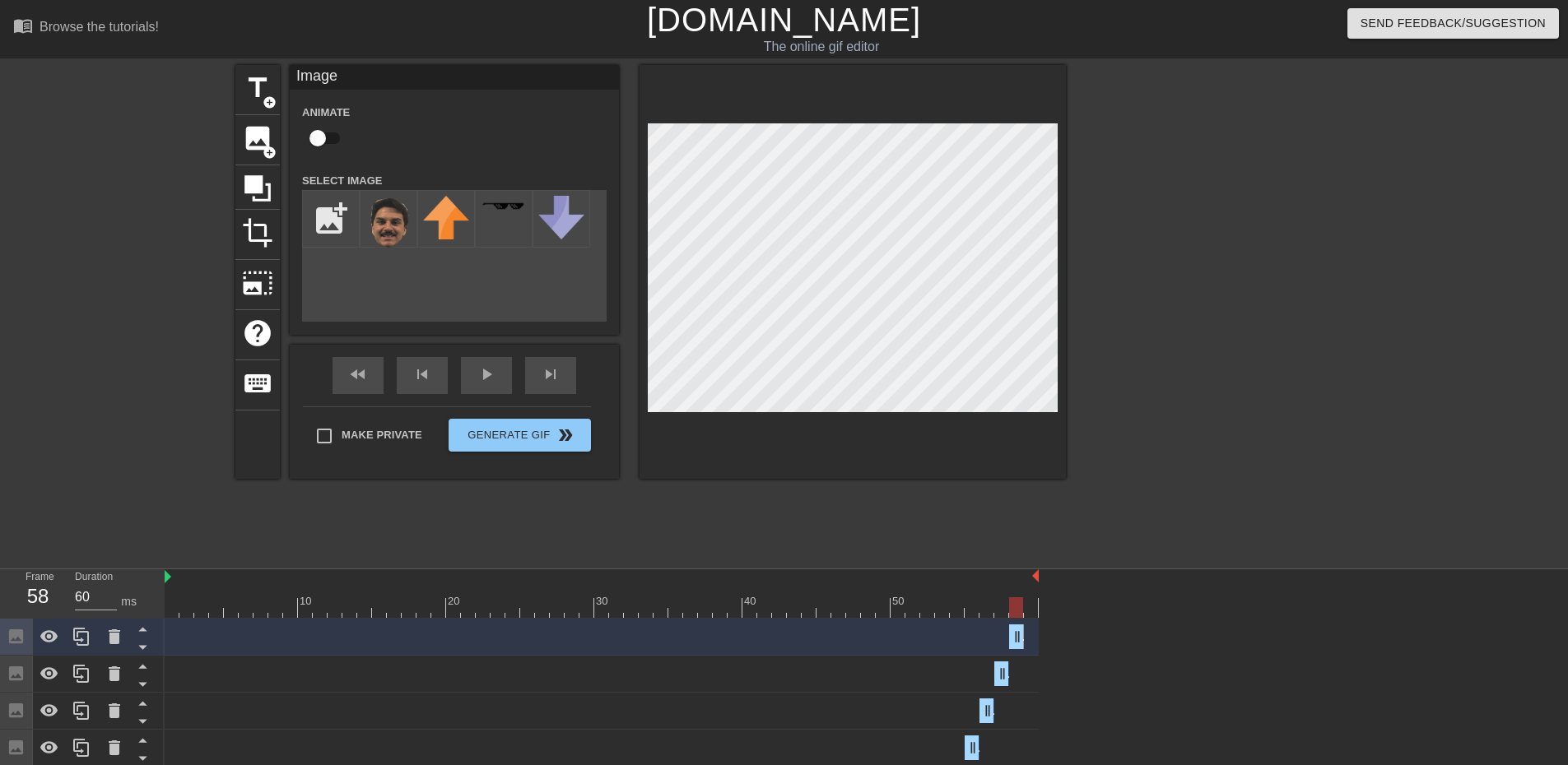 drag, startPoint x: 995, startPoint y: 645, endPoint x: 1003, endPoint y: 626, distance: 20.615528 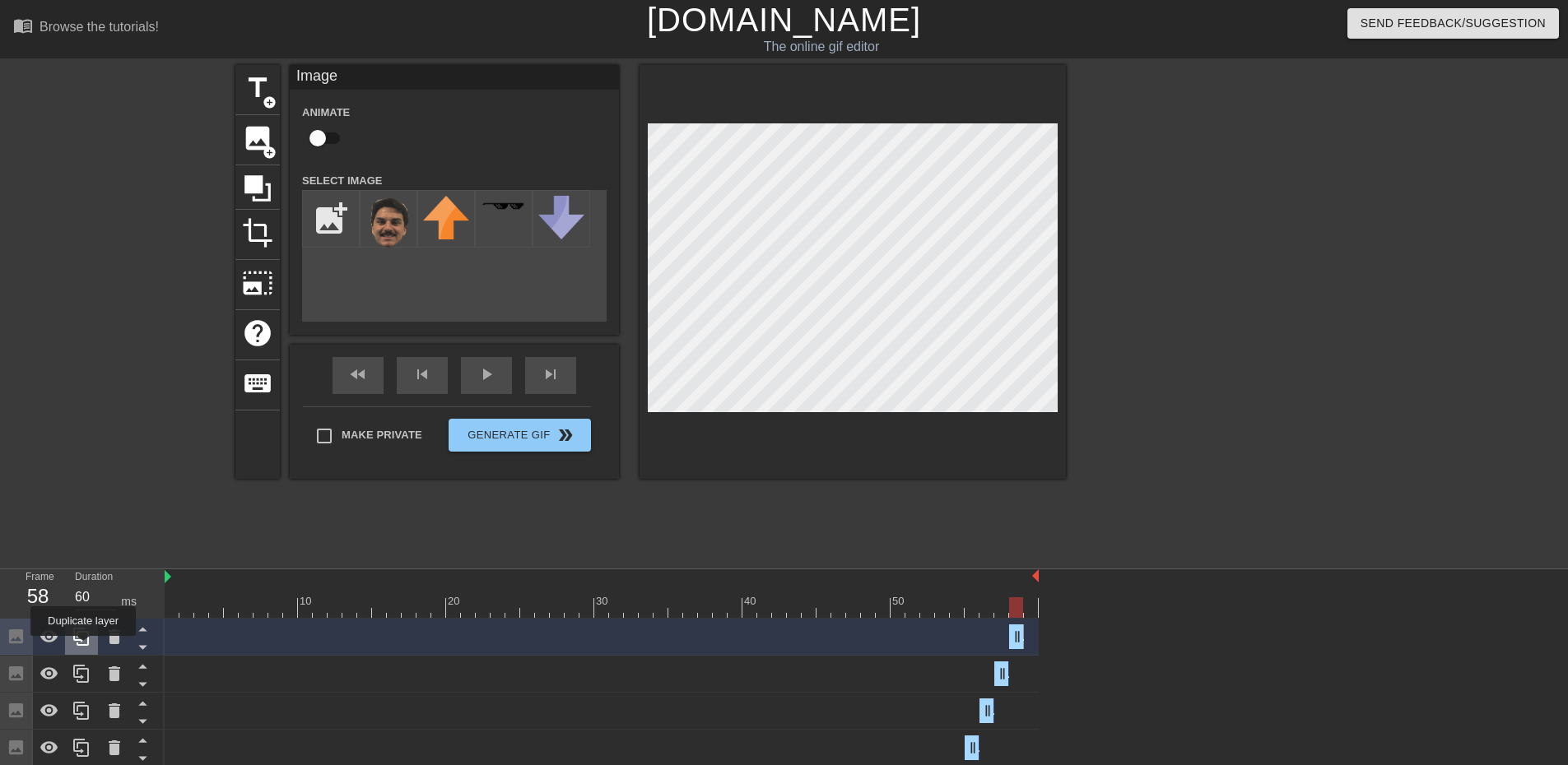 click at bounding box center [81, 637] 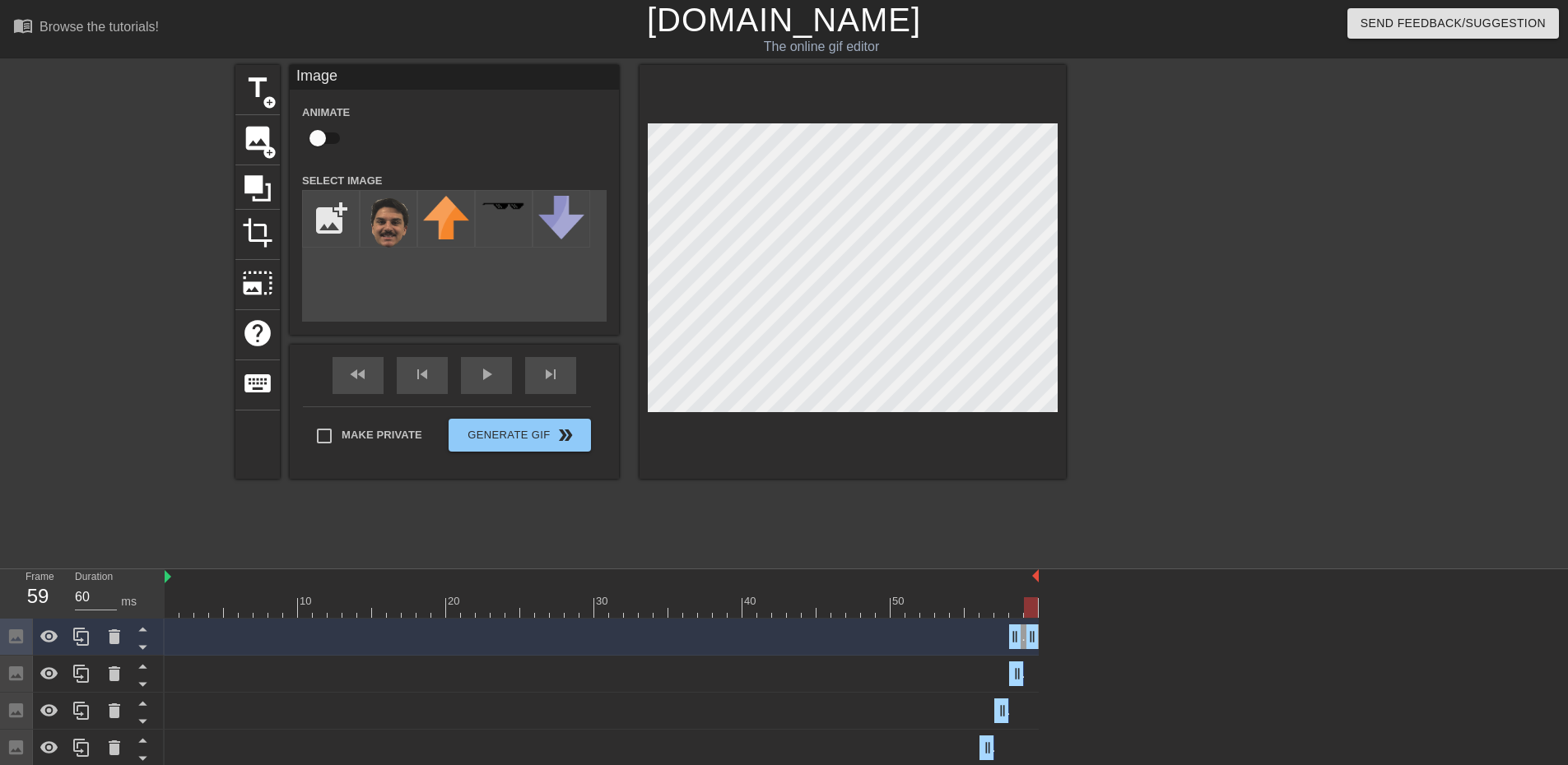 drag, startPoint x: 1016, startPoint y: 635, endPoint x: 1026, endPoint y: 633, distance: 10.198039 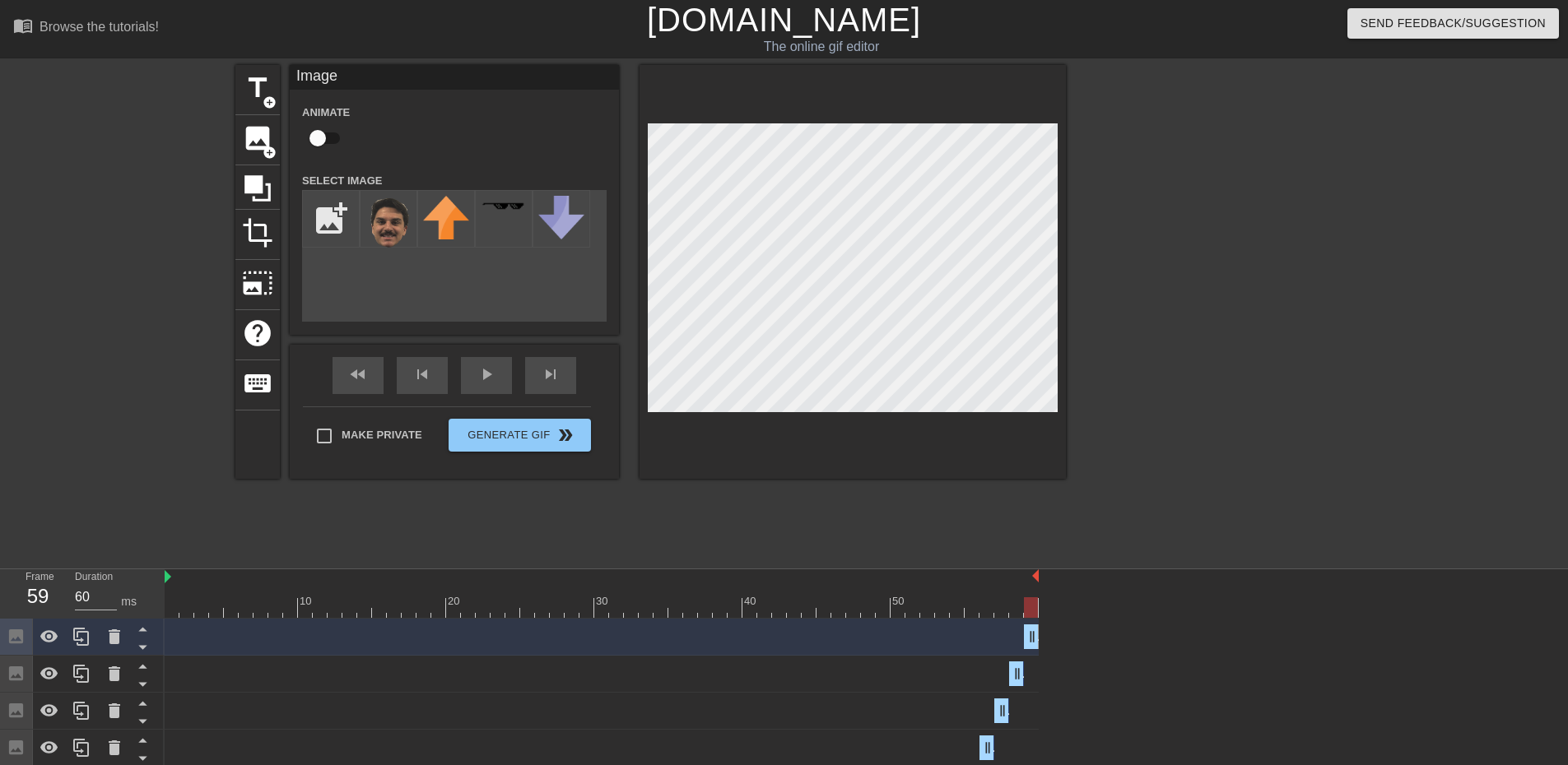 drag, startPoint x: 1016, startPoint y: 639, endPoint x: 1039, endPoint y: 638, distance: 23.021729 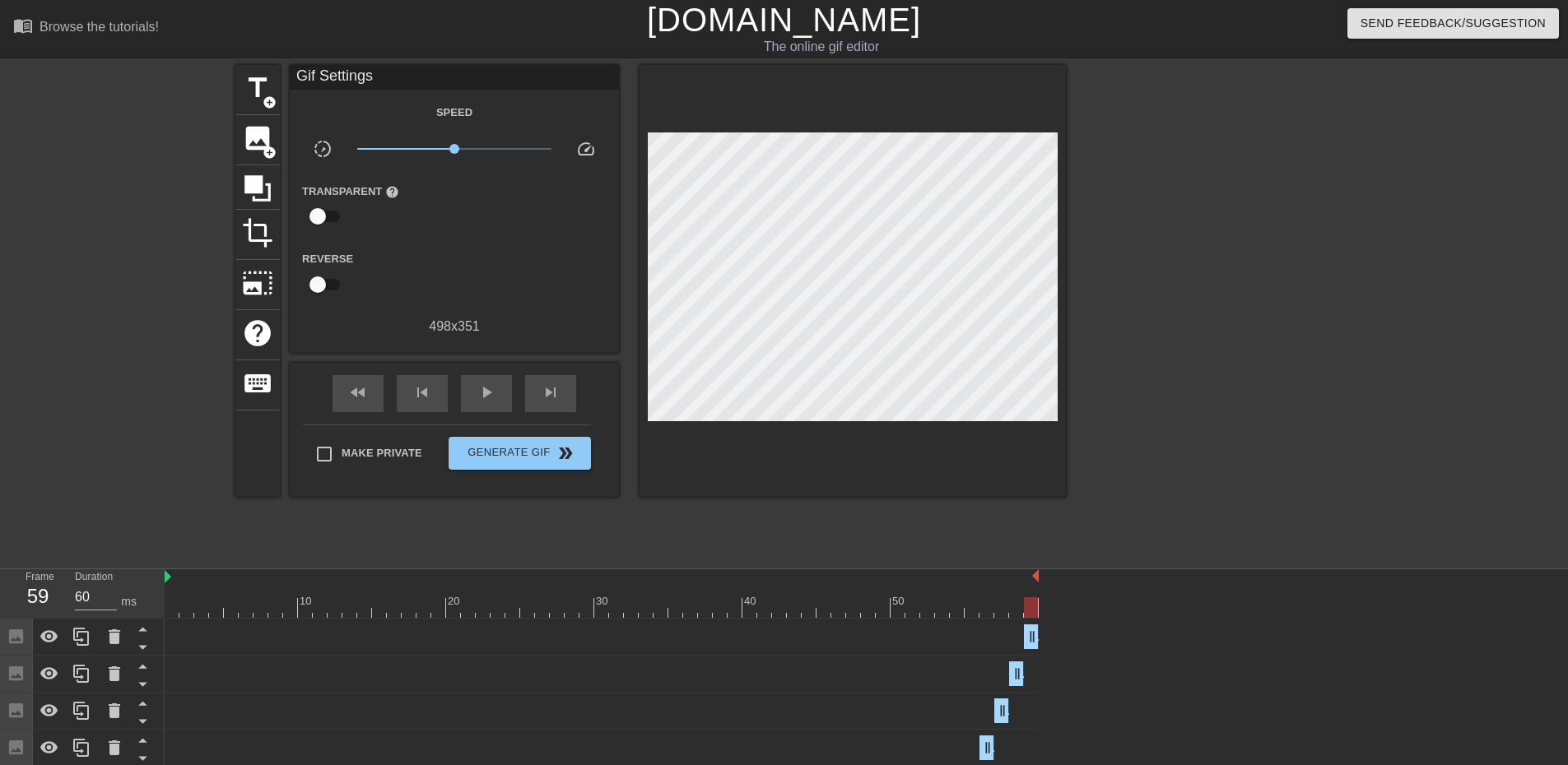 drag, startPoint x: 1042, startPoint y: 531, endPoint x: 1035, endPoint y: 459, distance: 72.33948 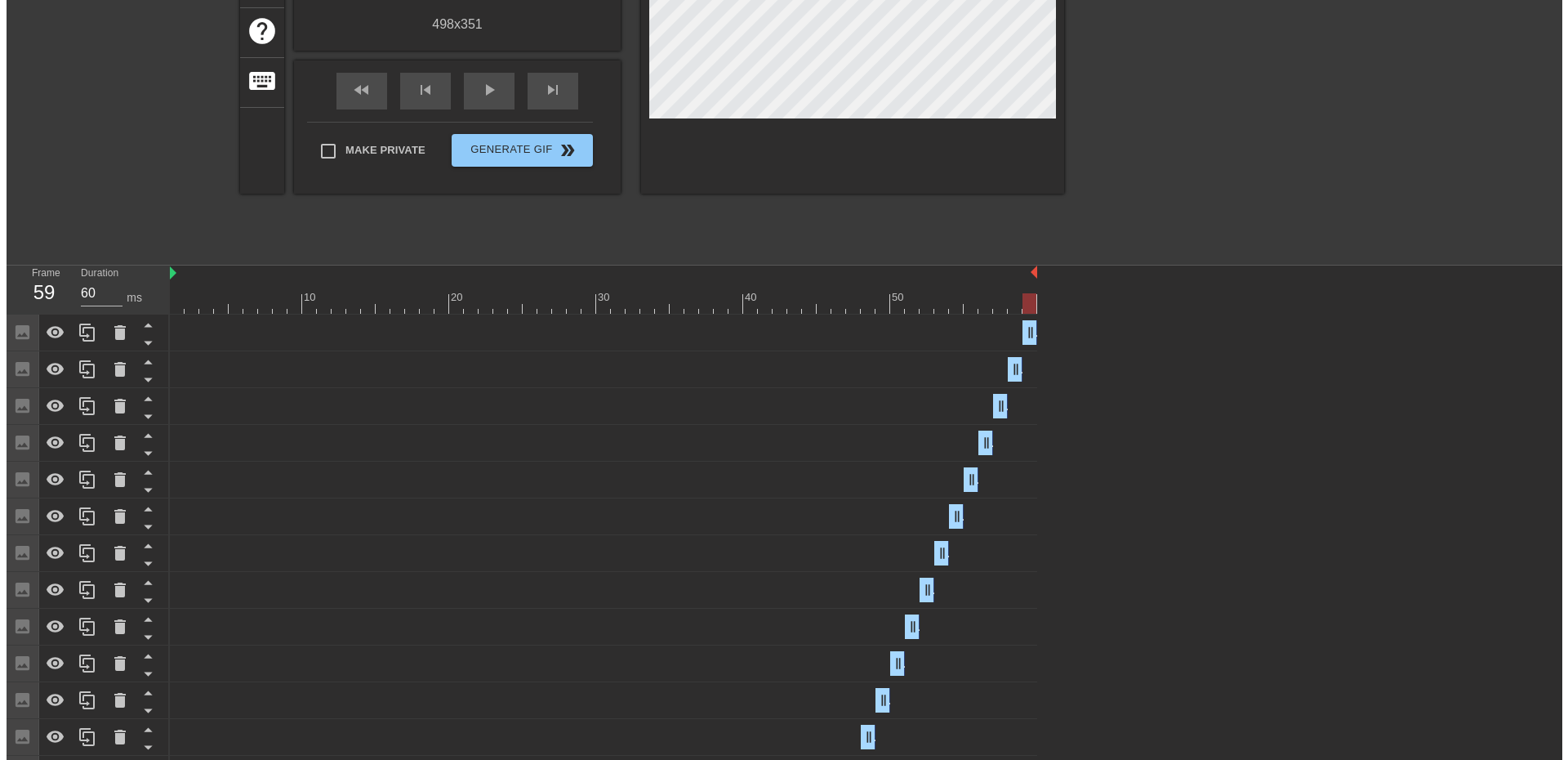 scroll, scrollTop: 0, scrollLeft: 0, axis: both 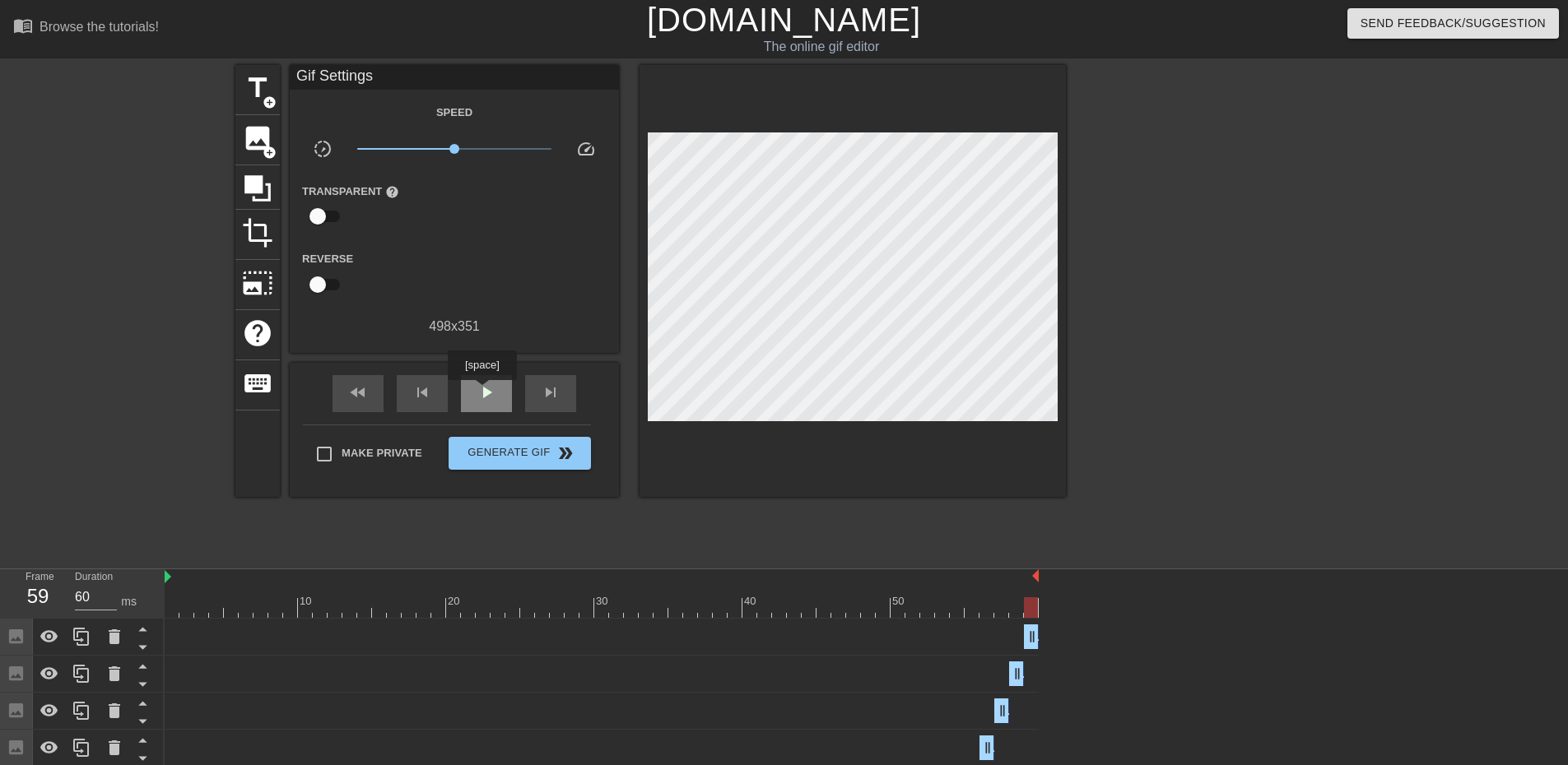 click on "play_arrow" at bounding box center (486, 392) 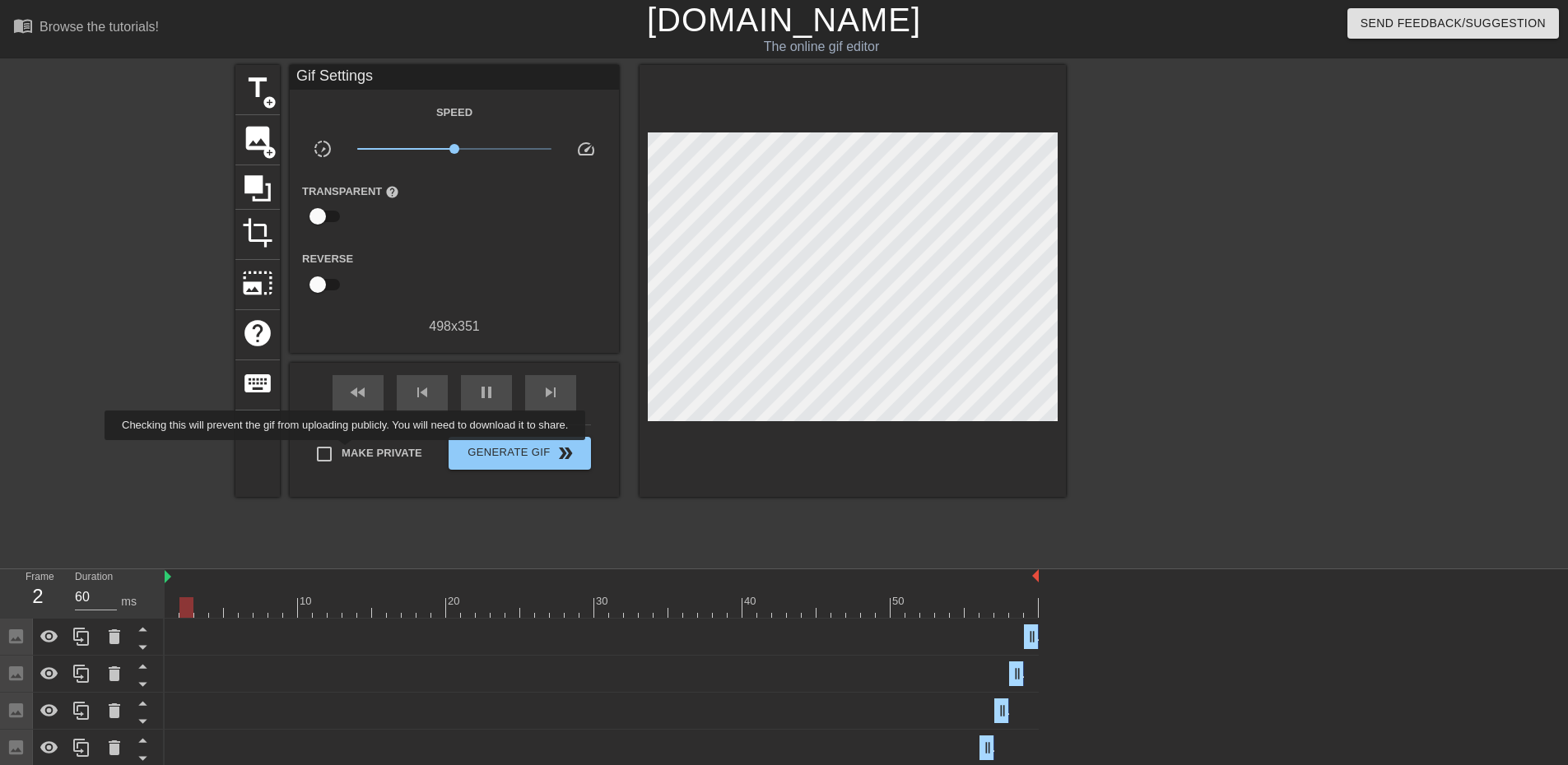 click on "Make Private" at bounding box center [382, 453] 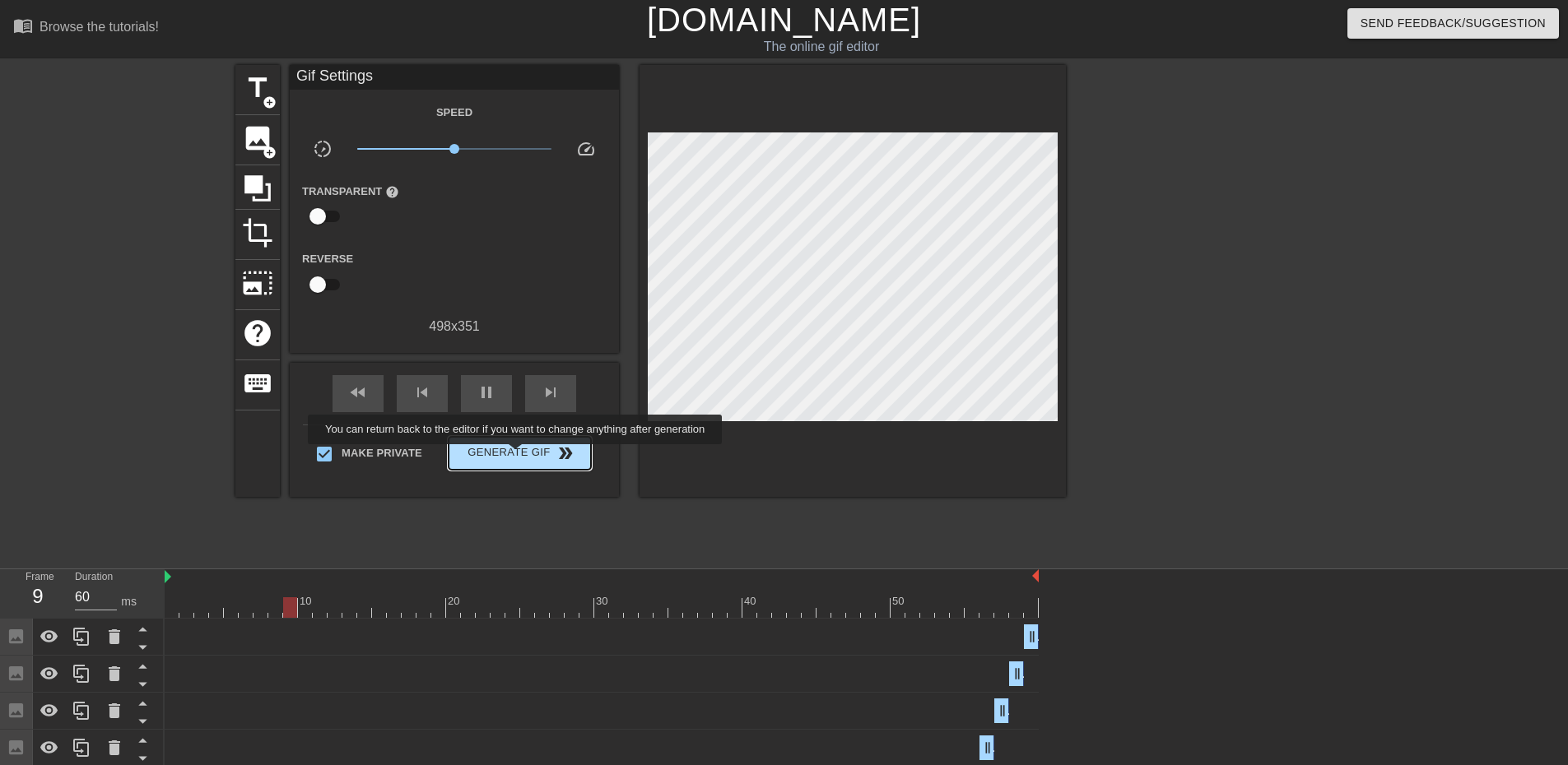 click on "Generate Gif double_arrow" at bounding box center (519, 453) 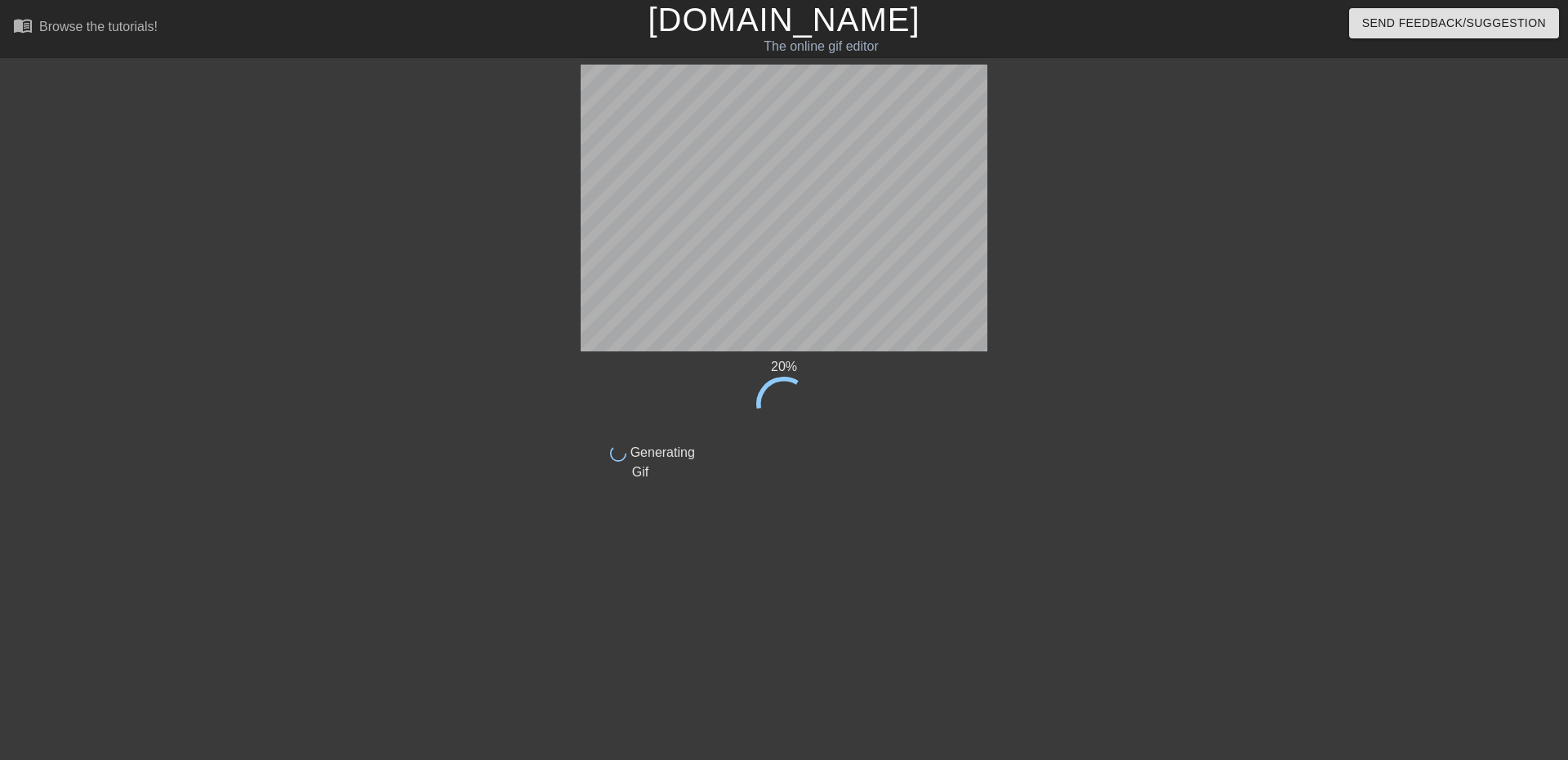 click at bounding box center [1129, 310] 